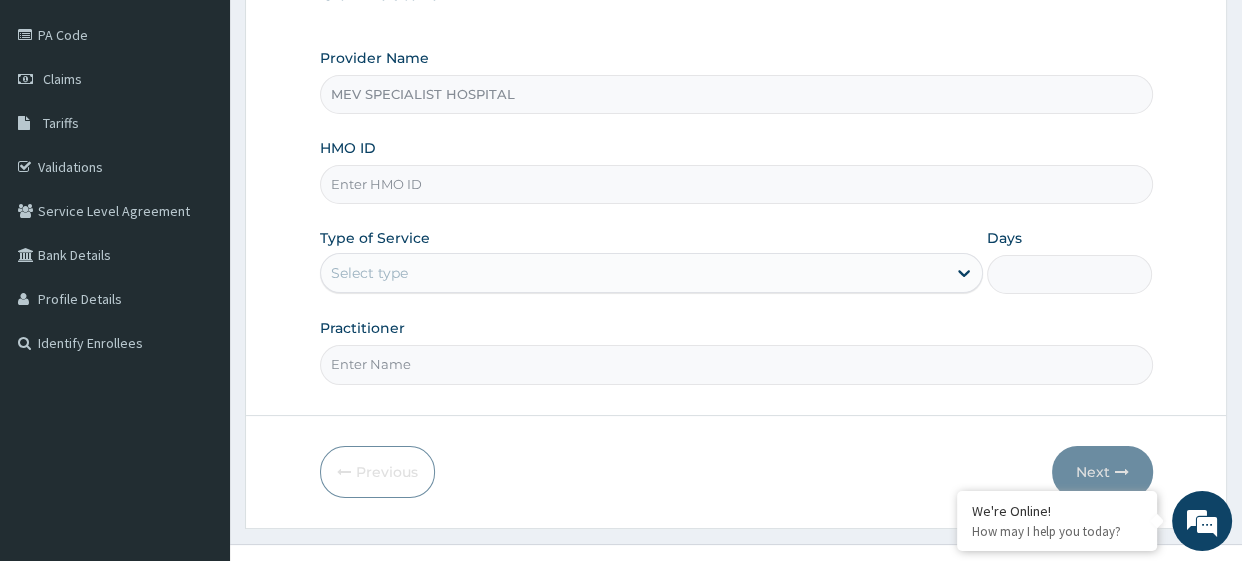 scroll, scrollTop: 227, scrollLeft: 0, axis: vertical 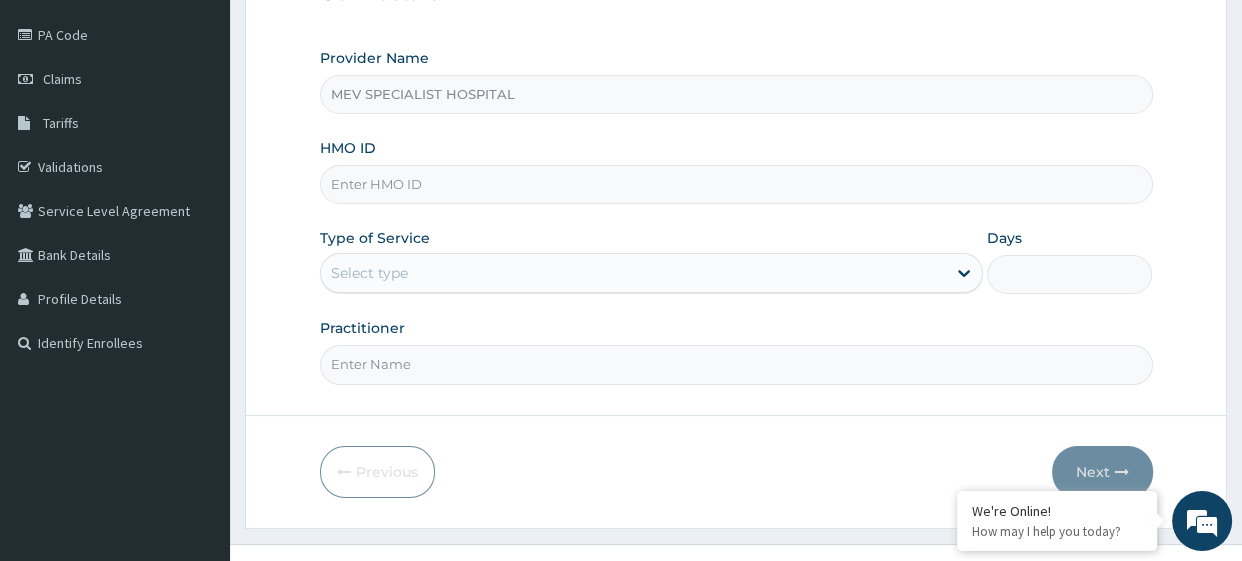 click on "HMO ID" at bounding box center [736, 184] 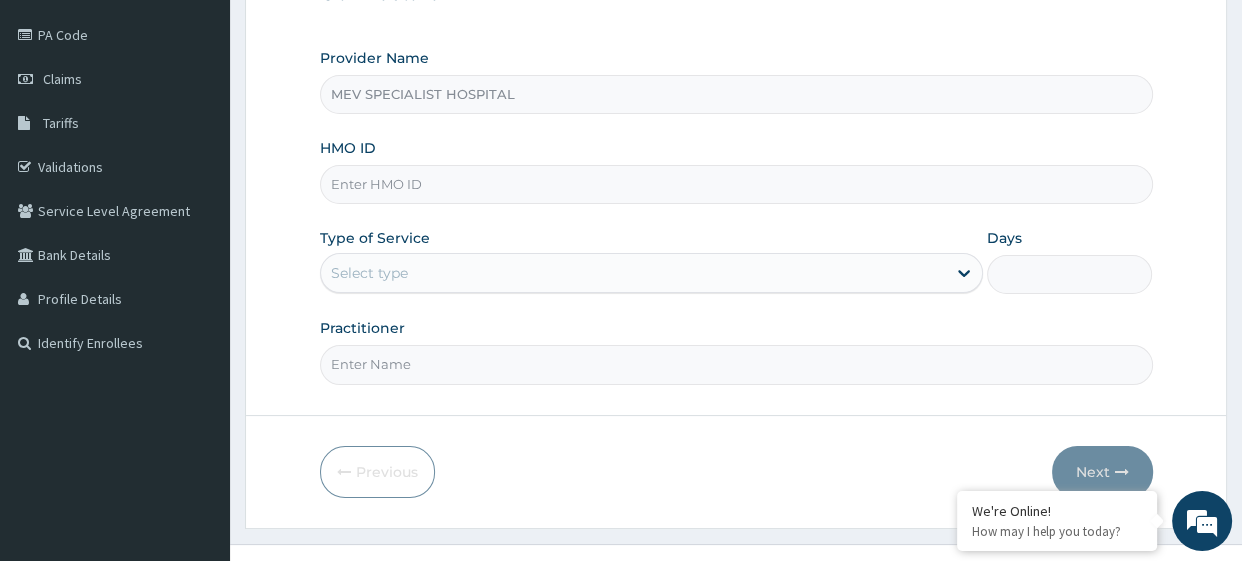 paste on "FCL/10352/A" 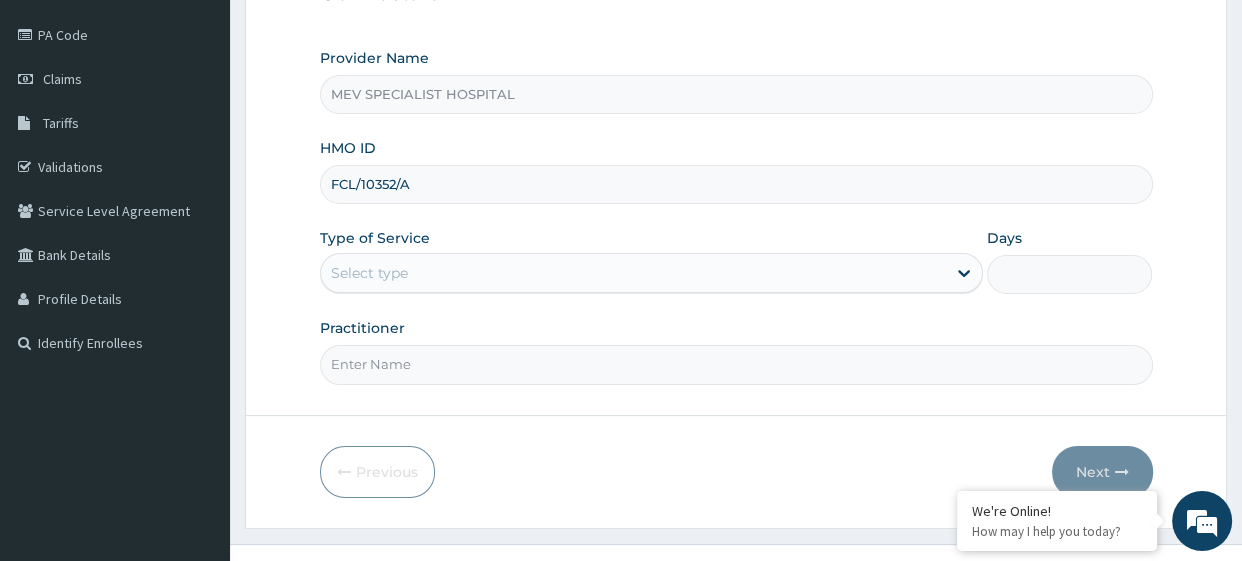 scroll, scrollTop: 0, scrollLeft: 0, axis: both 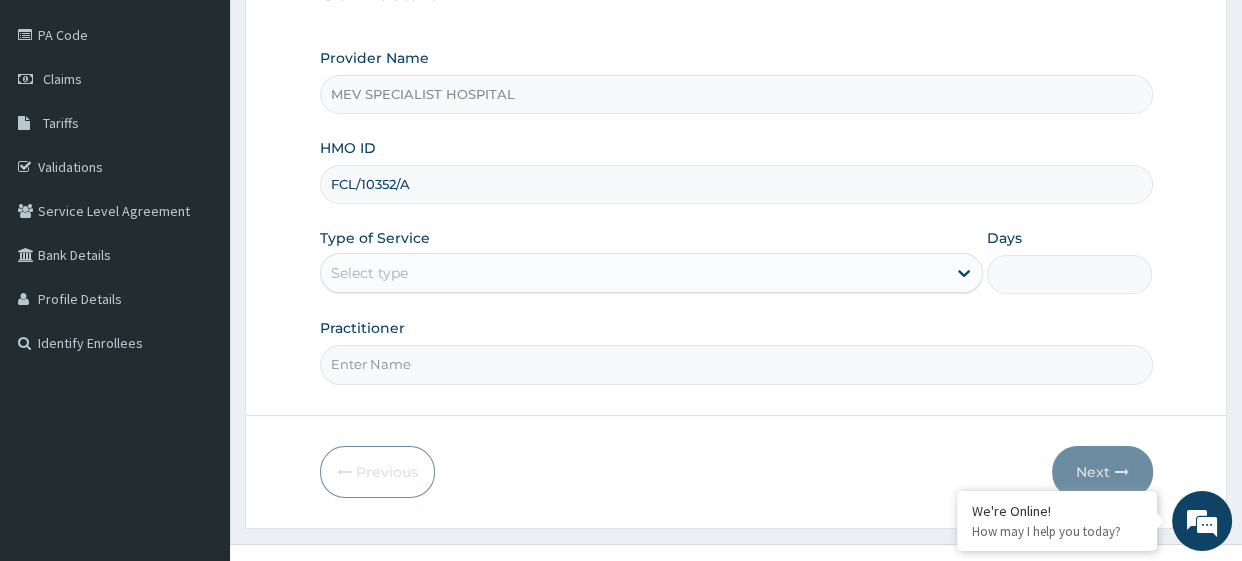 type on "FCL/10352/A" 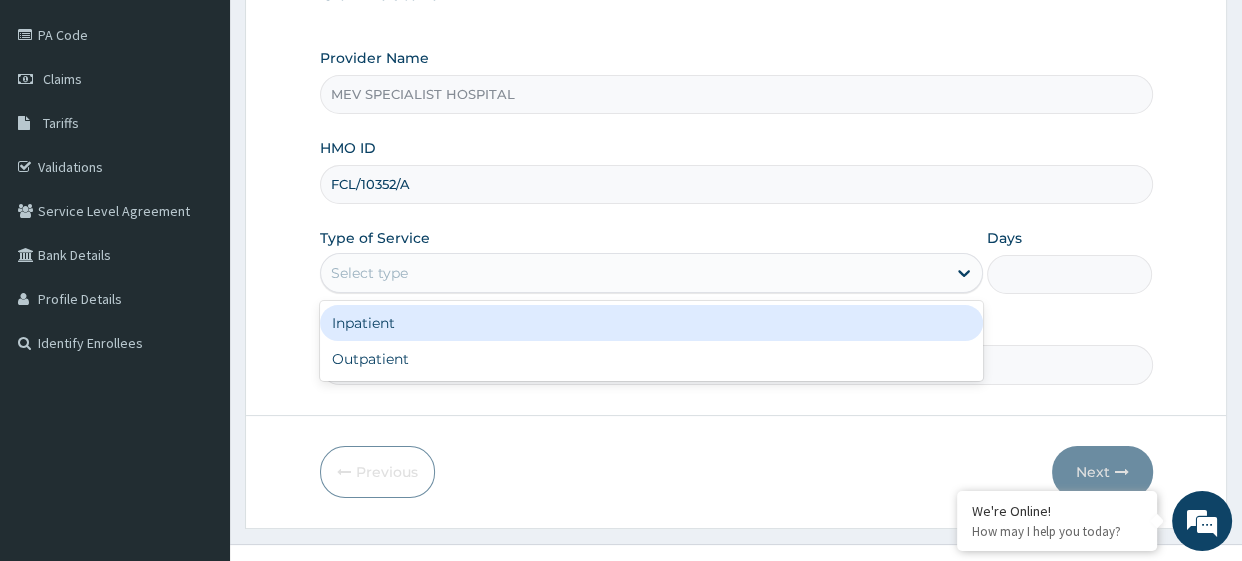 click on "Select type" at bounding box center [633, 273] 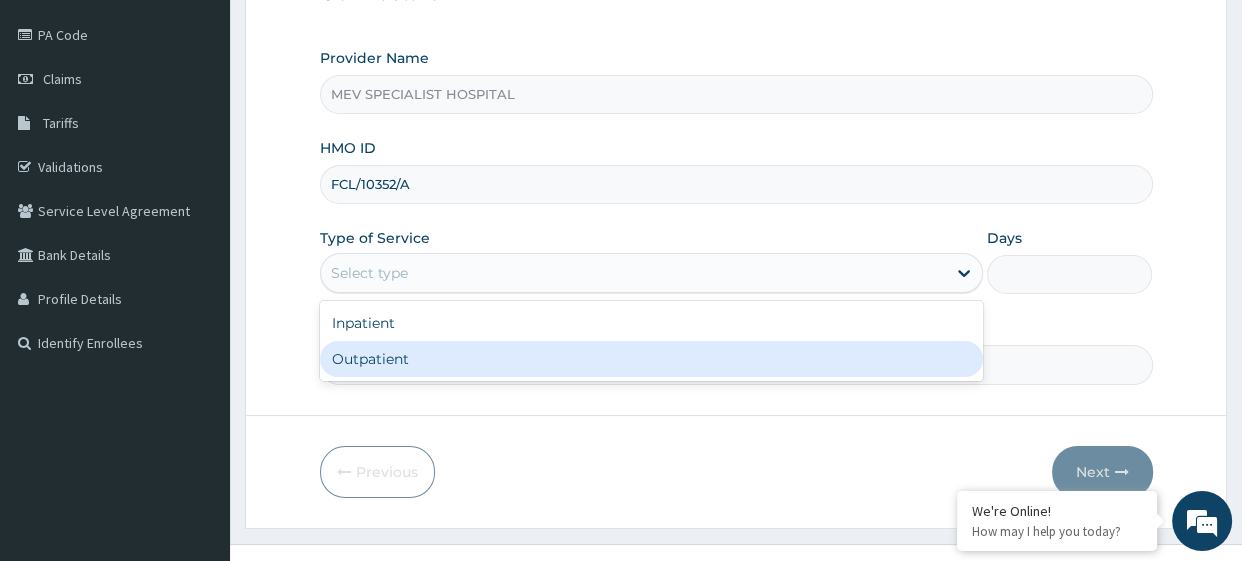 click on "Outpatient" at bounding box center (651, 359) 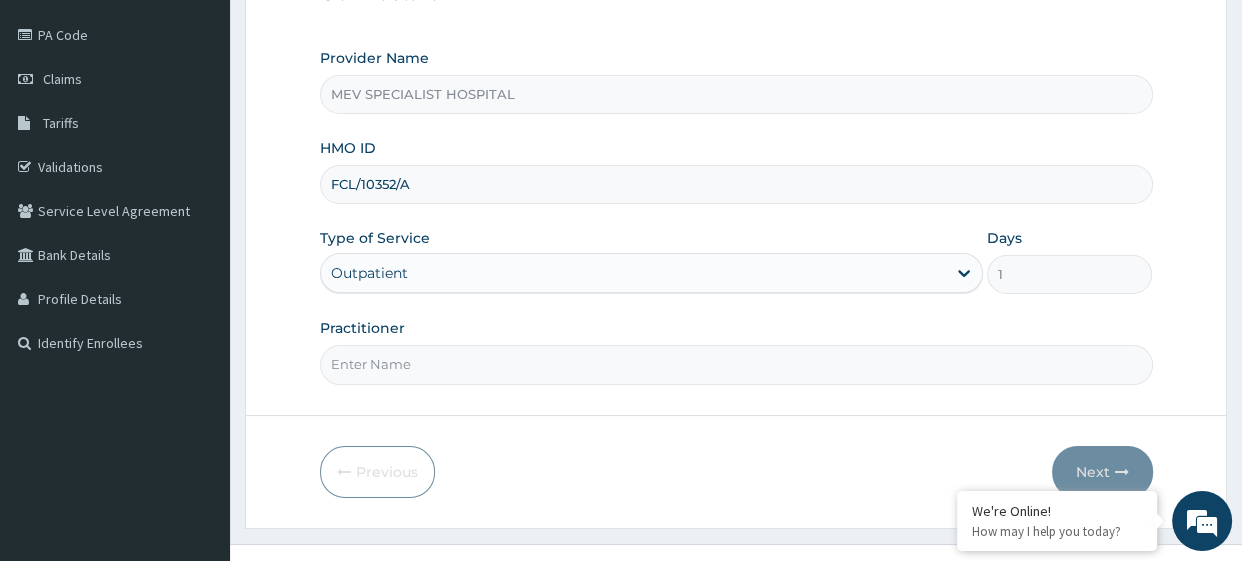 click on "Practitioner" at bounding box center (736, 364) 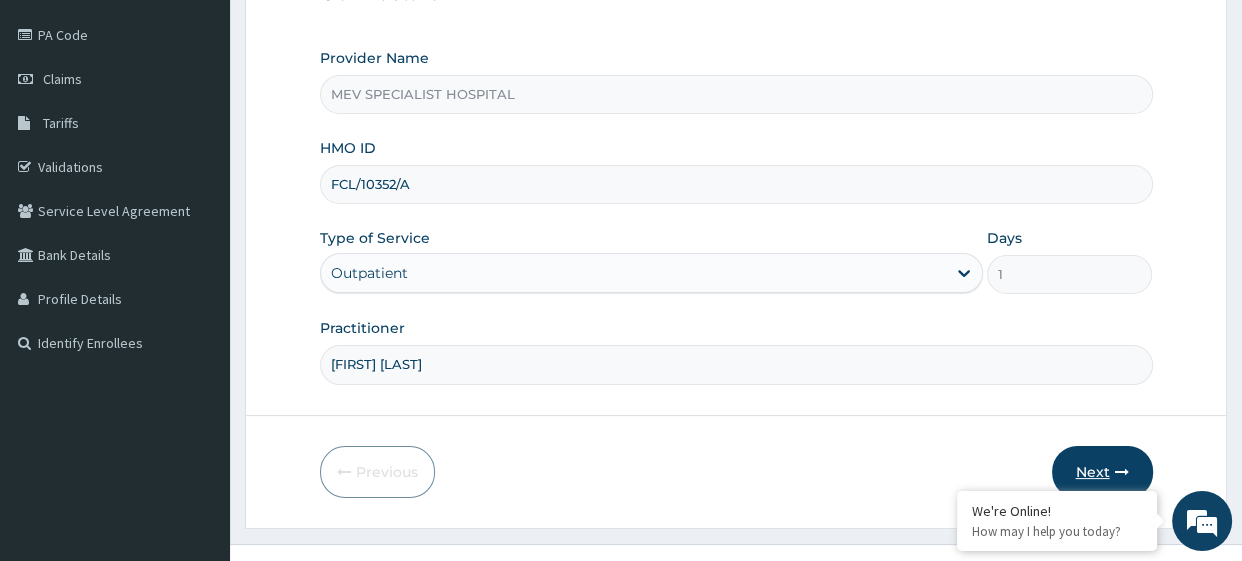 type on "Jane Ibe" 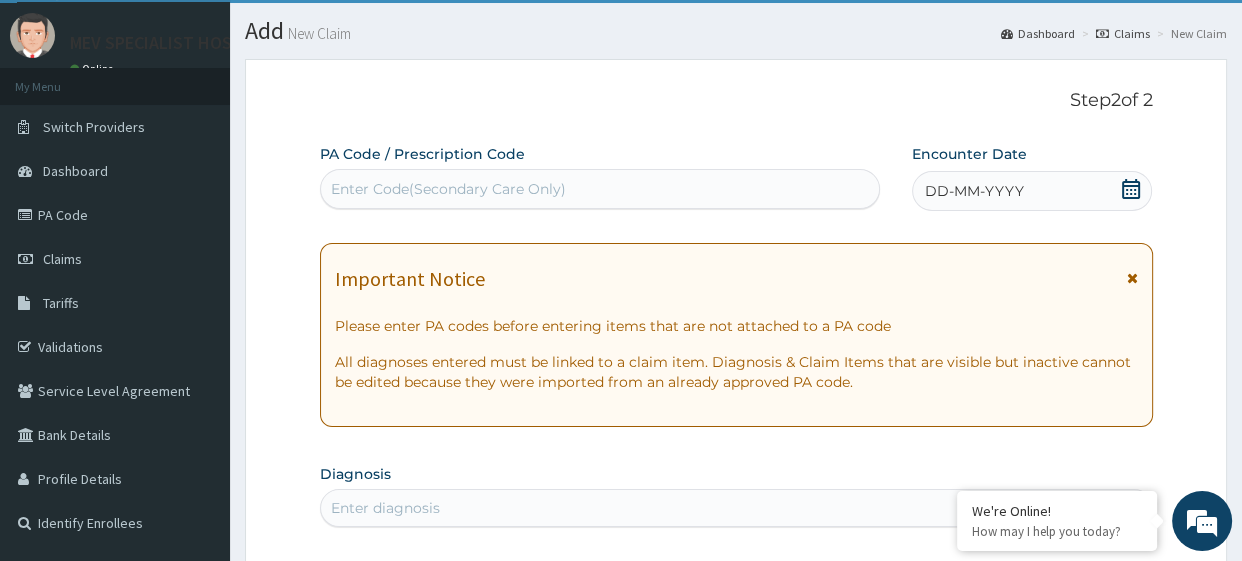 scroll, scrollTop: 46, scrollLeft: 0, axis: vertical 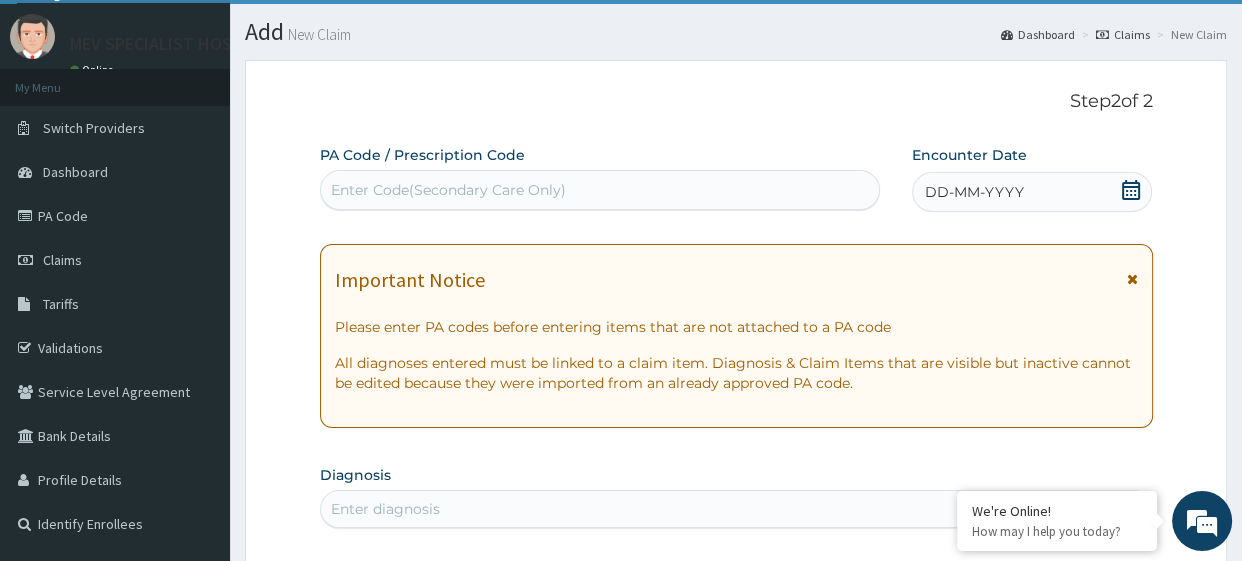 click on "DD-MM-YYYY" at bounding box center [974, 192] 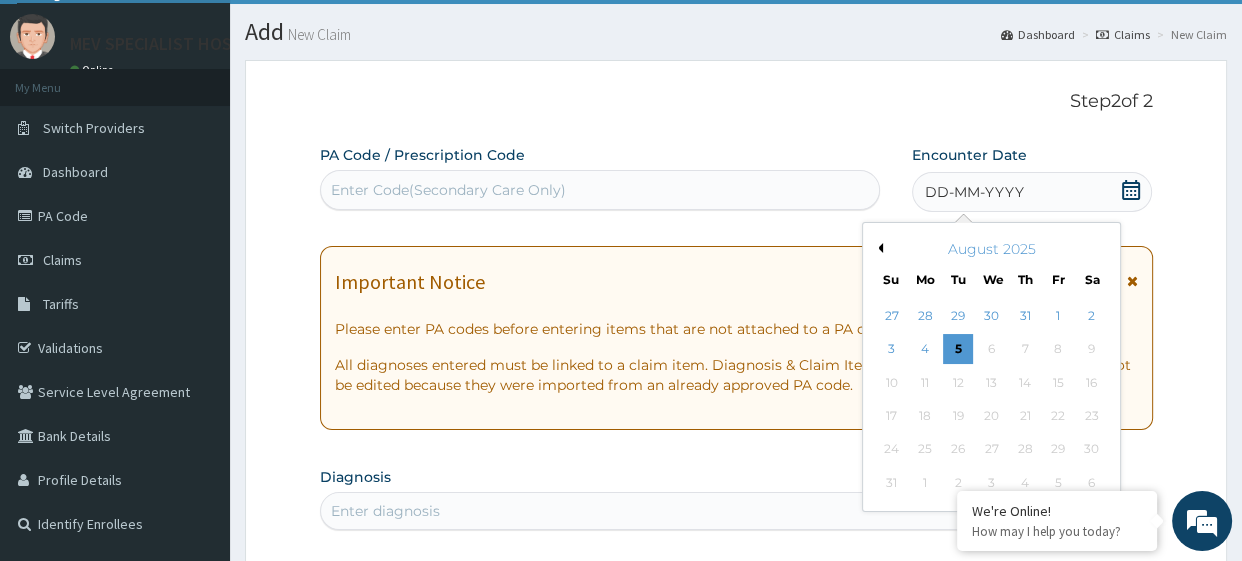 click on "August 2025" at bounding box center (991, 249) 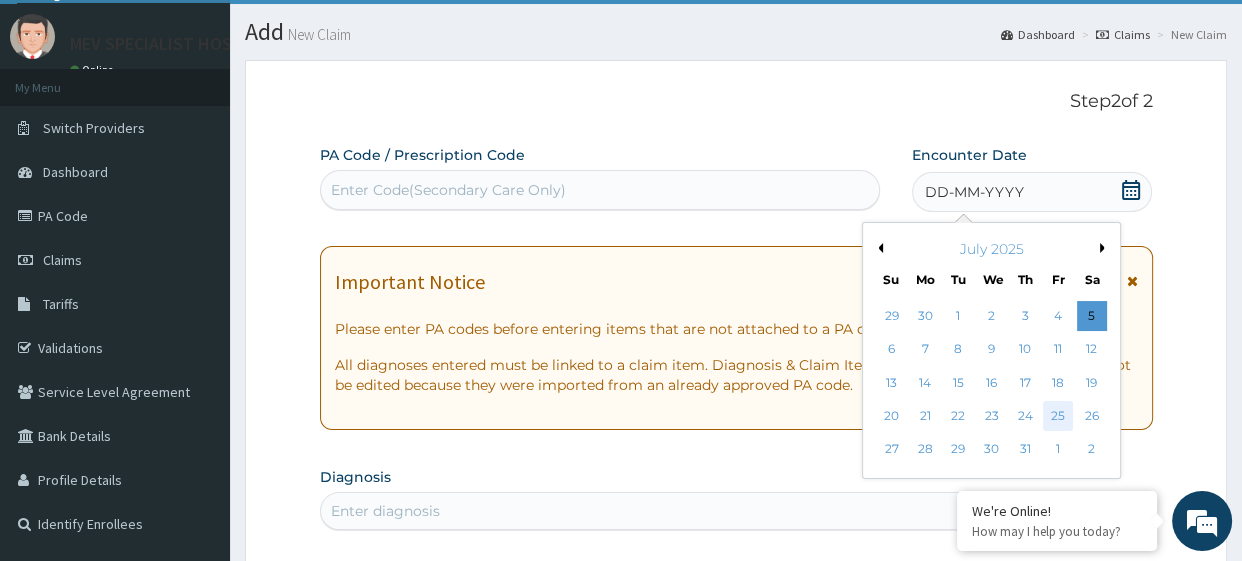 click on "25" at bounding box center (1058, 416) 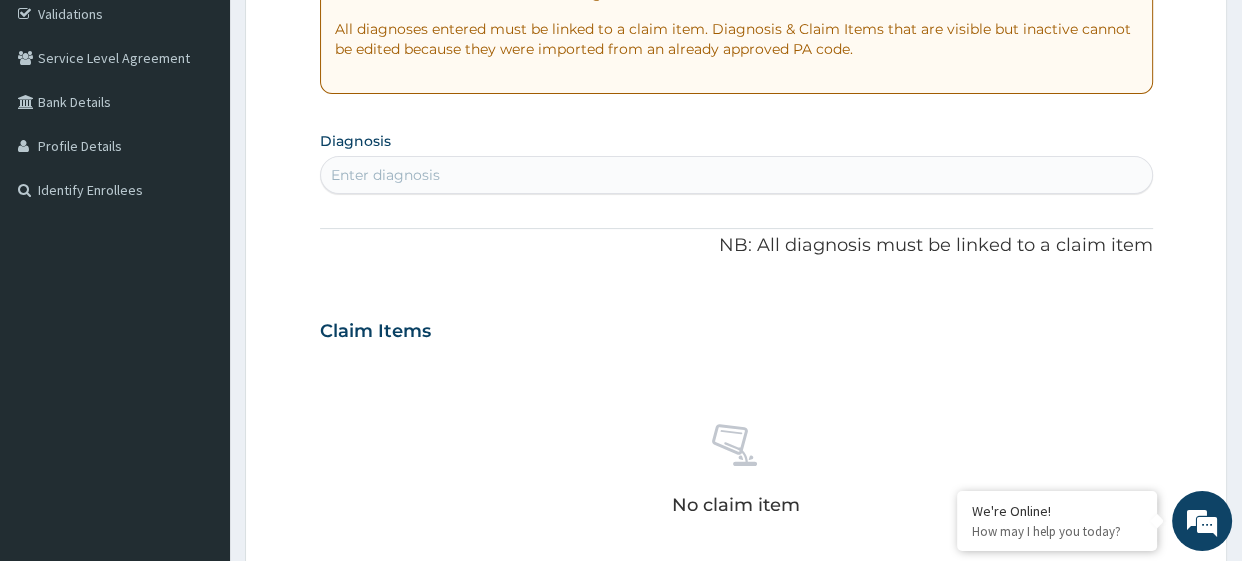 scroll, scrollTop: 425, scrollLeft: 0, axis: vertical 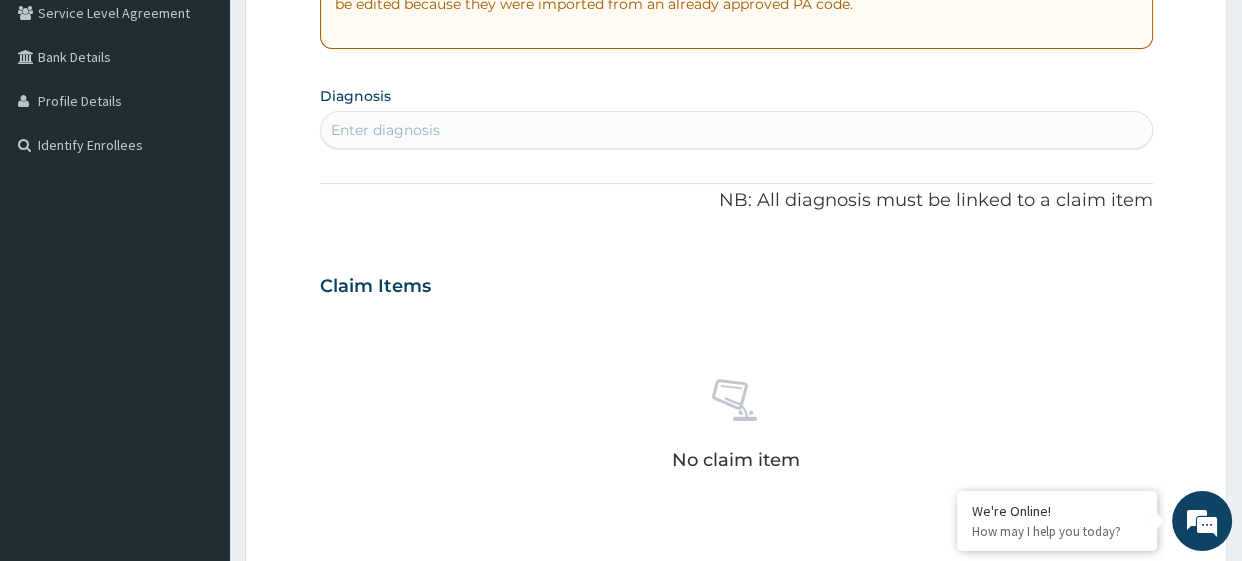 click on "Enter diagnosis" at bounding box center [736, 130] 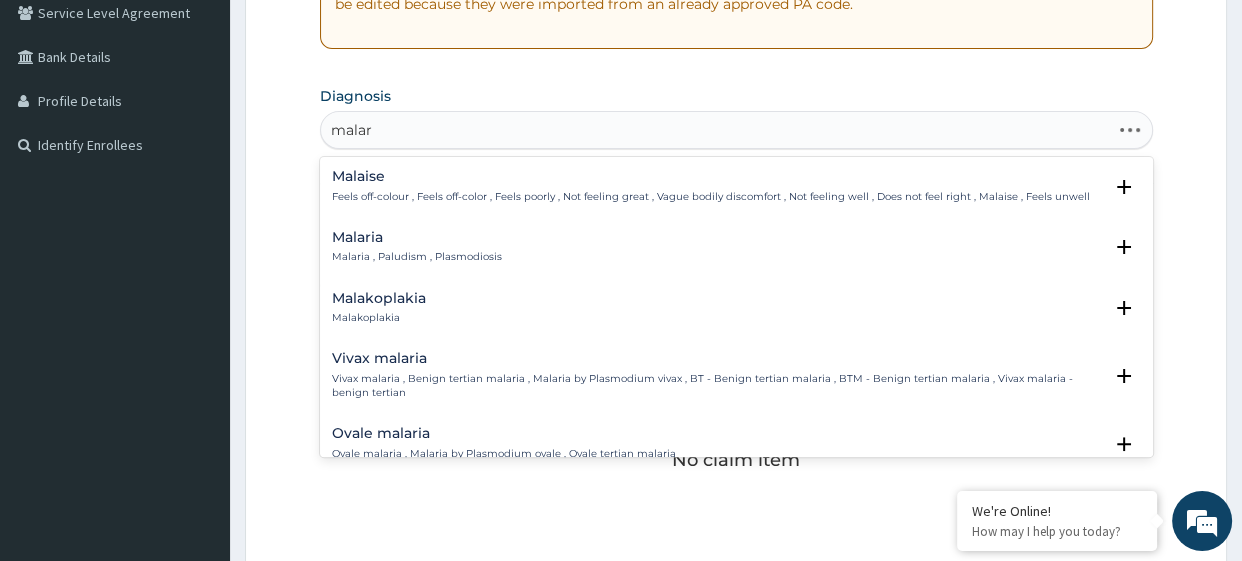 type on "malari" 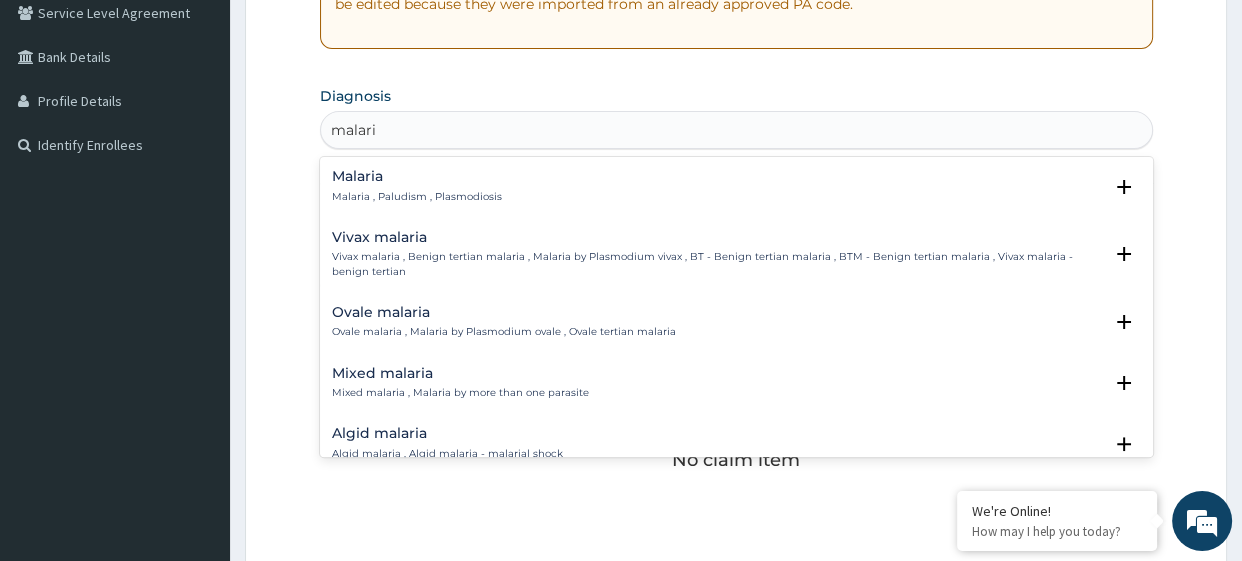 click on "Malaria Malaria , Paludism , Plasmodiosis" at bounding box center [736, 186] 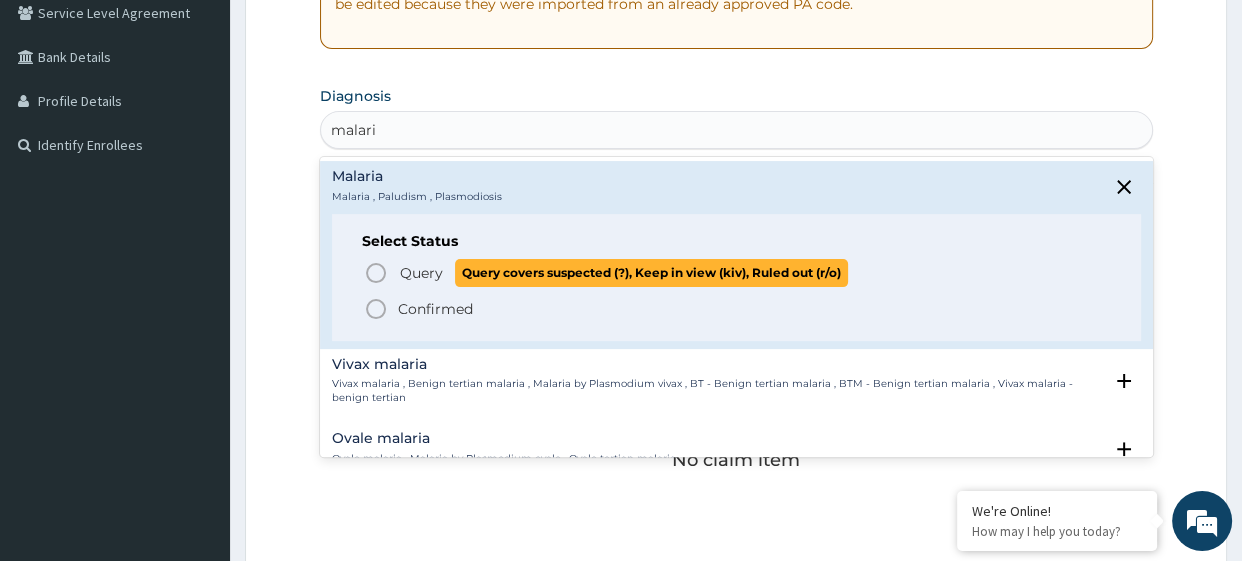click on "Query covers suspected (?), Keep in view (kiv), Ruled out (r/o)" at bounding box center [651, 272] 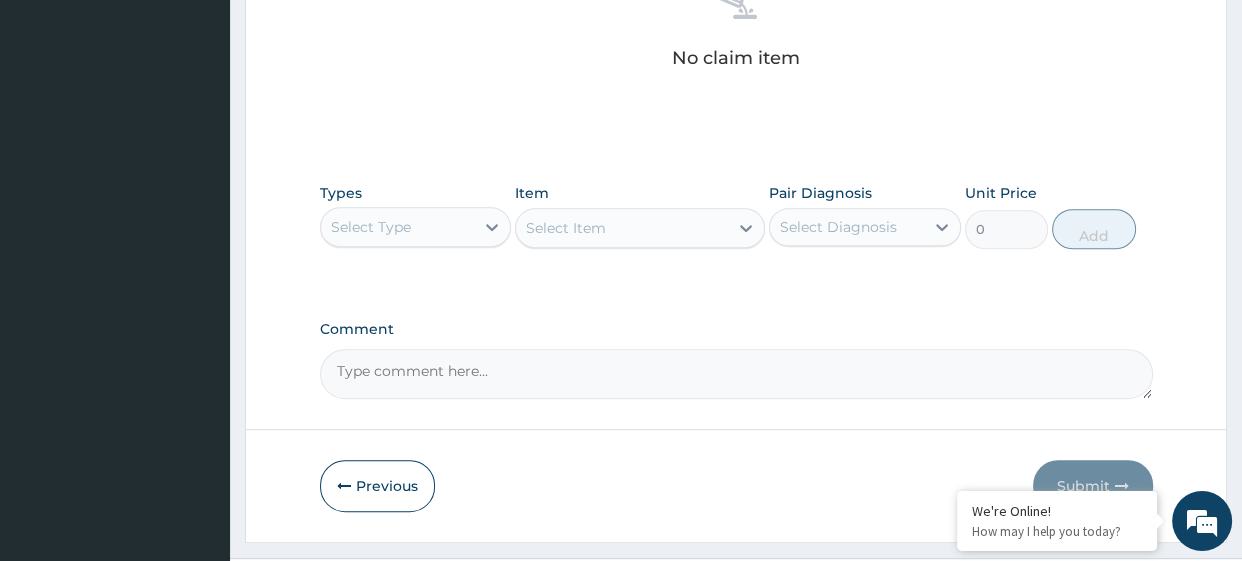 scroll, scrollTop: 839, scrollLeft: 0, axis: vertical 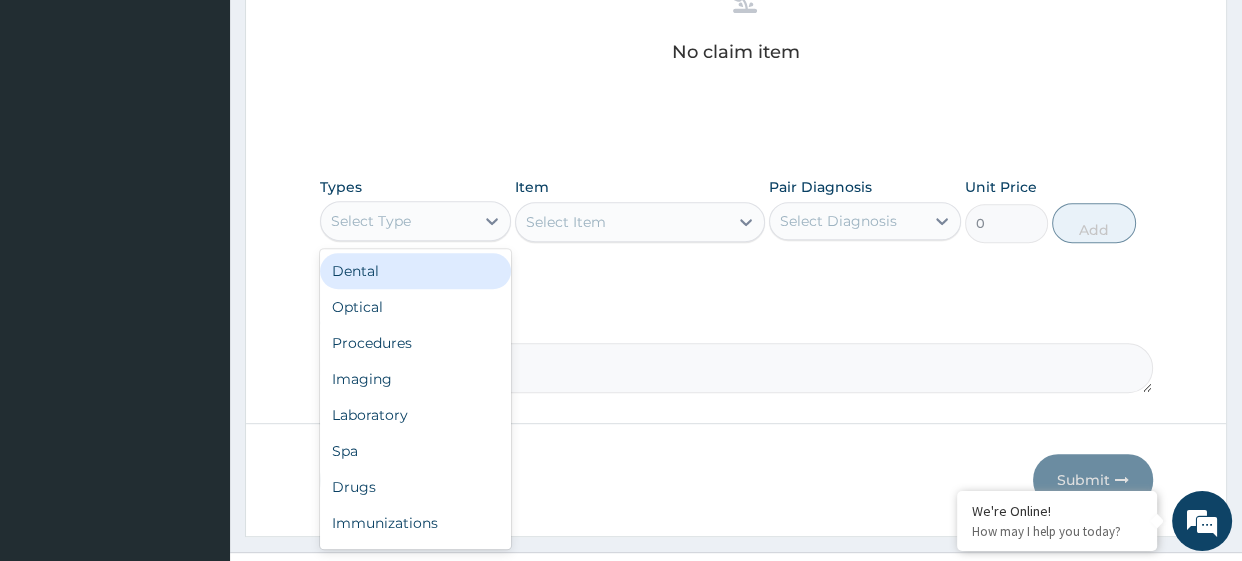 click on "Select Type" at bounding box center [398, 221] 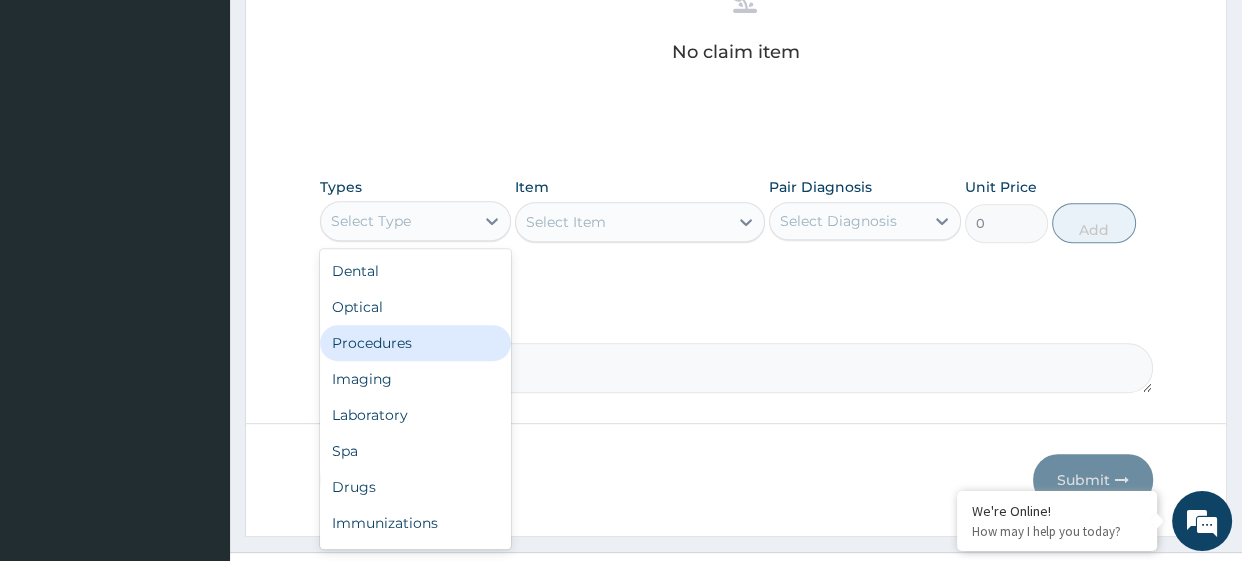 click on "Procedures" at bounding box center (416, 343) 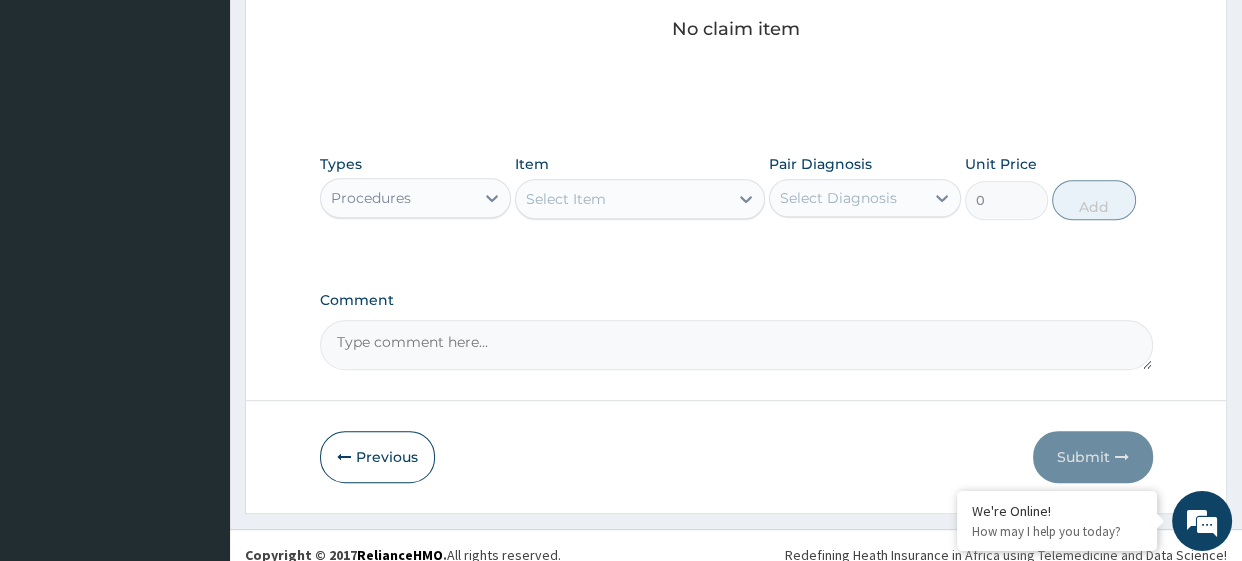 scroll, scrollTop: 877, scrollLeft: 0, axis: vertical 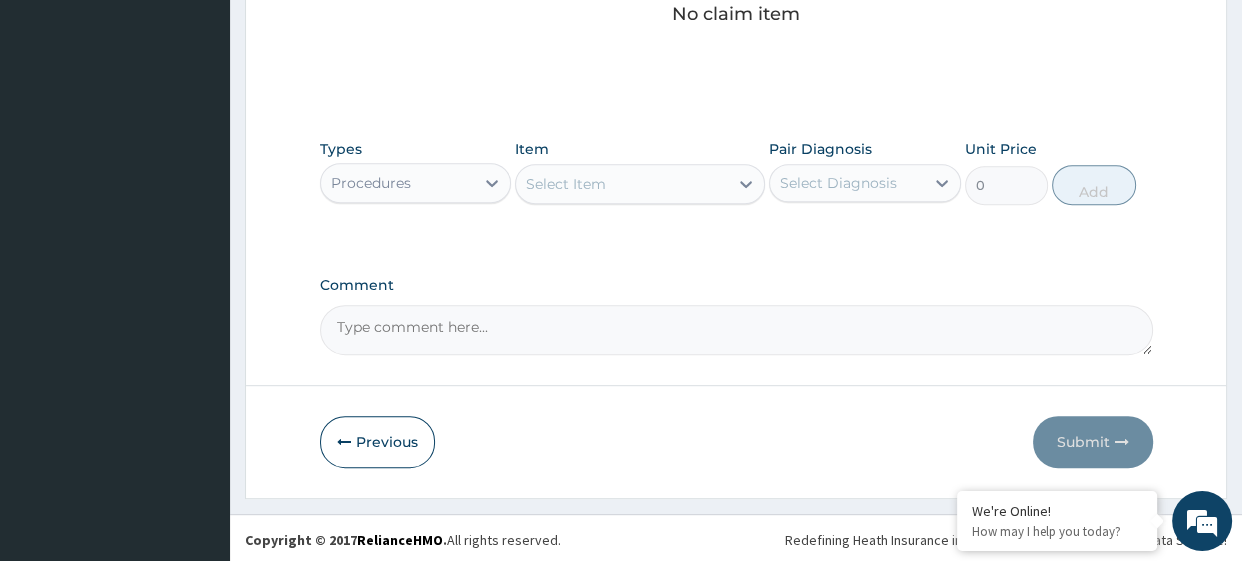 click on "Select Item" at bounding box center (640, 184) 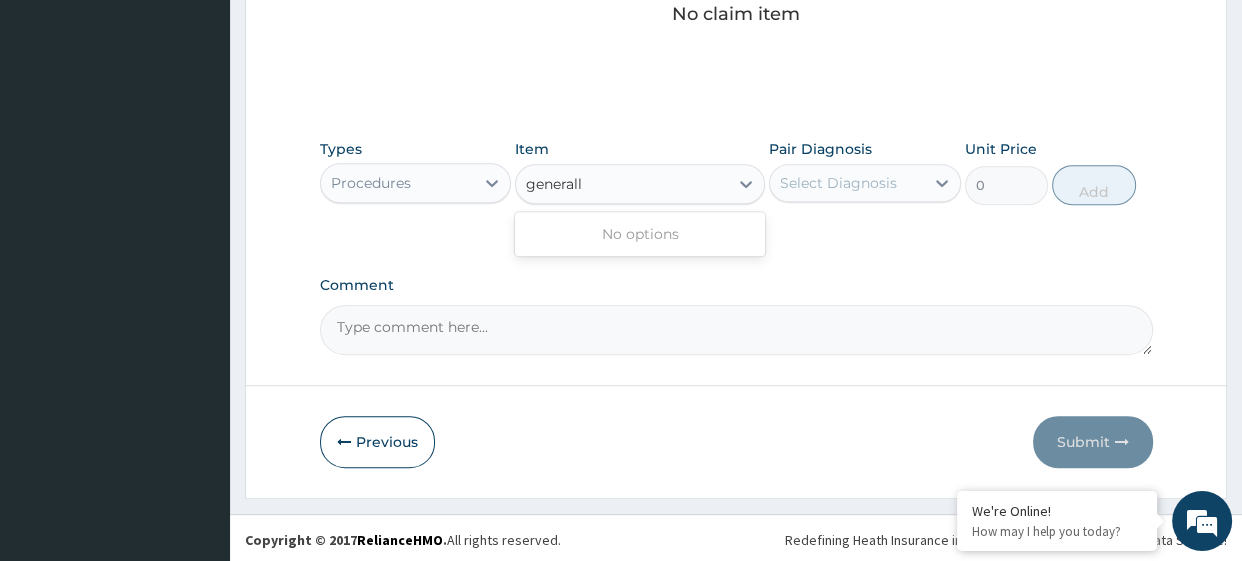 type on "general" 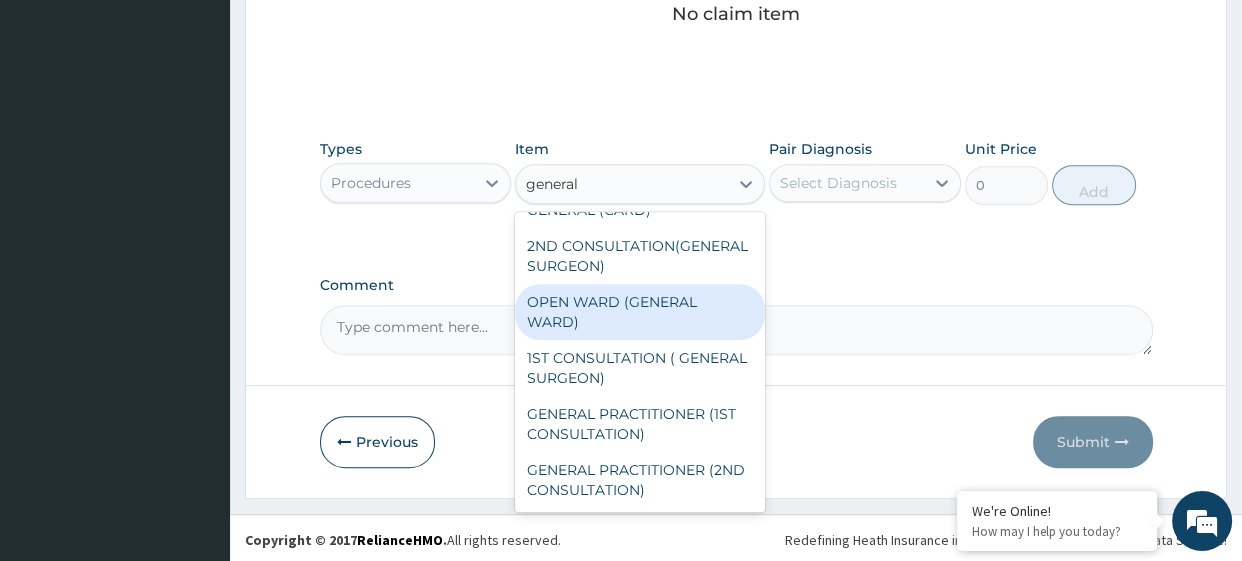 scroll, scrollTop: 40, scrollLeft: 0, axis: vertical 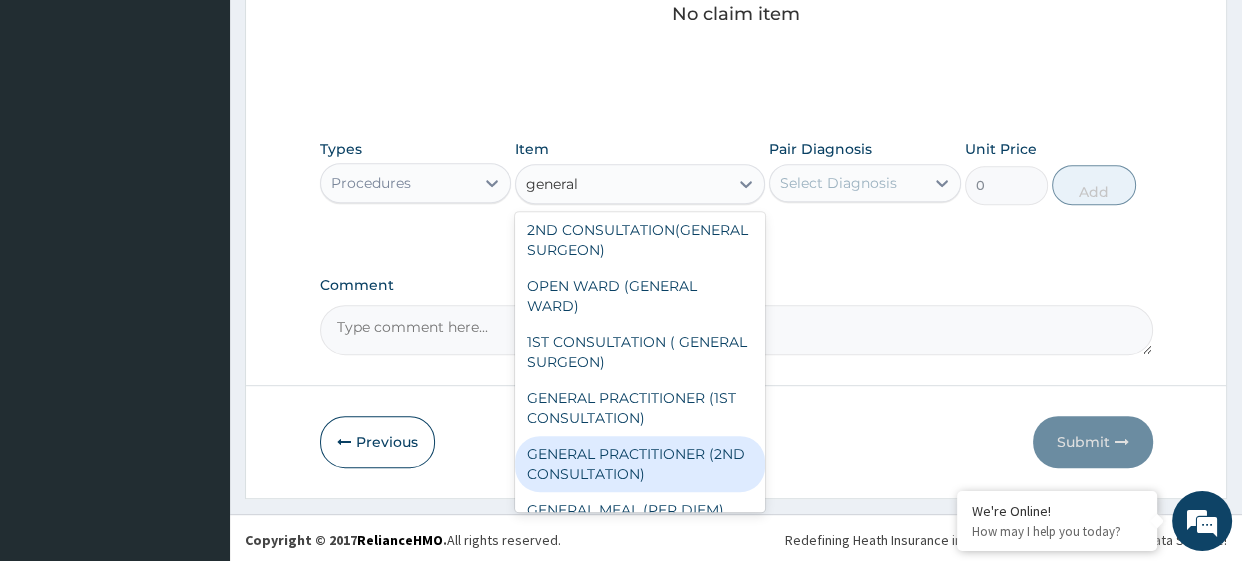 click on "GENERAL PRACTITIONER (2ND CONSULTATION)" at bounding box center (640, 464) 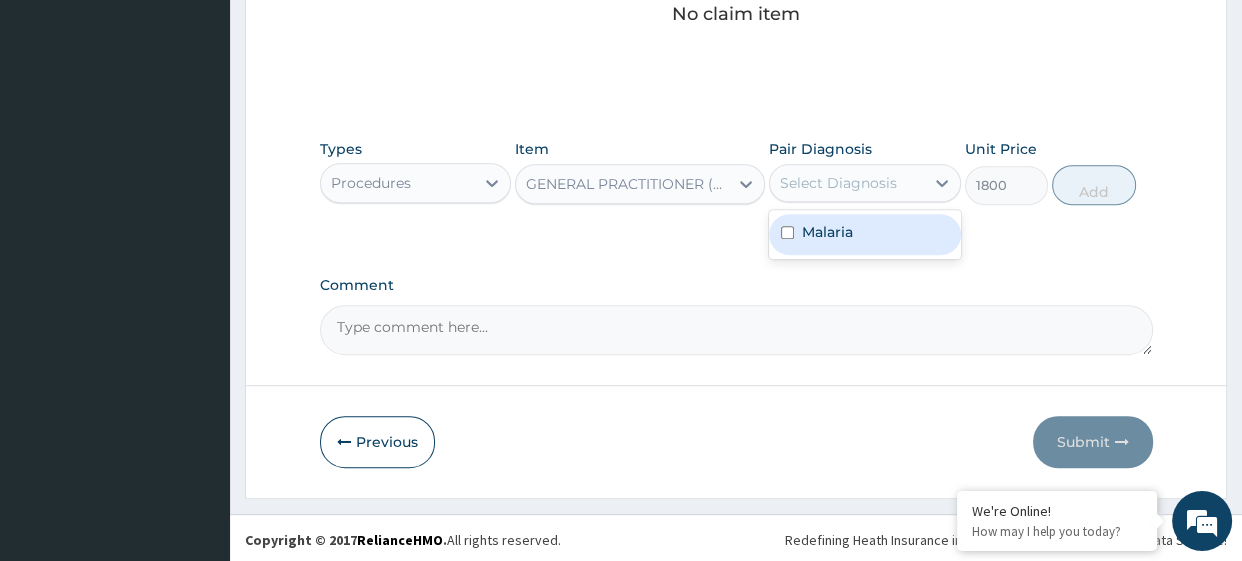 click on "Select Diagnosis" at bounding box center (847, 183) 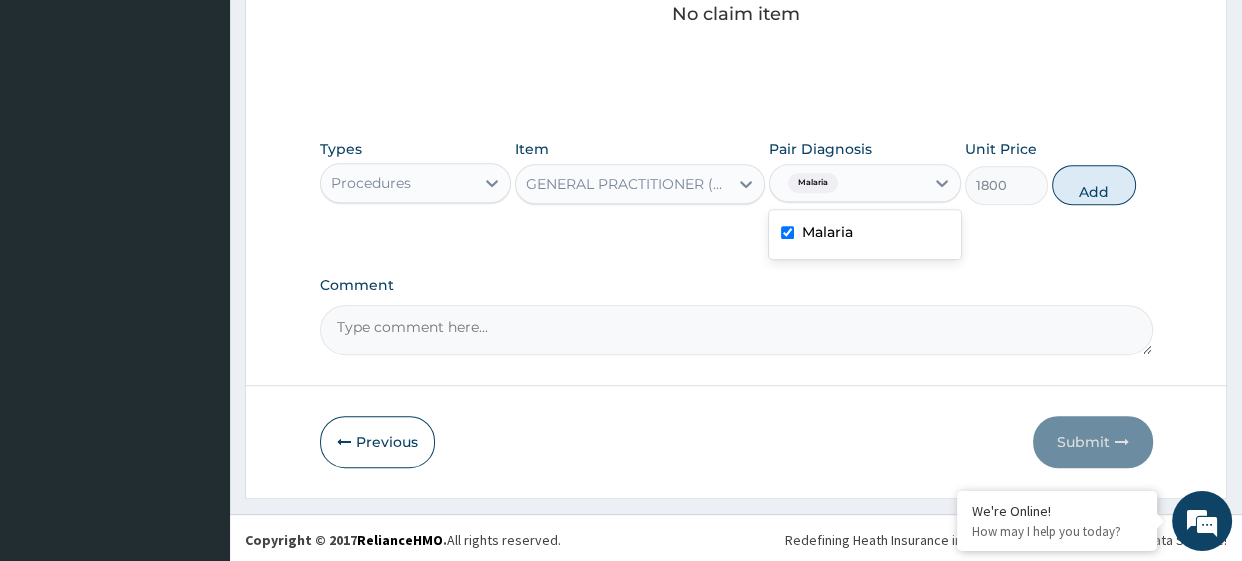 checkbox on "true" 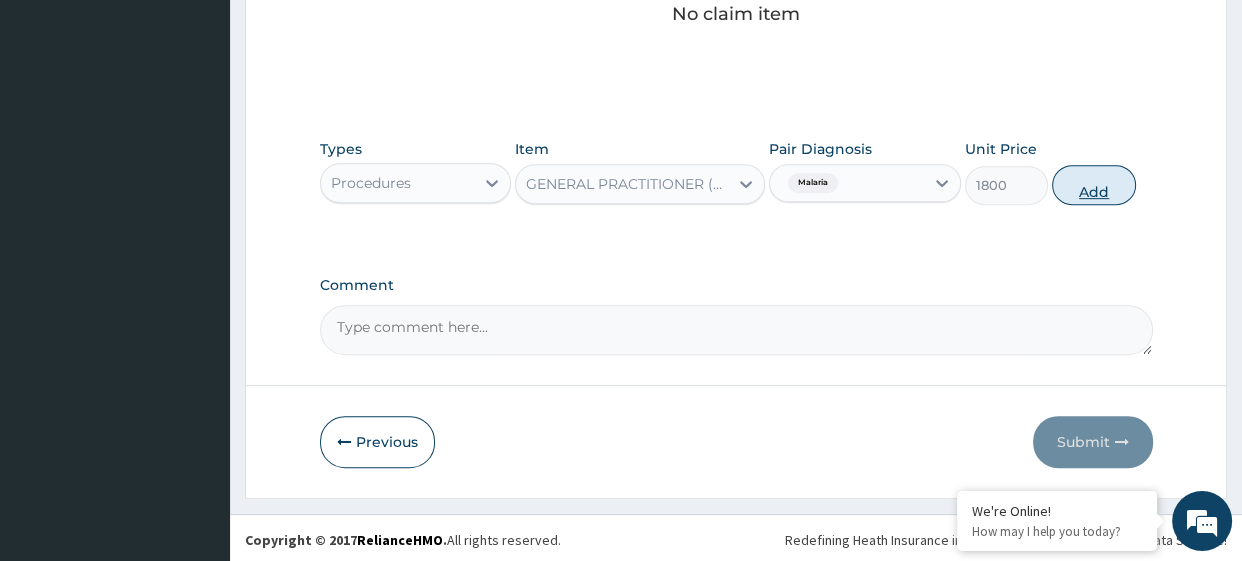 click on "Add" at bounding box center [1093, 185] 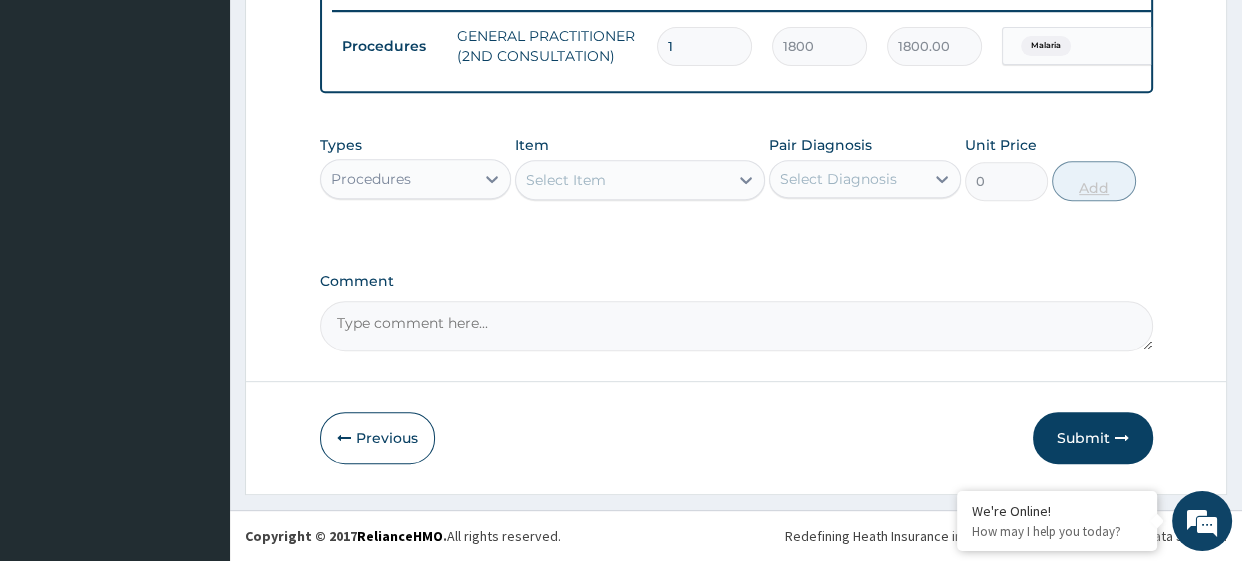 scroll, scrollTop: 782, scrollLeft: 0, axis: vertical 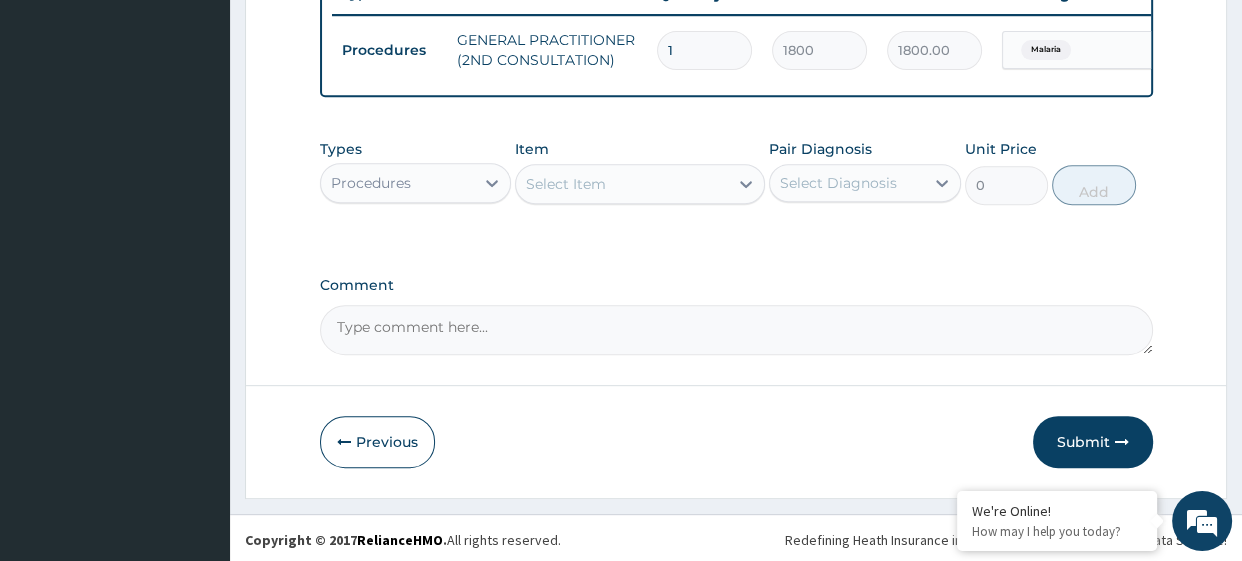 click on "Comment" at bounding box center (736, 285) 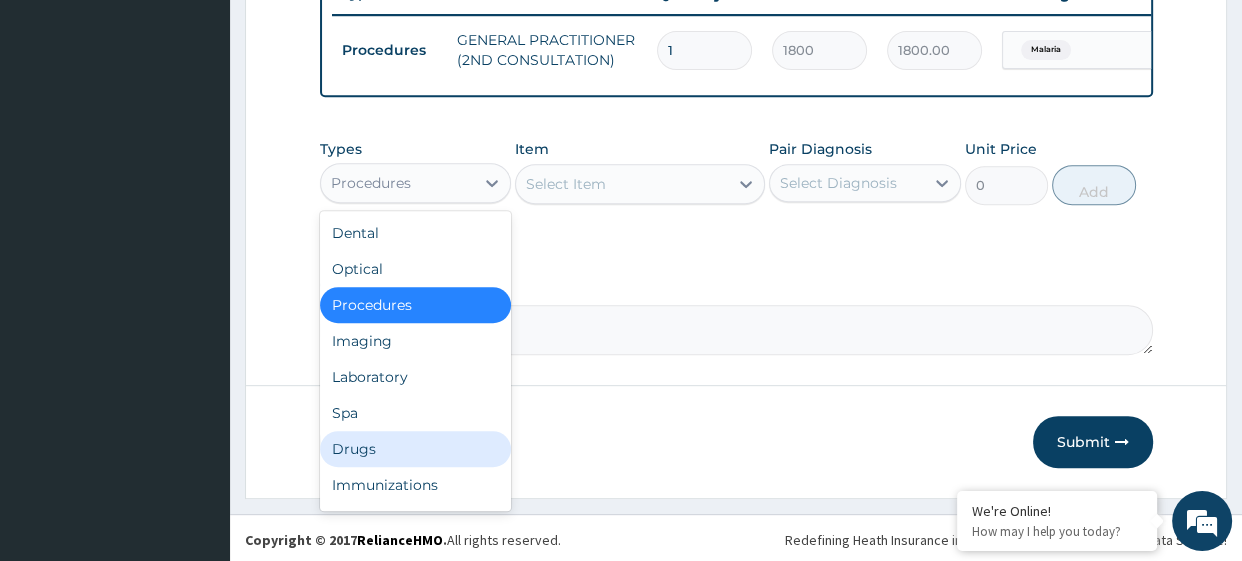 click on "Drugs" at bounding box center [416, 449] 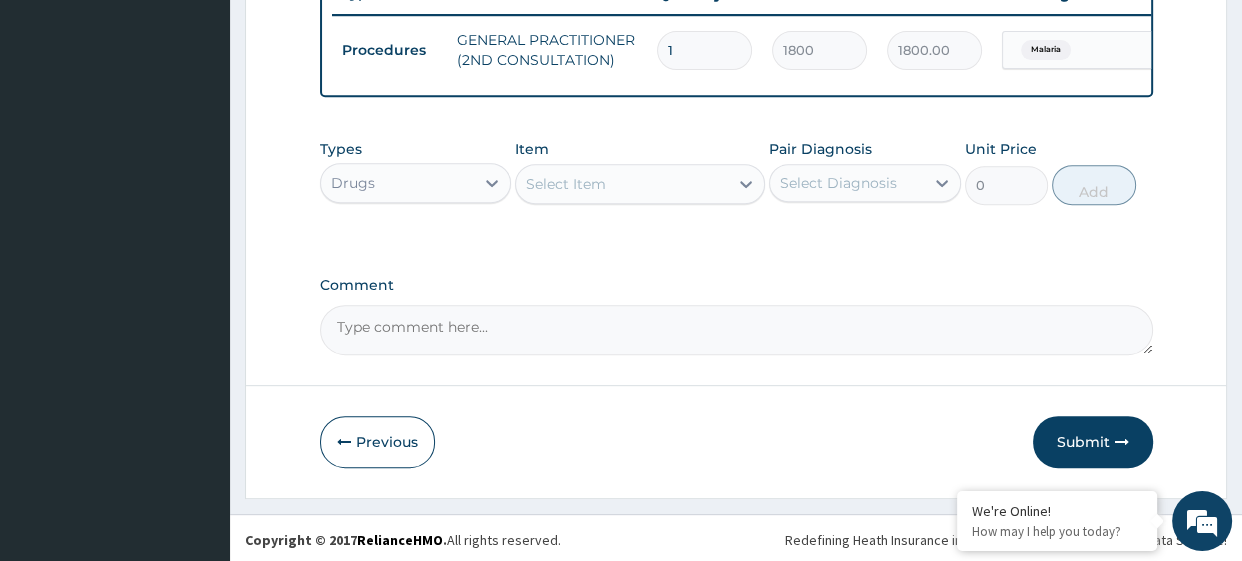 click on "Select Item" at bounding box center [622, 184] 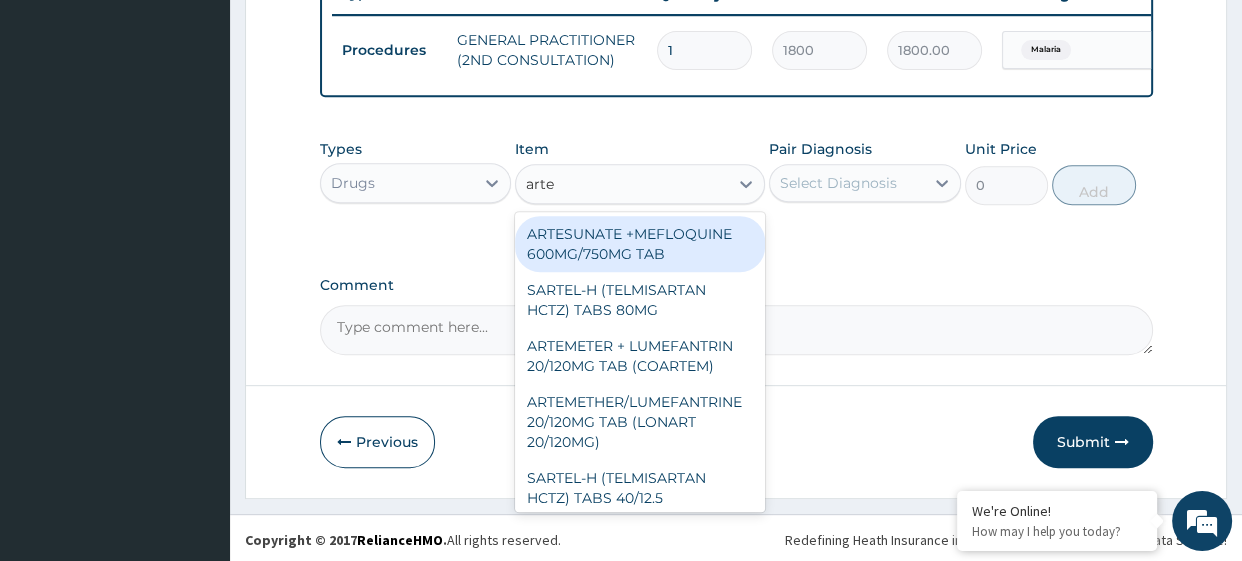 type on "artem" 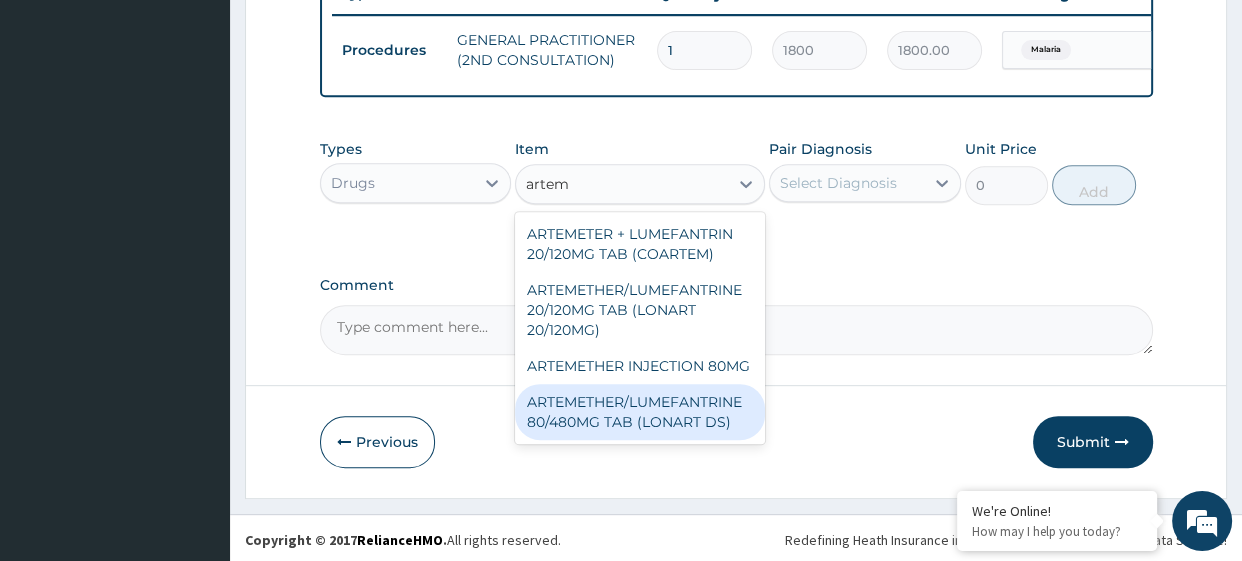 click on "ARTEMETHER/LUMEFANTRINE 80/480MG TAB (LONART DS)" at bounding box center [640, 412] 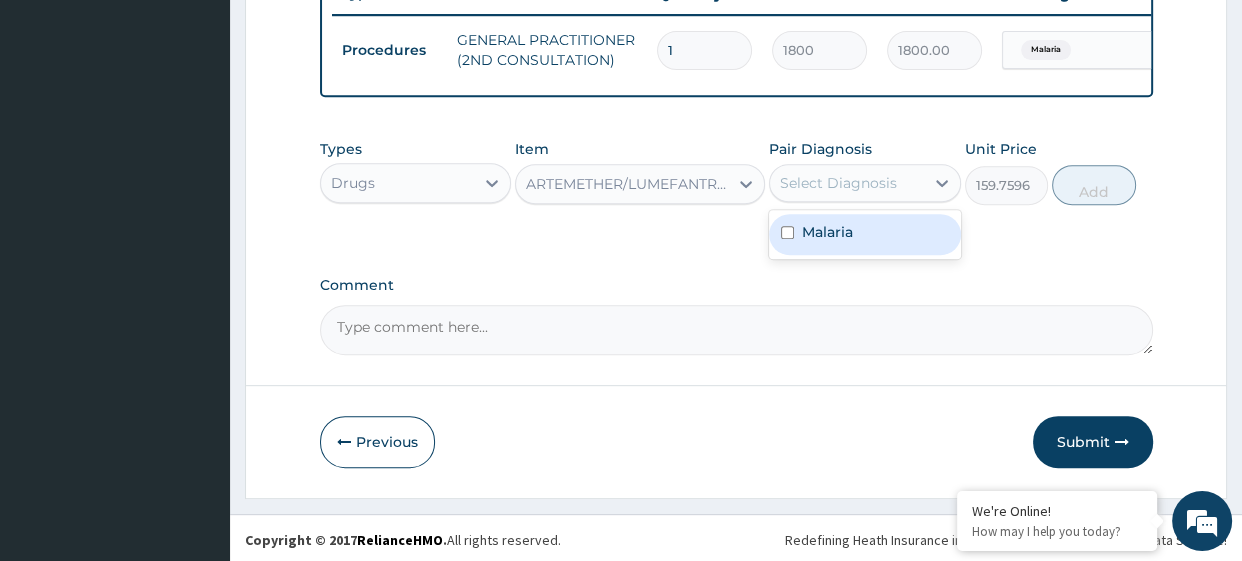 click on "Select Diagnosis" at bounding box center [847, 183] 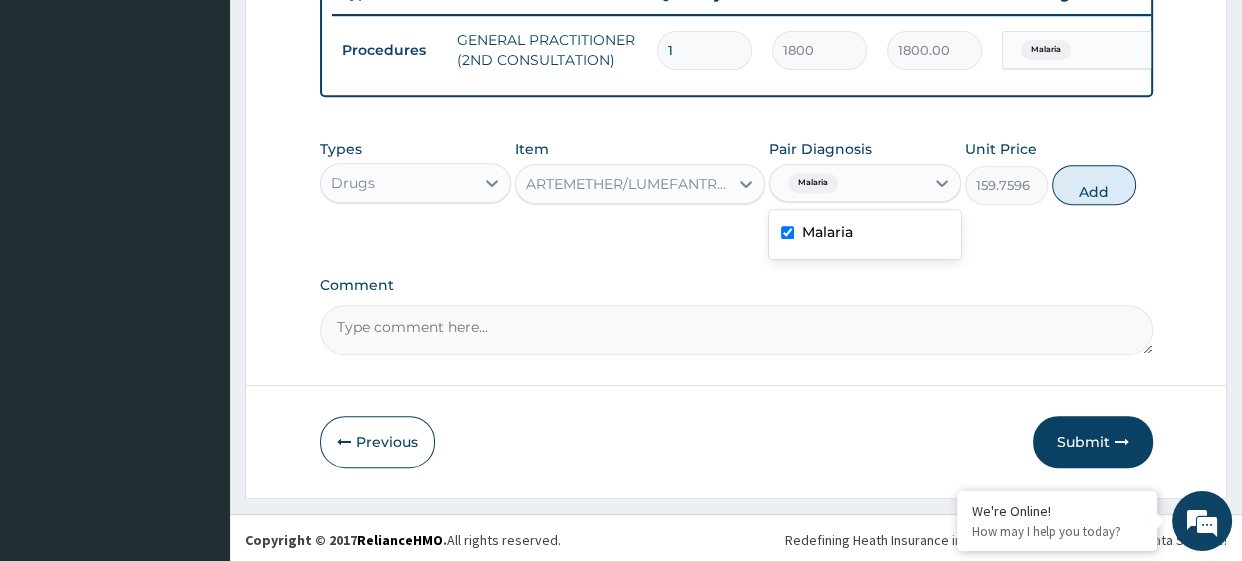 checkbox on "true" 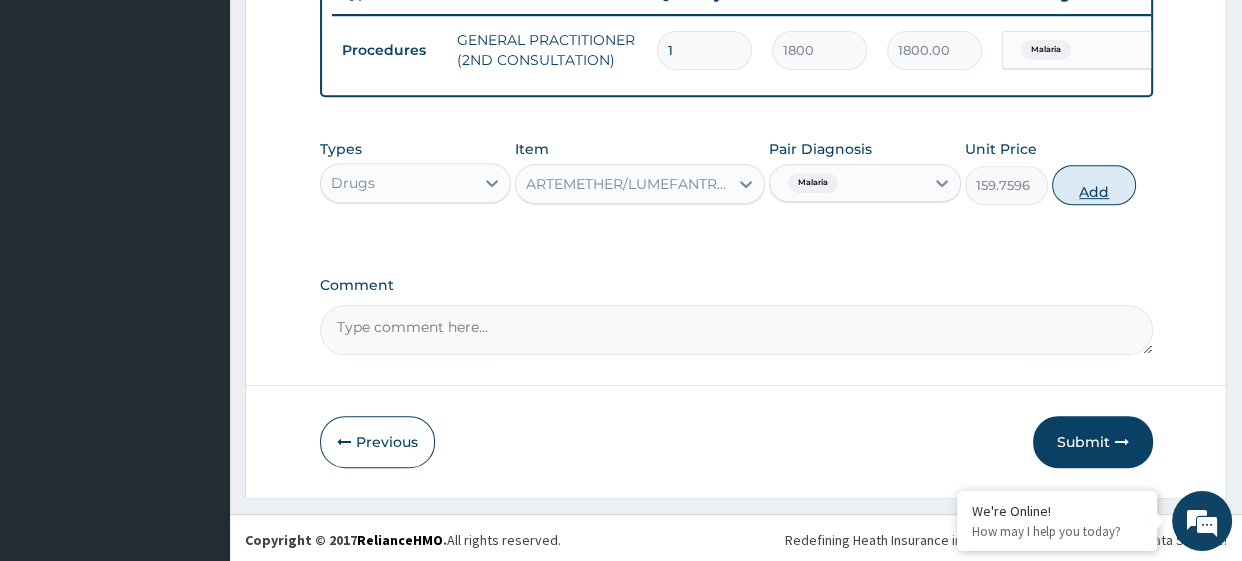 click on "Add" at bounding box center [1093, 185] 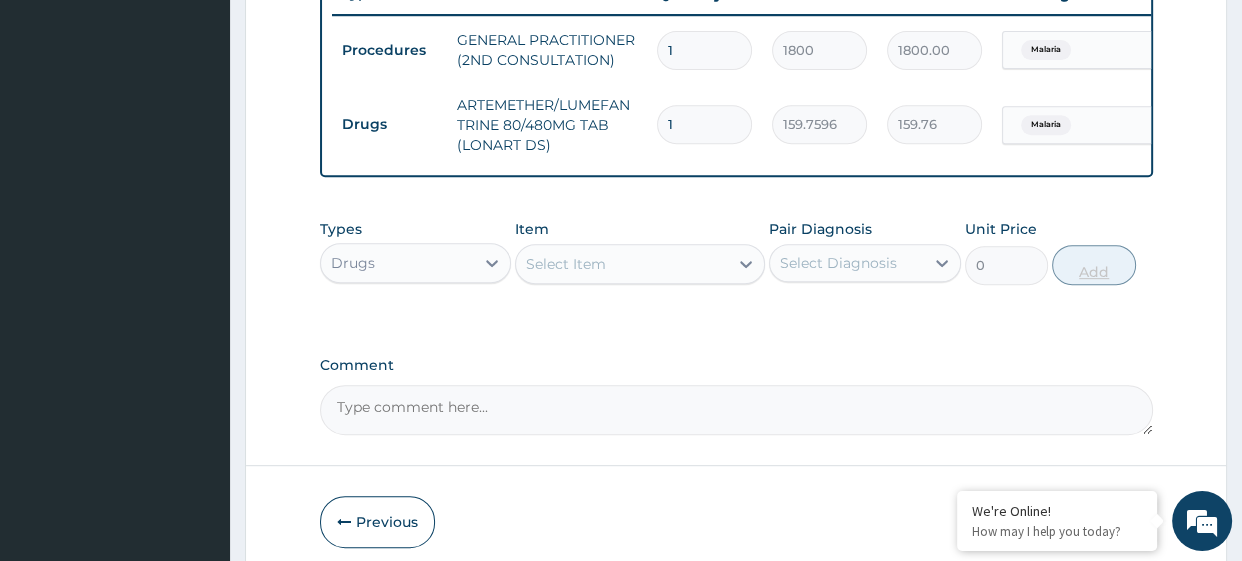 type 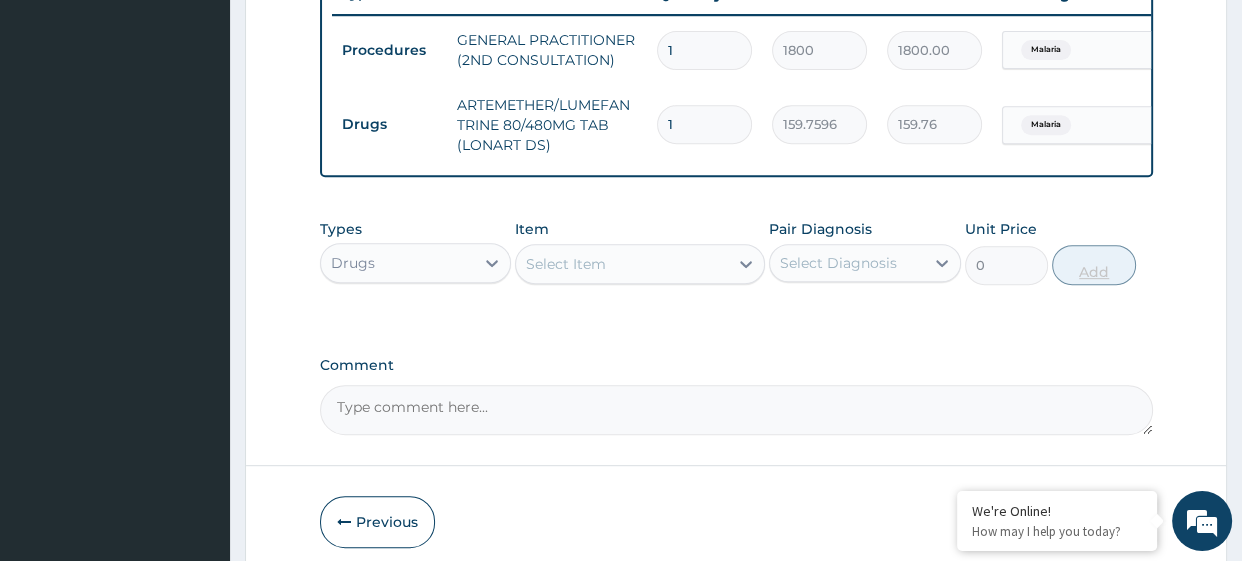 type on "0.00" 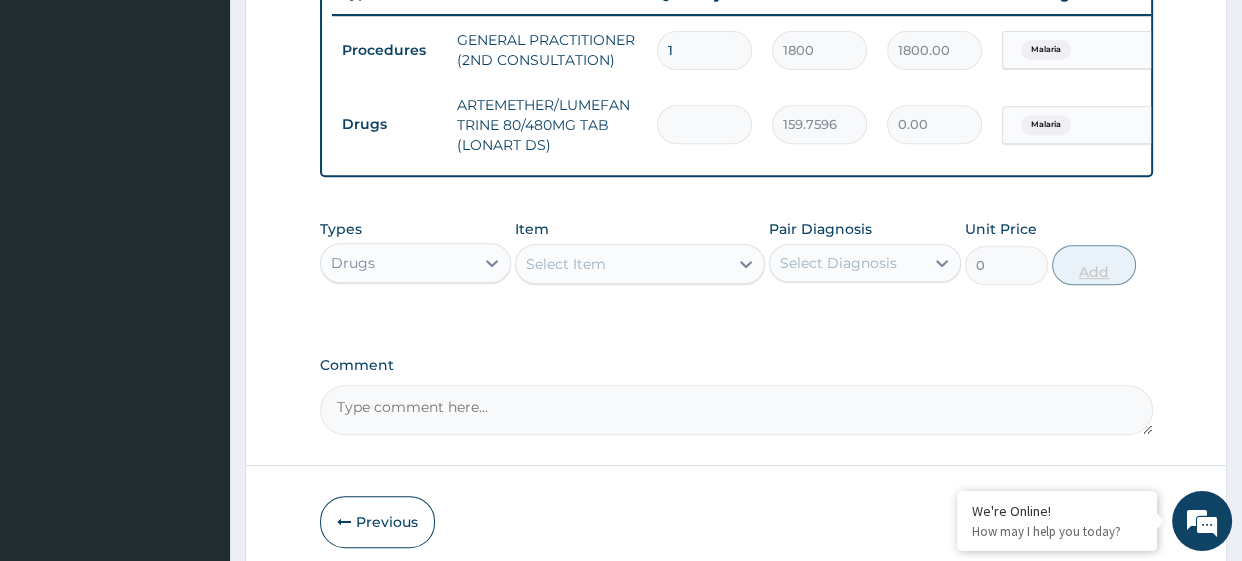type on "6" 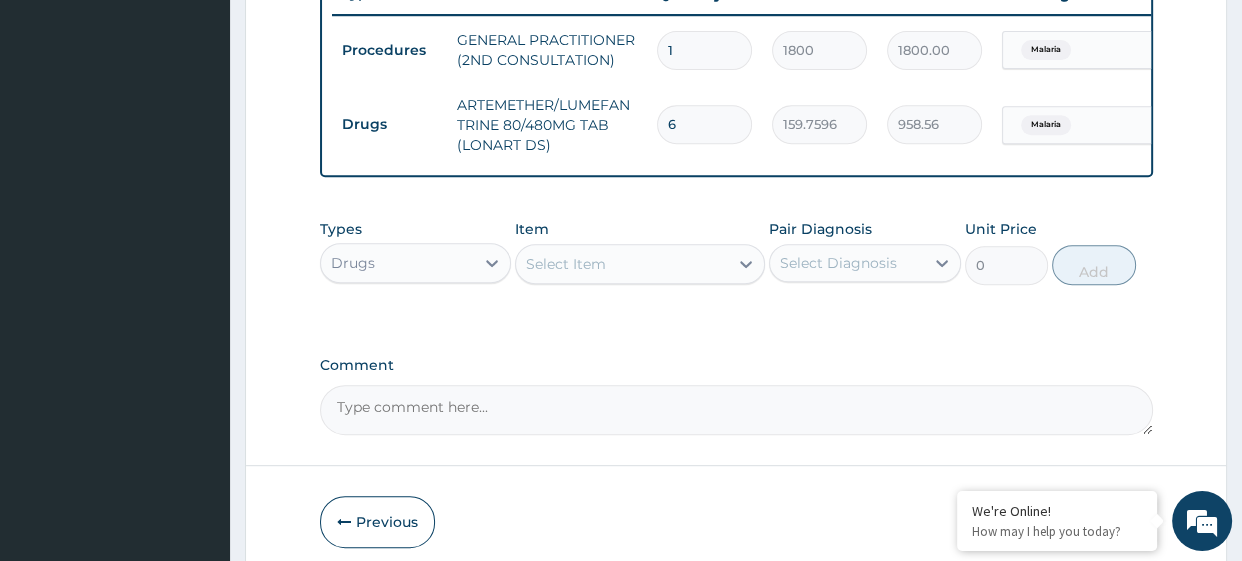 type on "6" 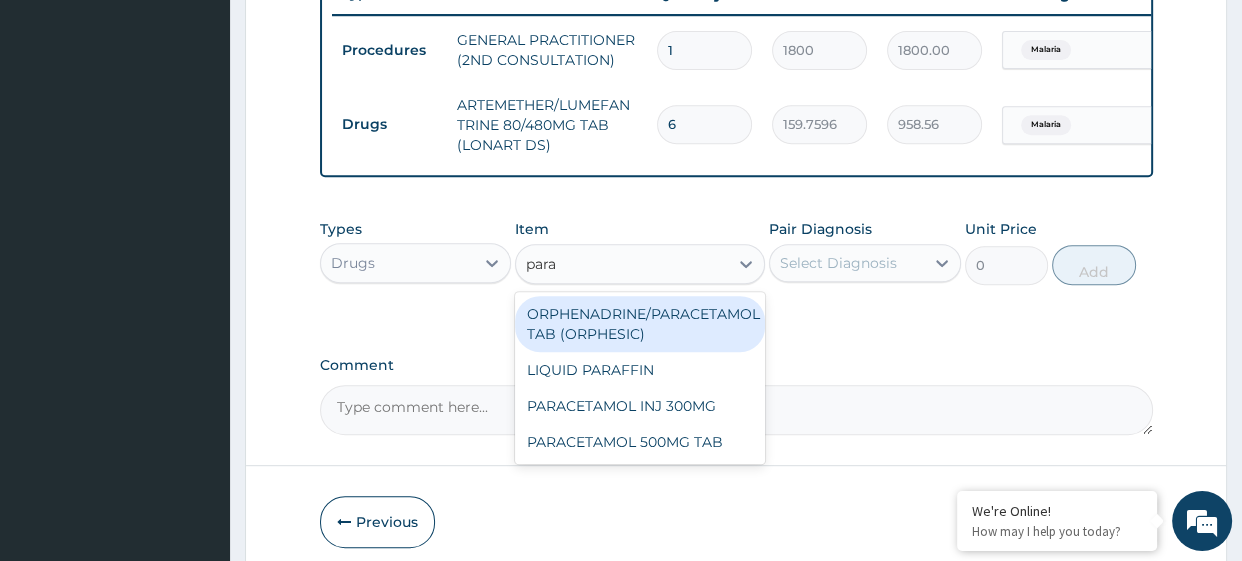 type on "parac" 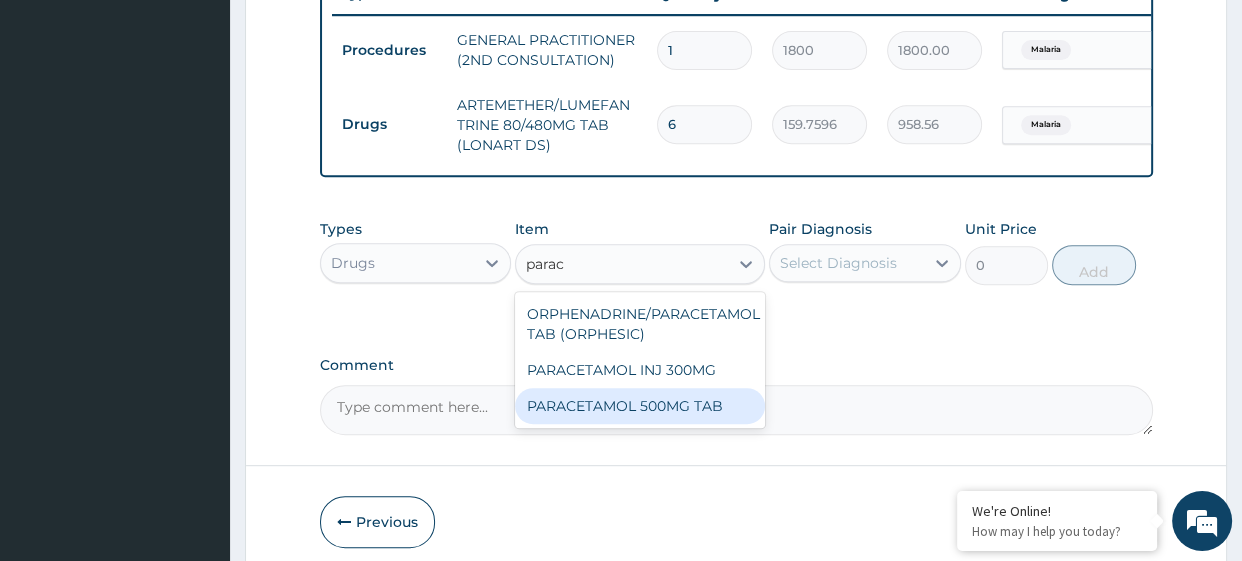 click on "PARACETAMOL 500MG TAB" at bounding box center (640, 406) 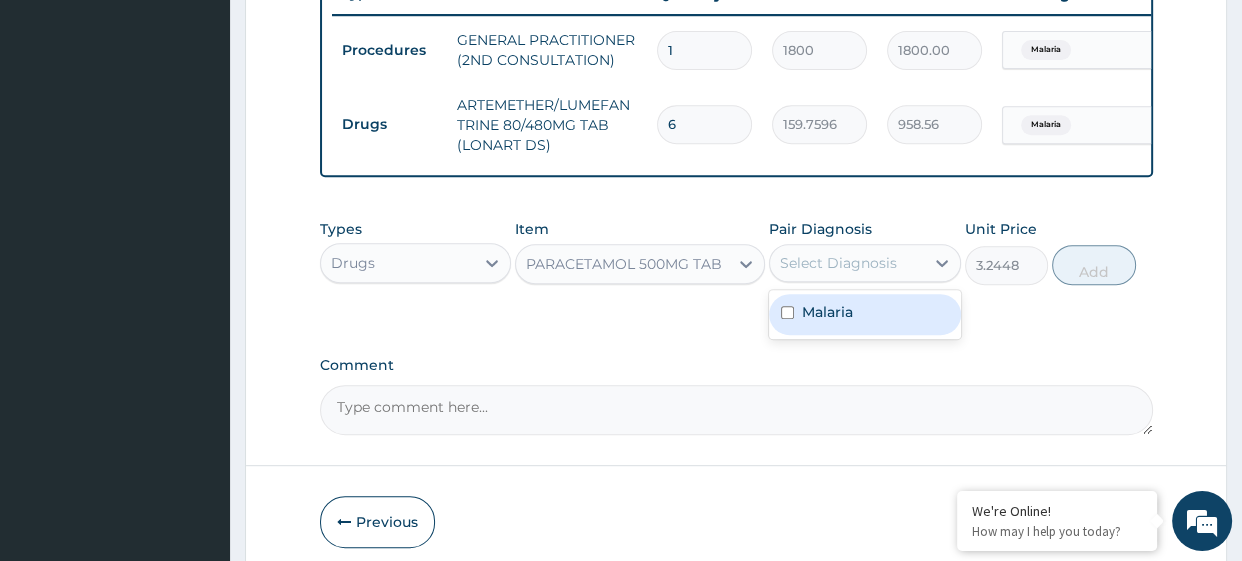 click on "Select Diagnosis" at bounding box center (838, 263) 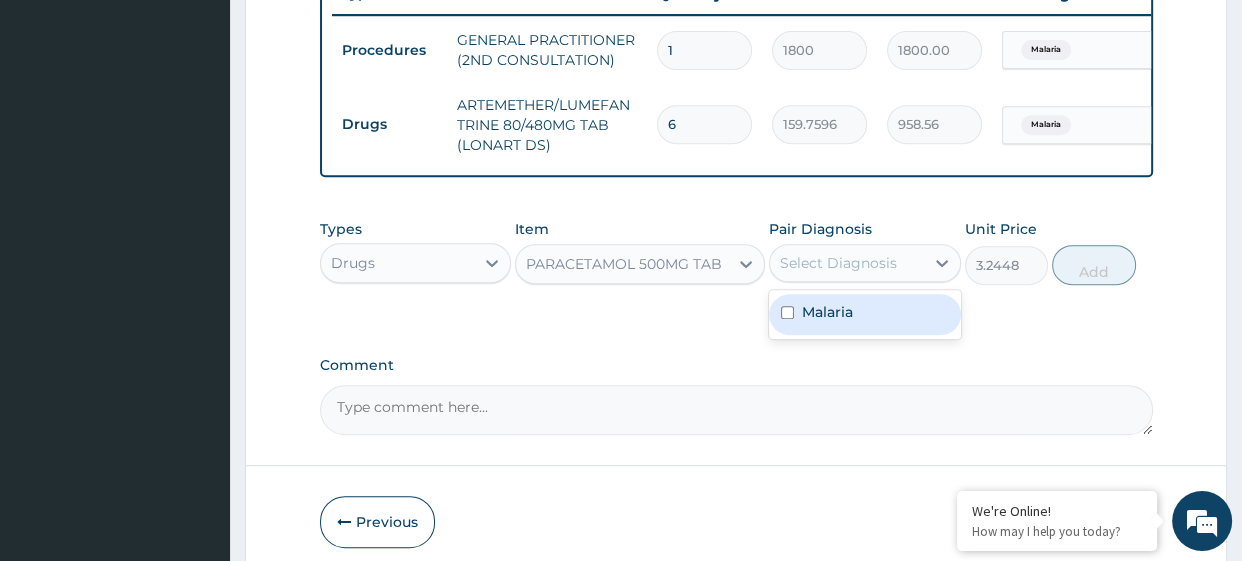 click on "Malaria" at bounding box center (827, 312) 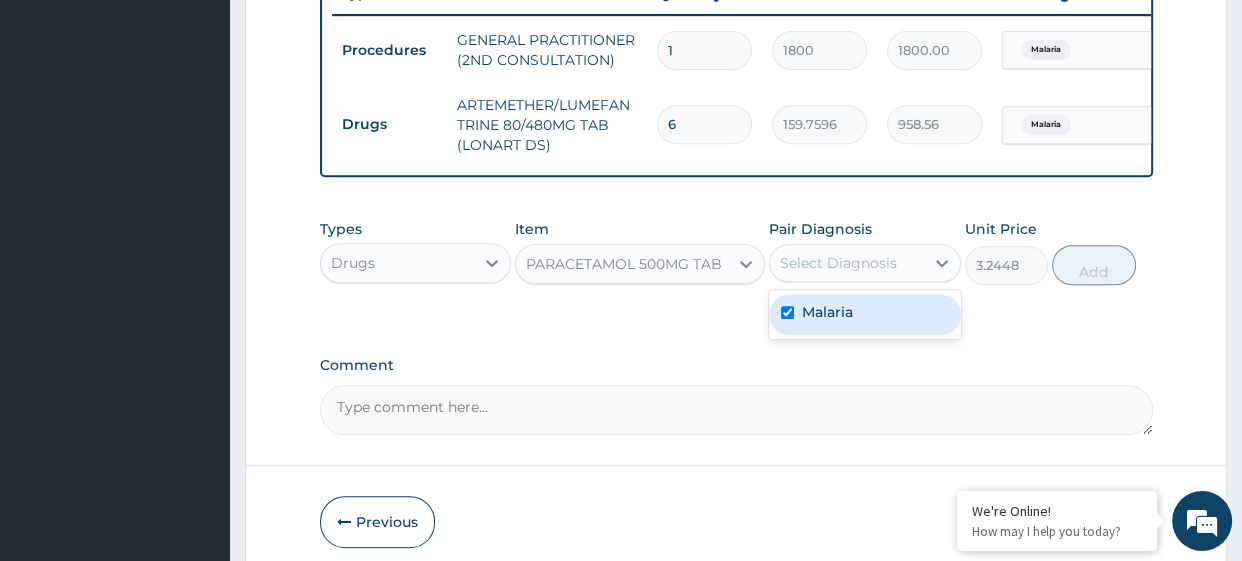 checkbox on "true" 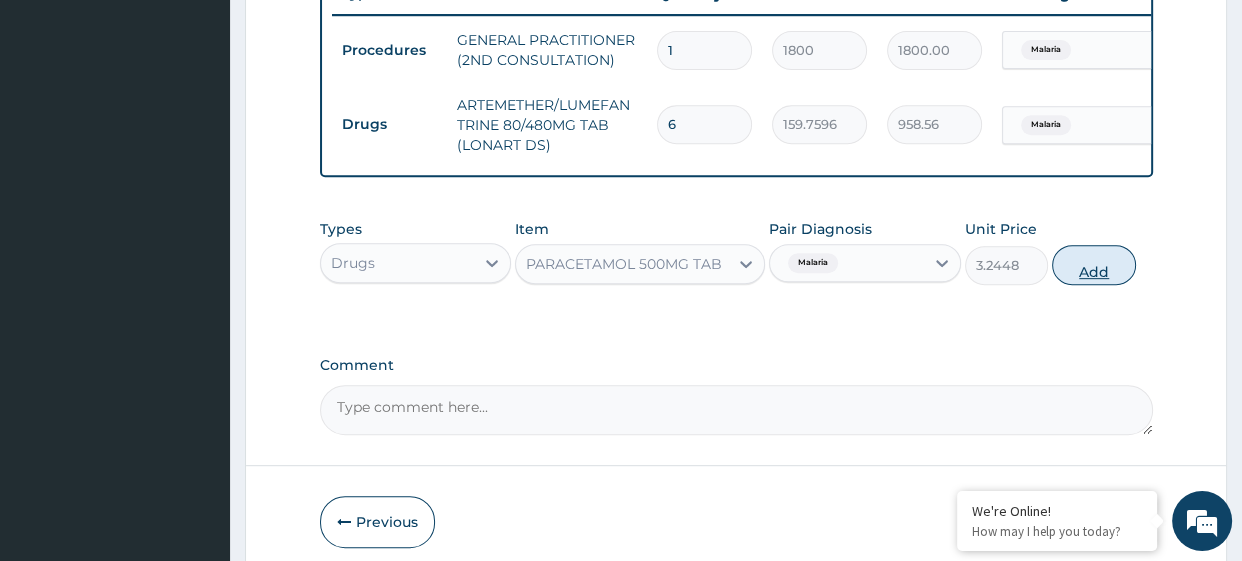 click on "Add" at bounding box center [1093, 265] 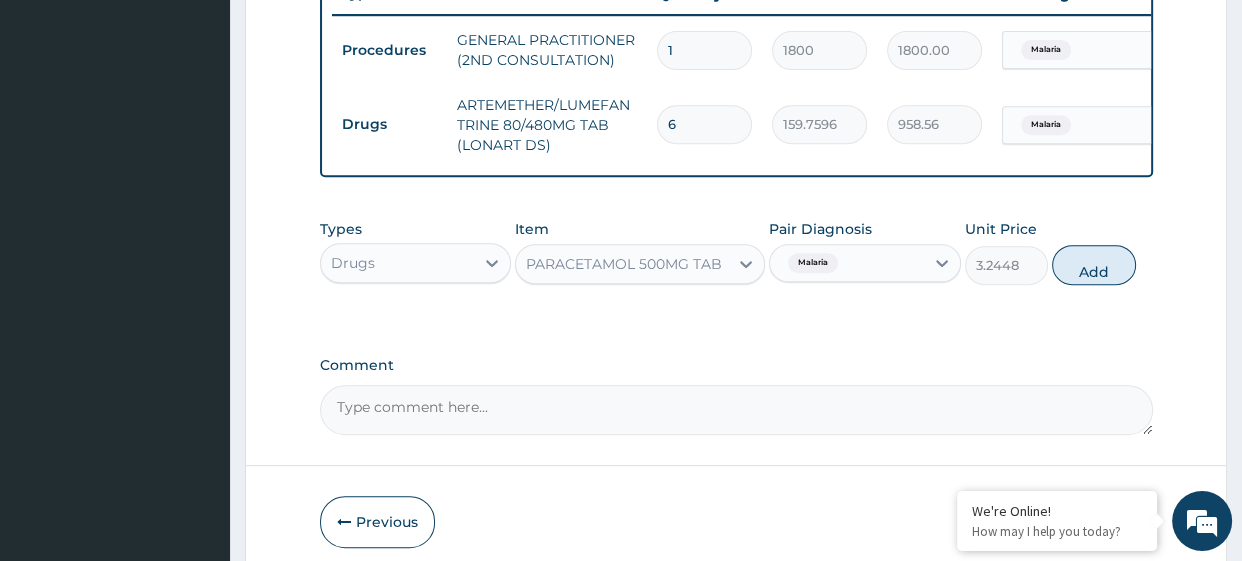 type on "0" 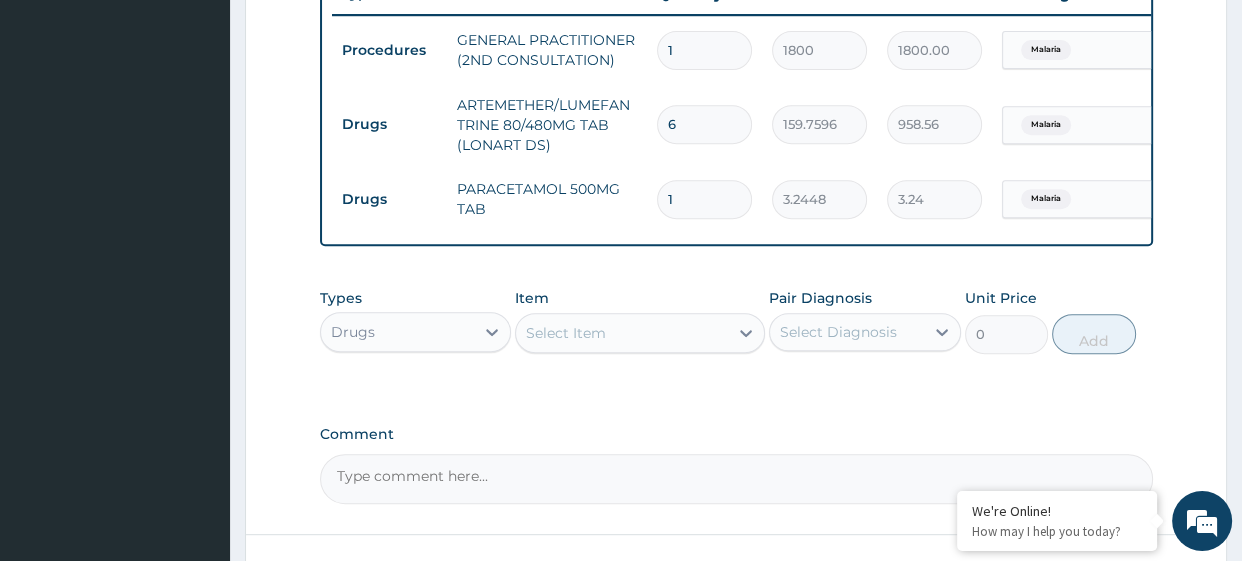 type on "18" 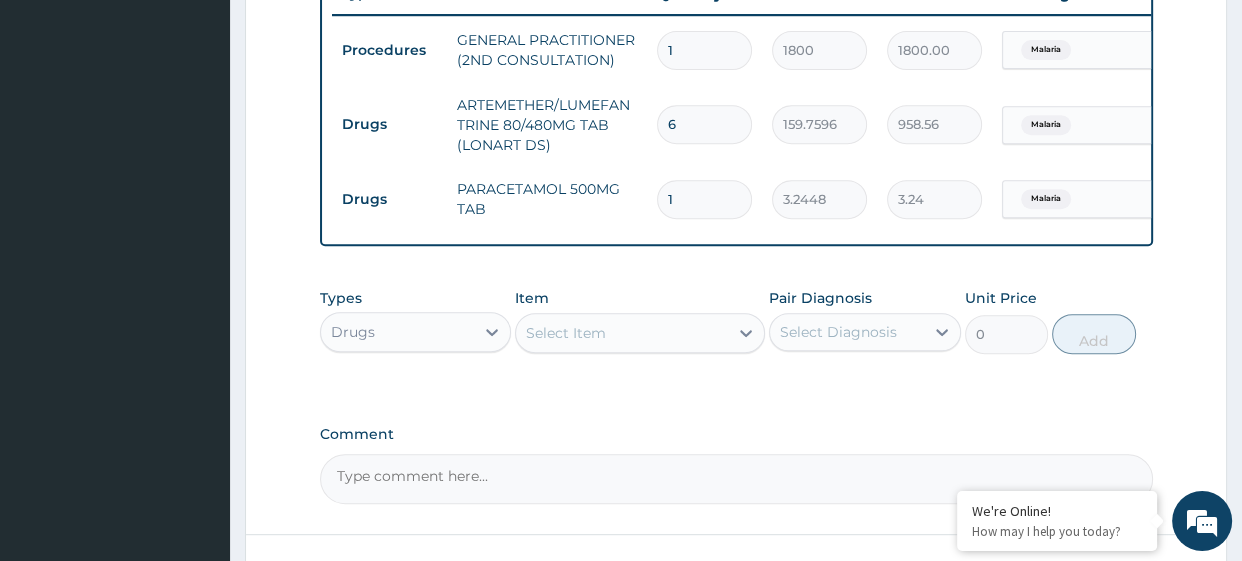 type on "58.41" 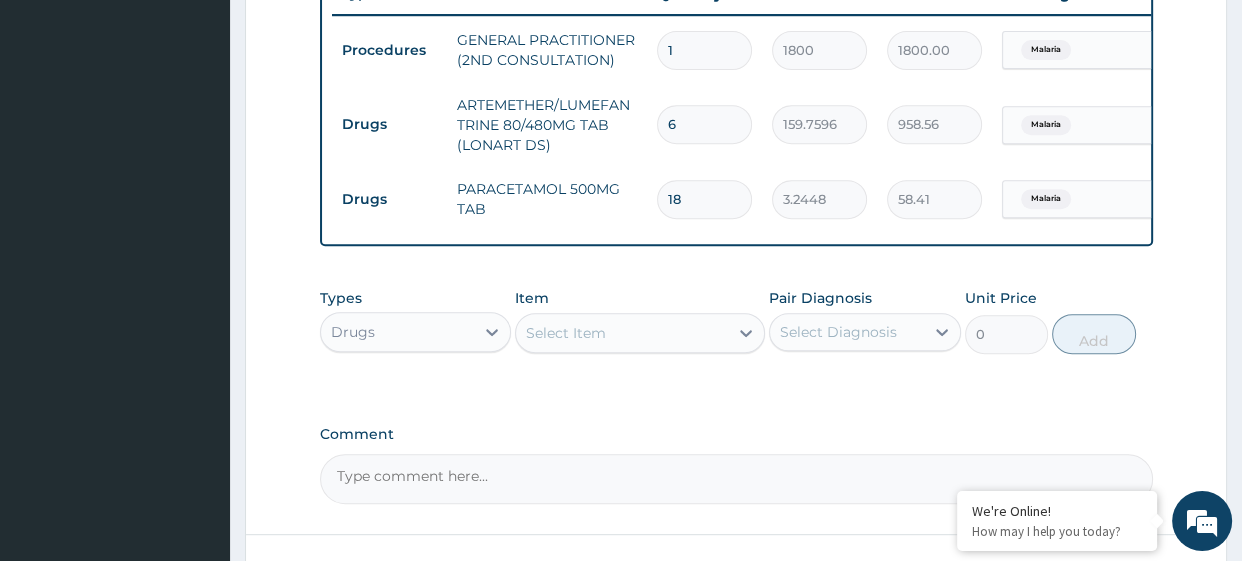 type on "18" 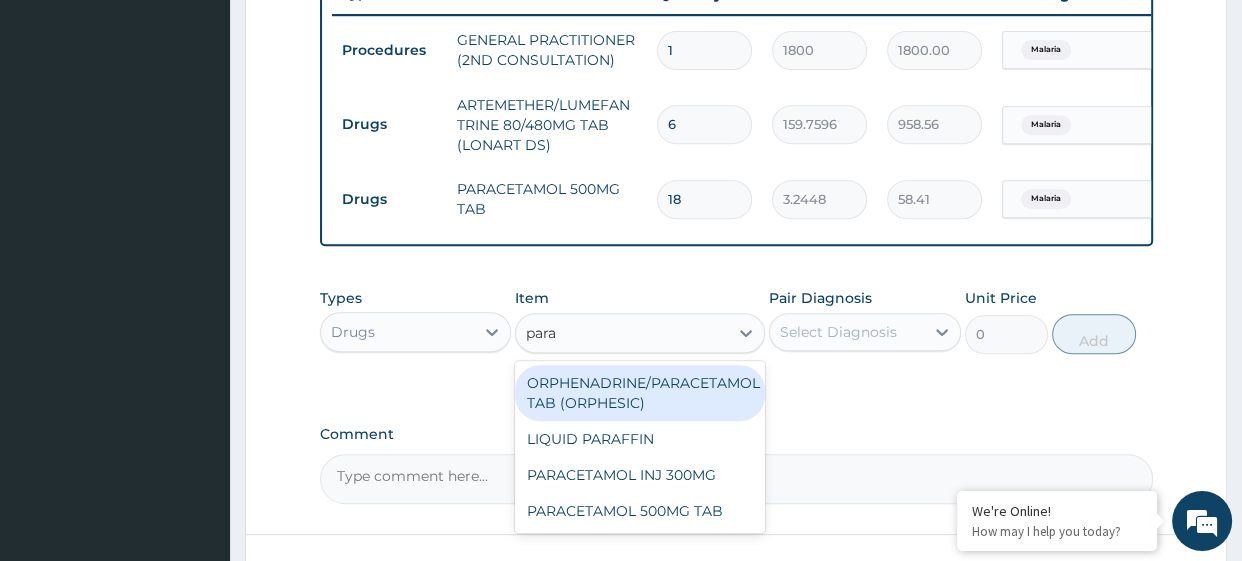 type on "parac" 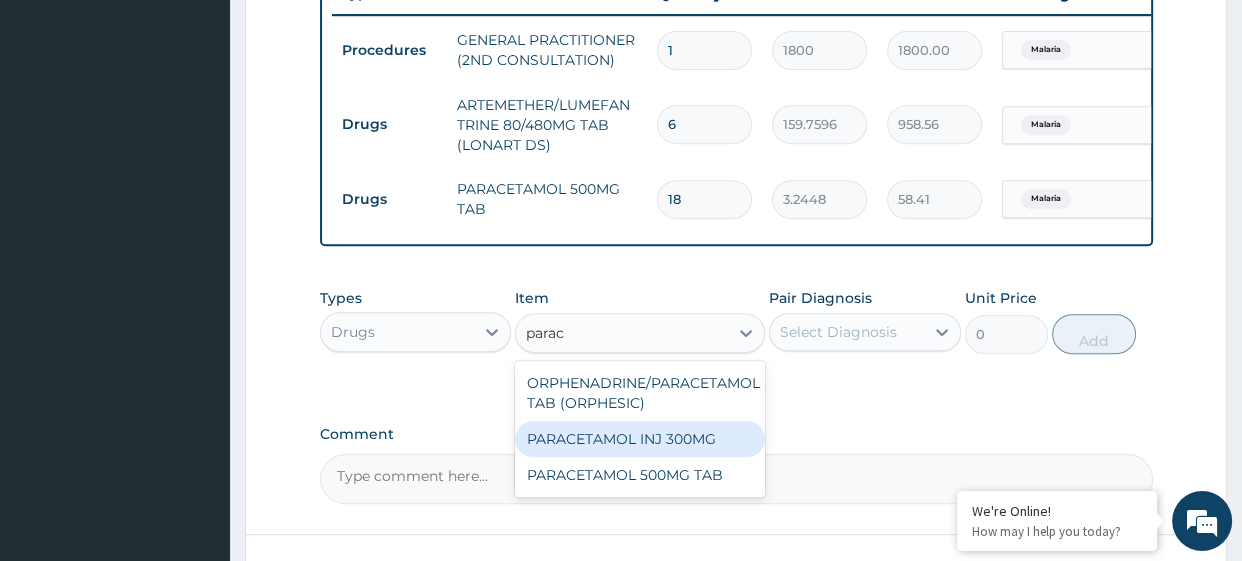click on "PARACETAMOL INJ 300MG" at bounding box center [640, 439] 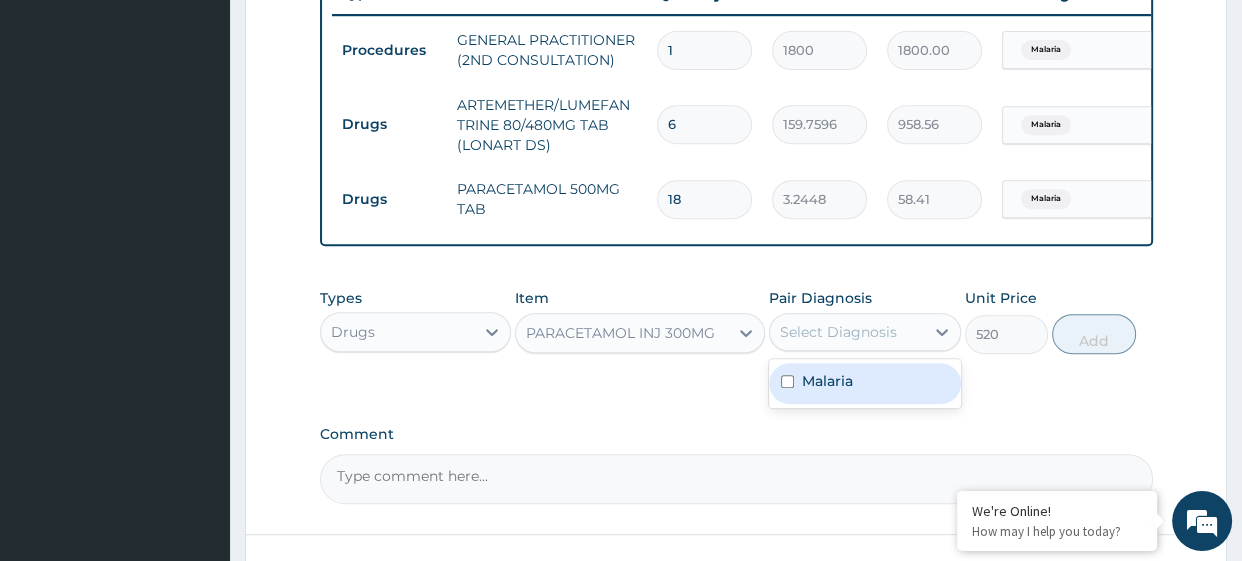 click on "Select Diagnosis" at bounding box center (838, 332) 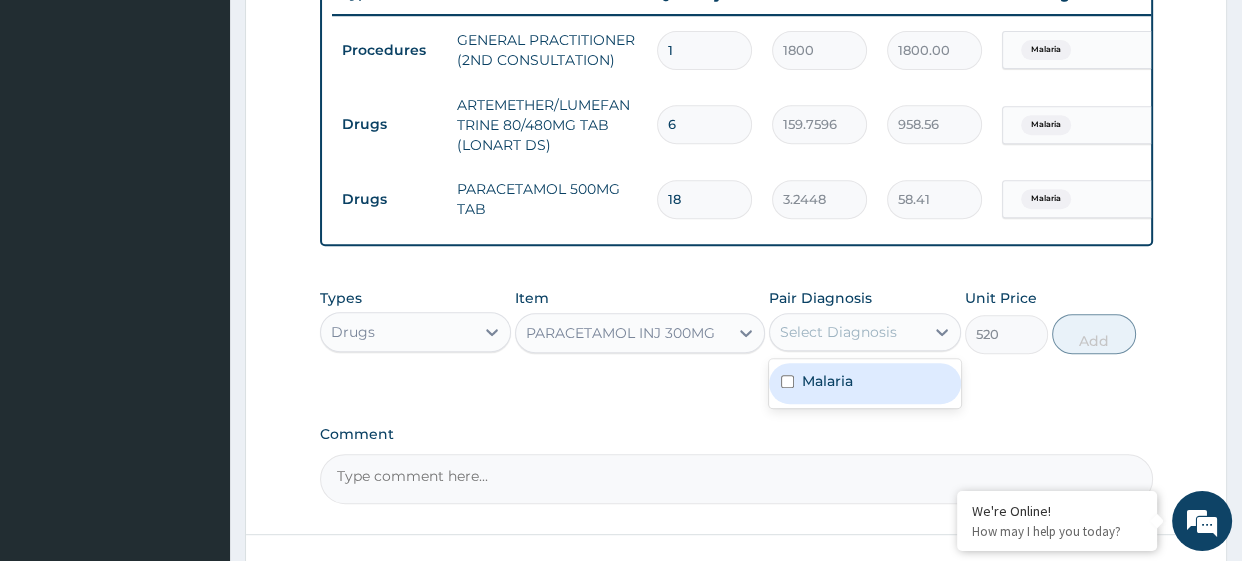 click at bounding box center (787, 381) 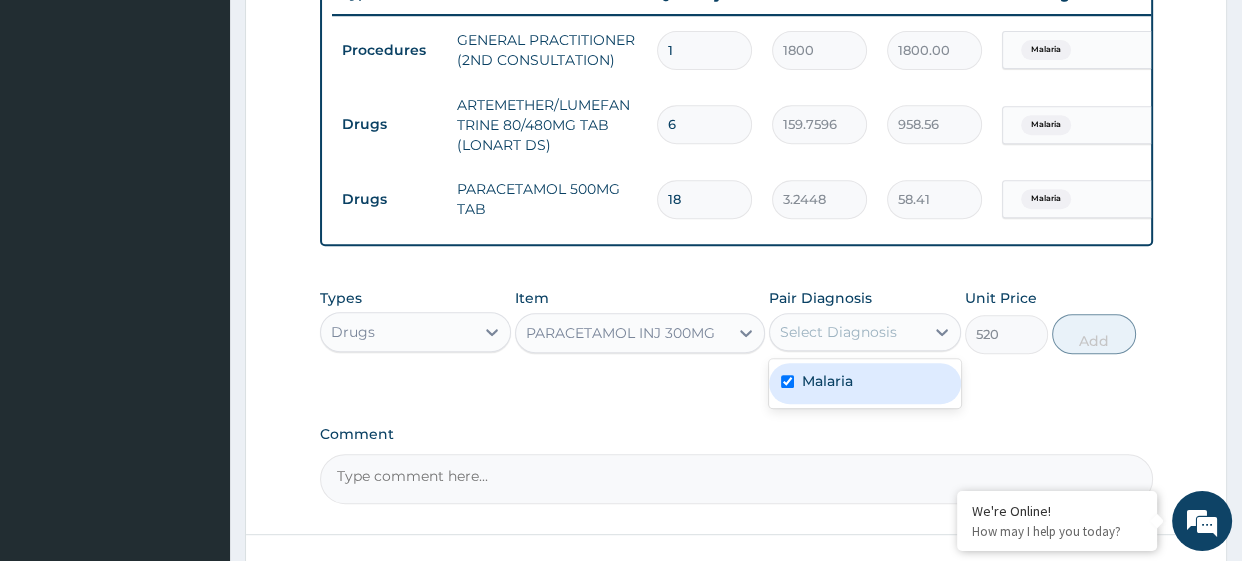 checkbox on "true" 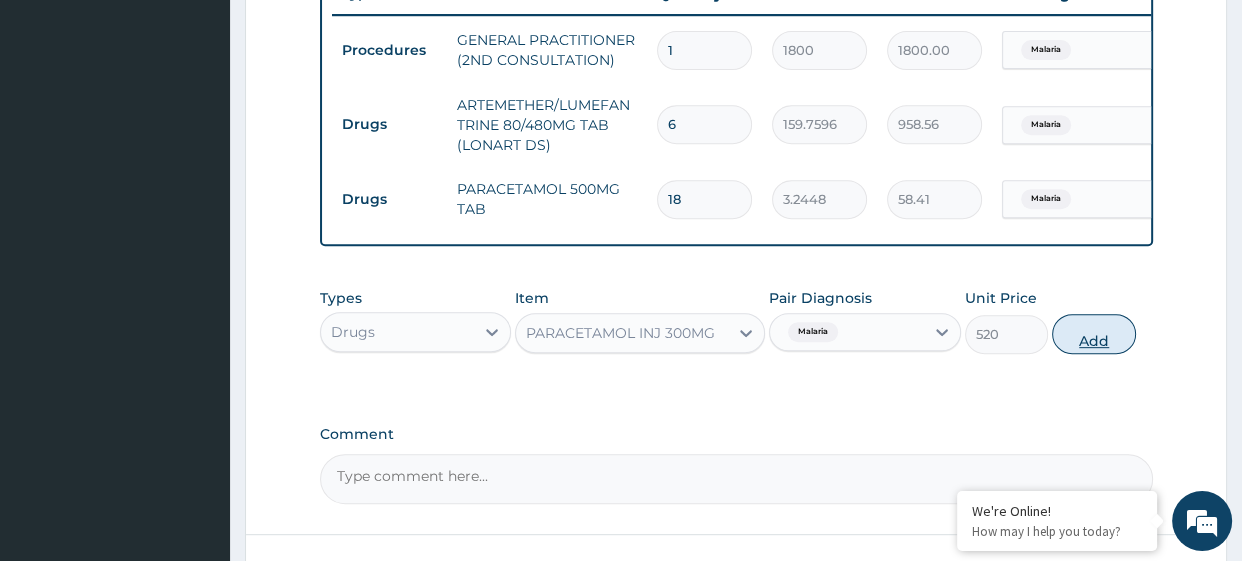 click on "Add" at bounding box center (1093, 334) 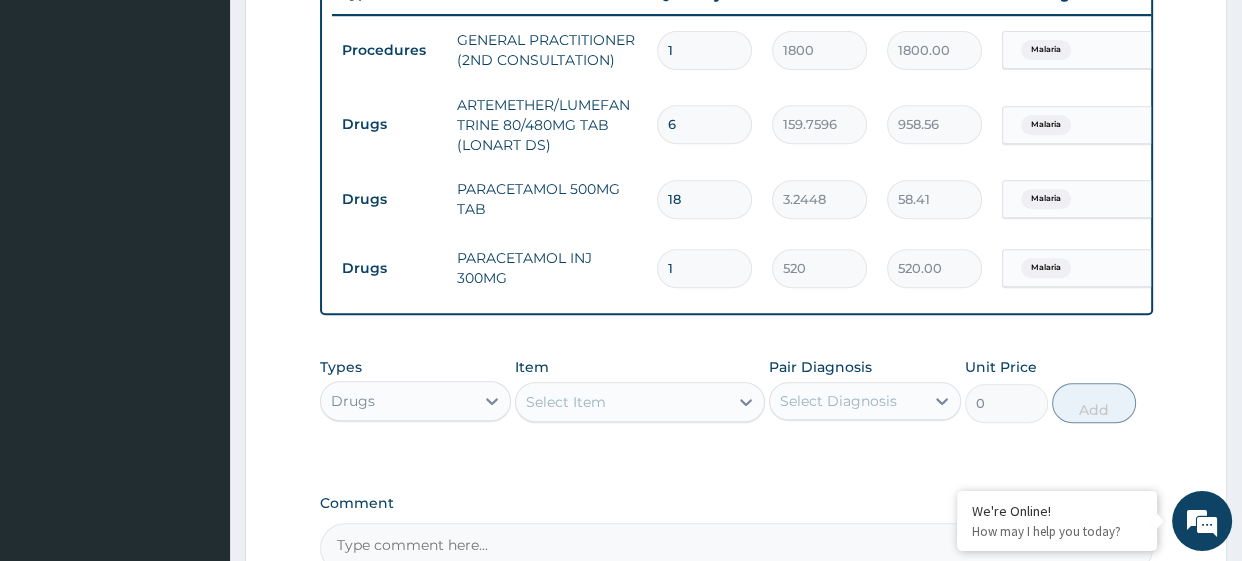 type 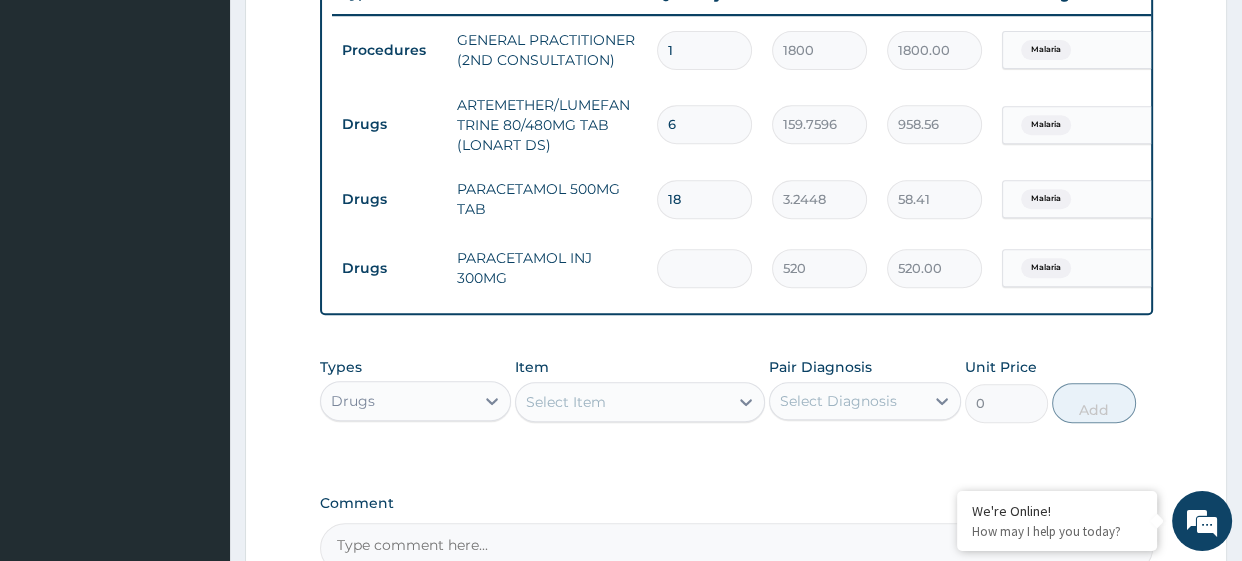 type on "0.00" 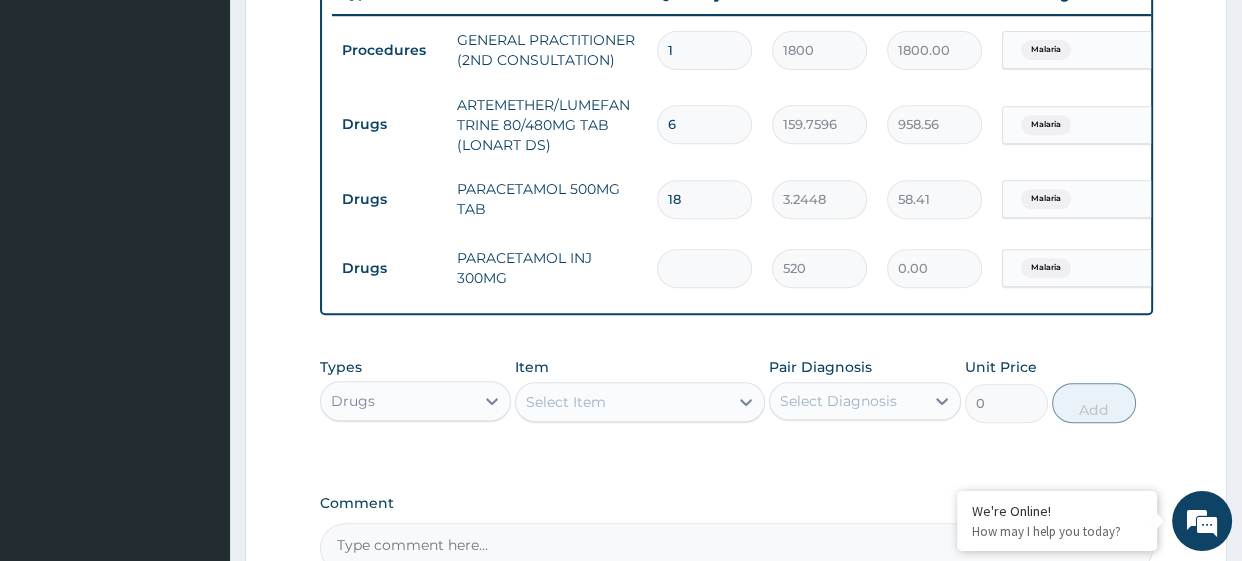 type on "6" 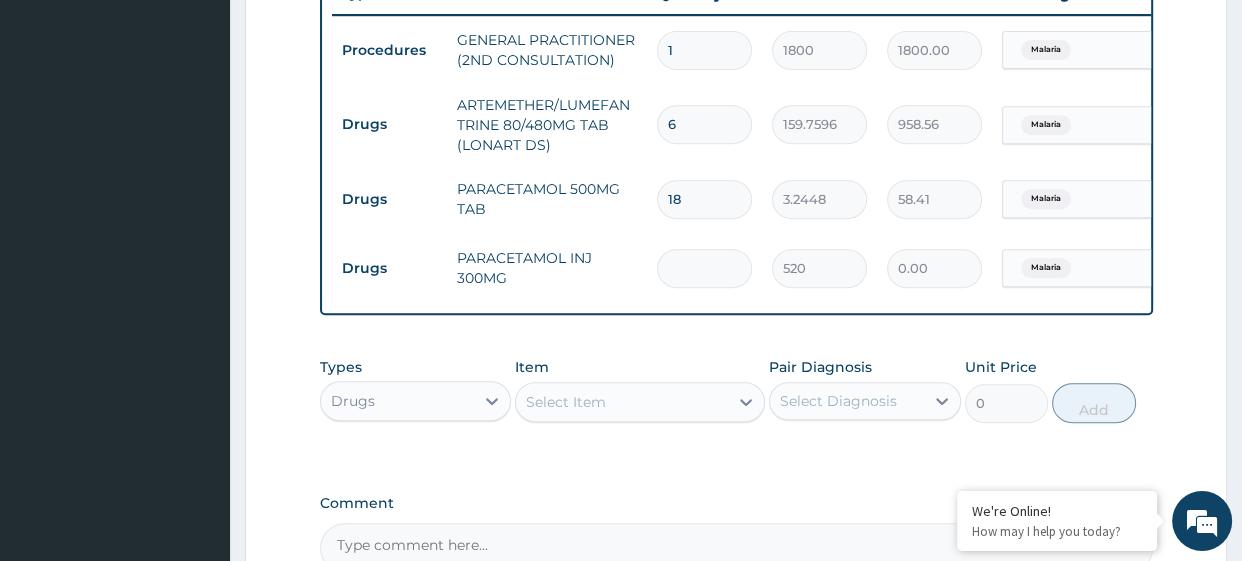 type on "3120.00" 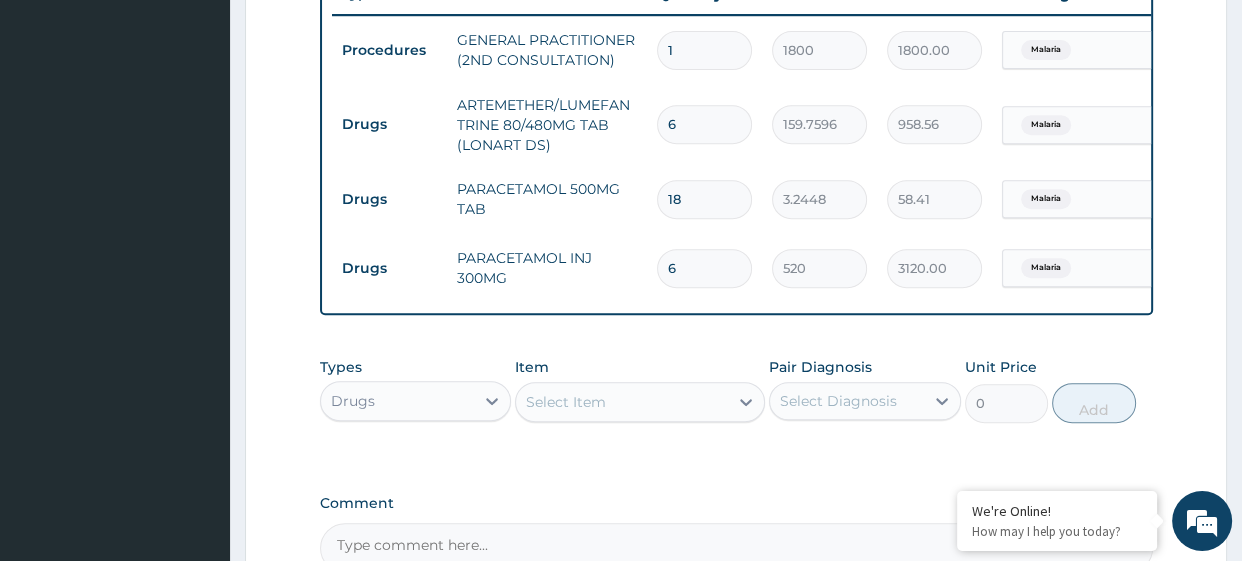 type on "6" 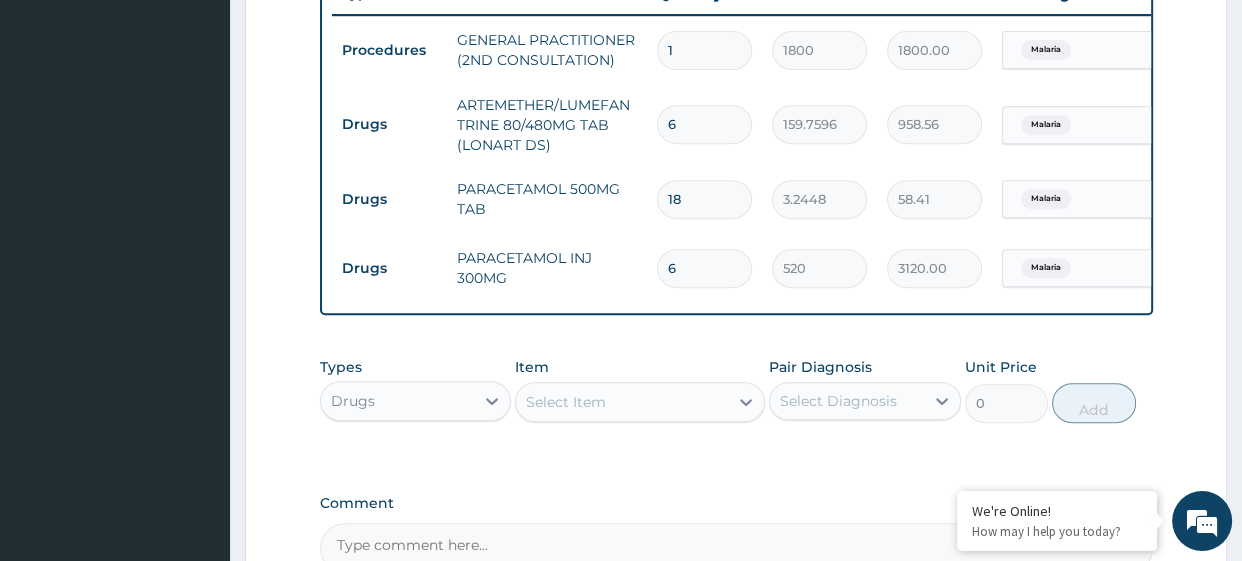click on "Select Item" at bounding box center [640, 402] 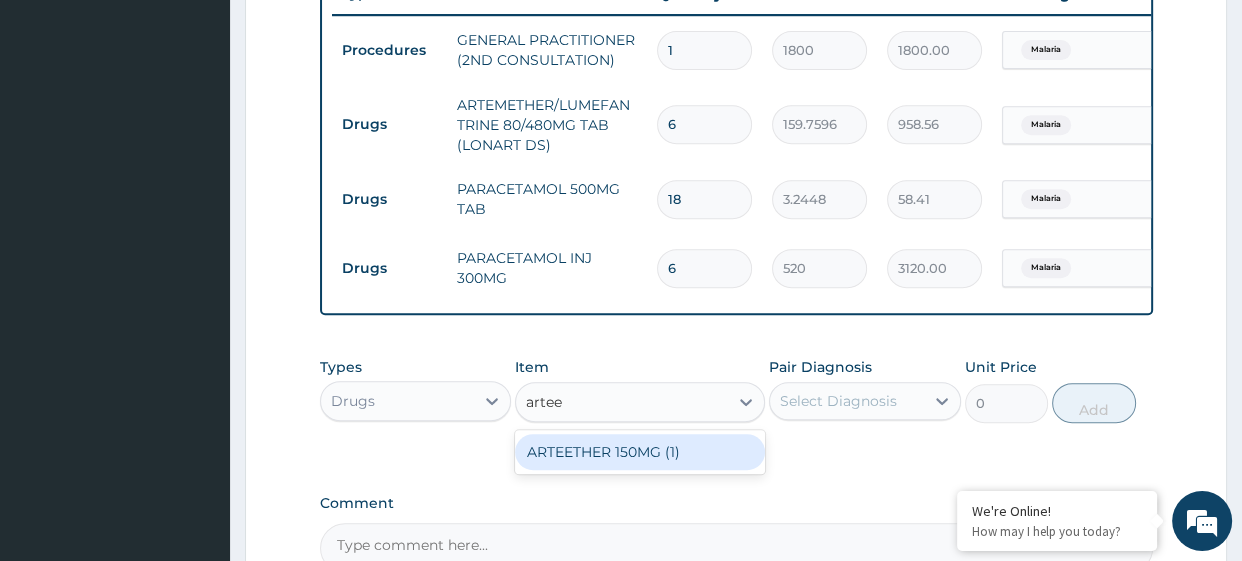 type on "arteet" 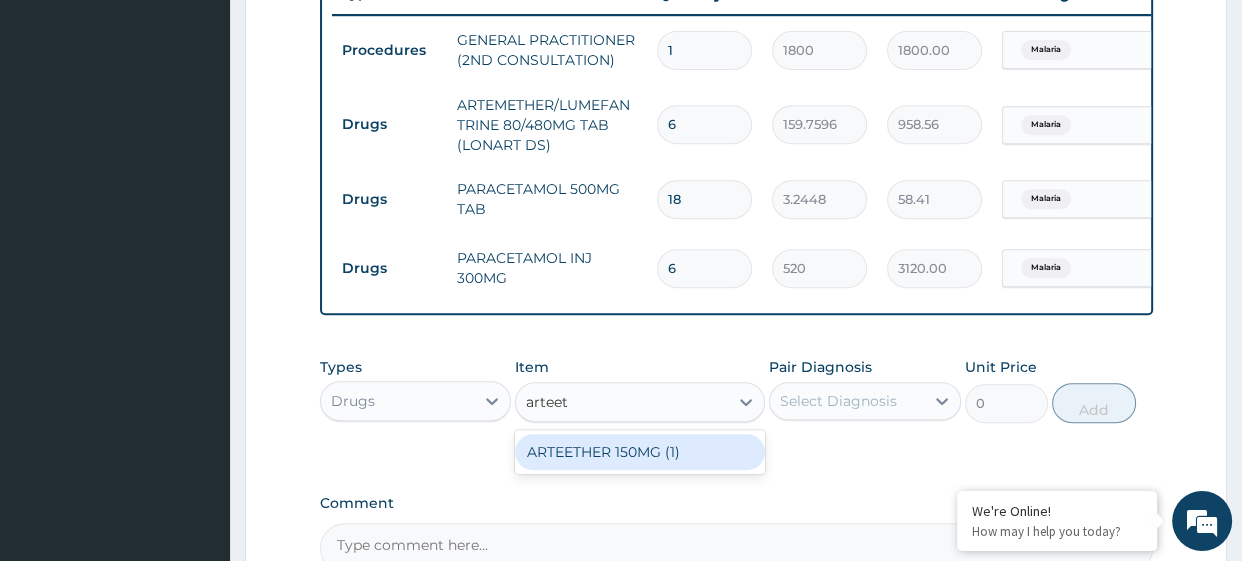 click on "ARTEETHER 150MG (1)" at bounding box center (640, 452) 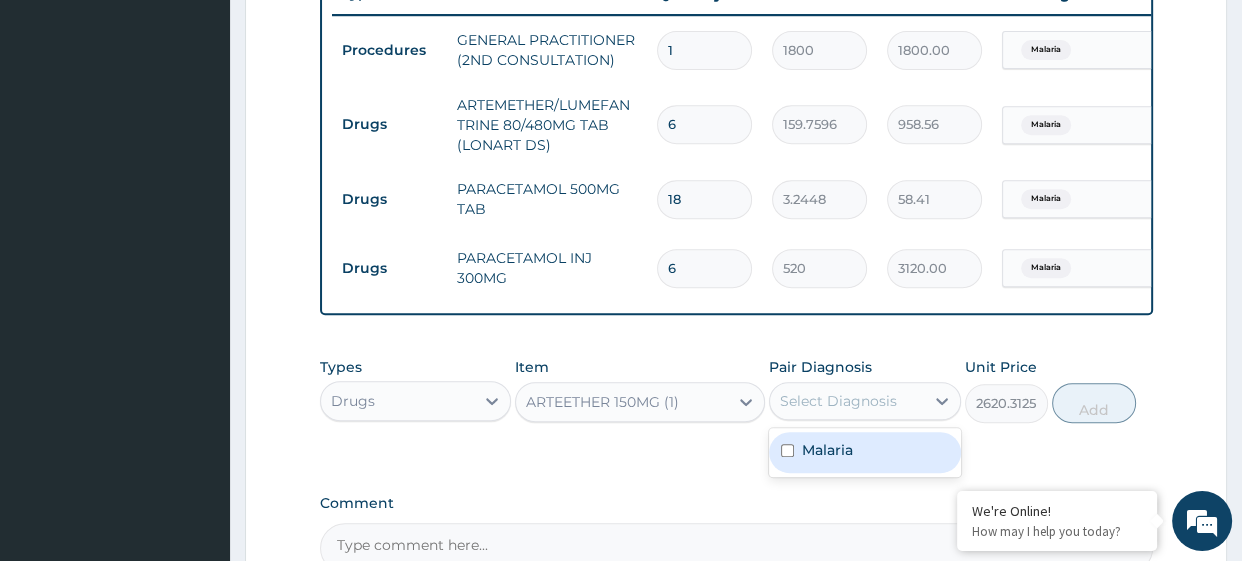 click on "Select Diagnosis" at bounding box center [838, 401] 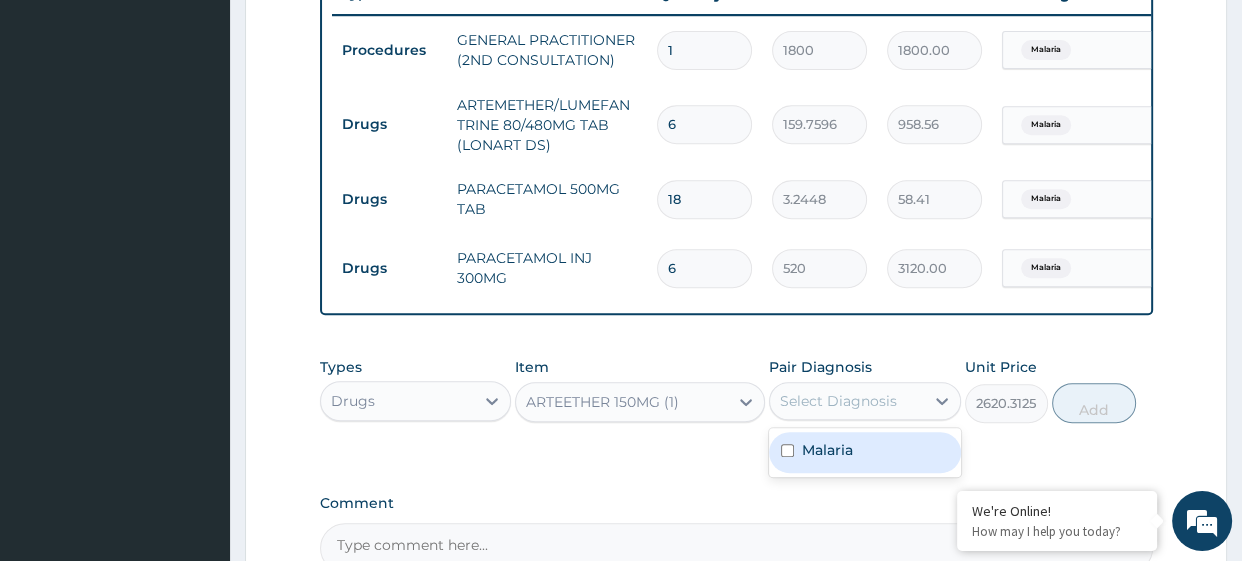 click on "Malaria" at bounding box center (827, 450) 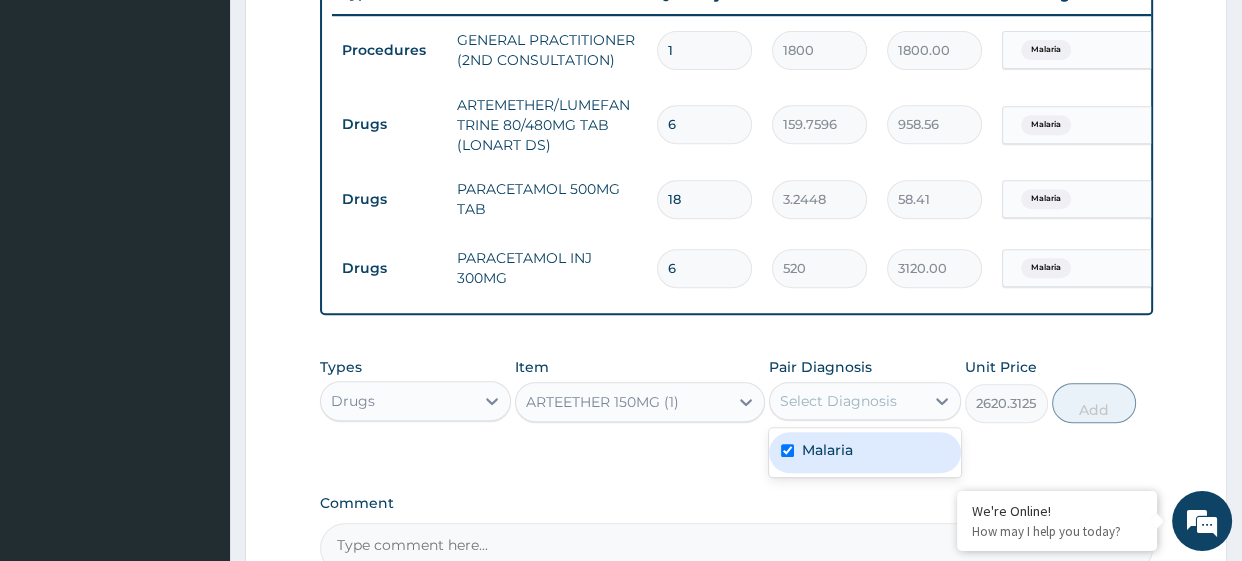checkbox on "true" 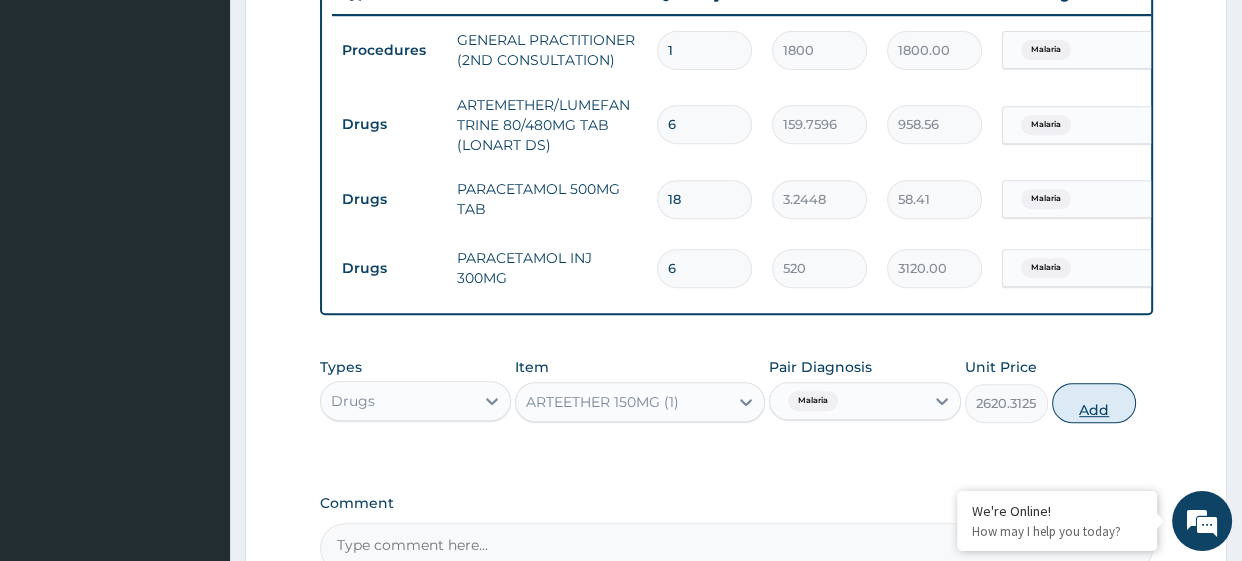 click on "Add" at bounding box center (1093, 403) 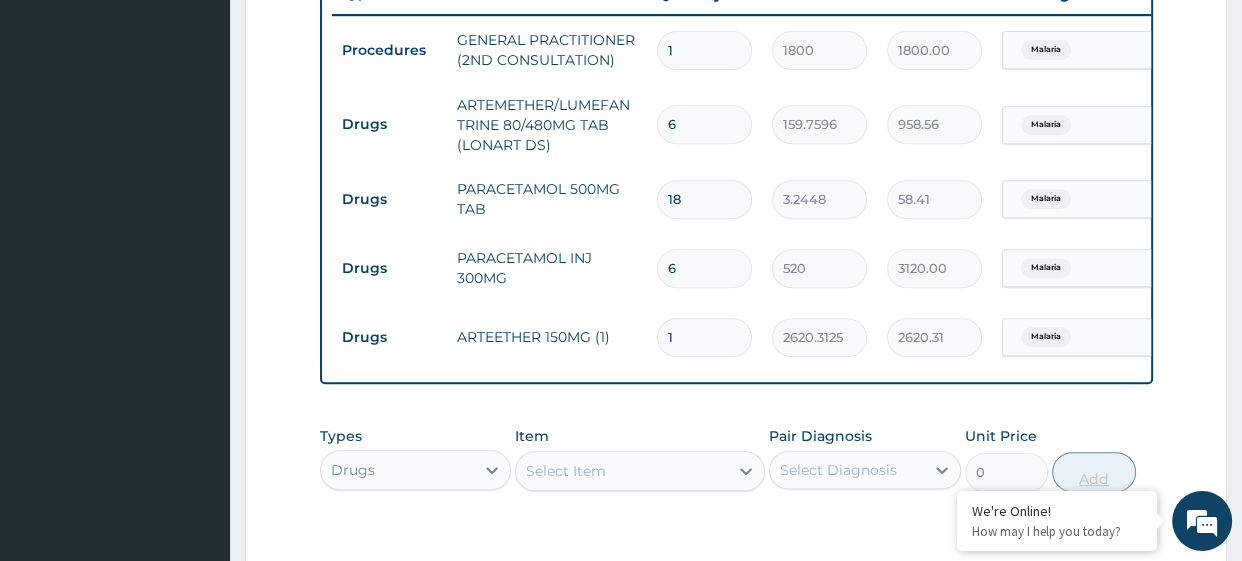 type 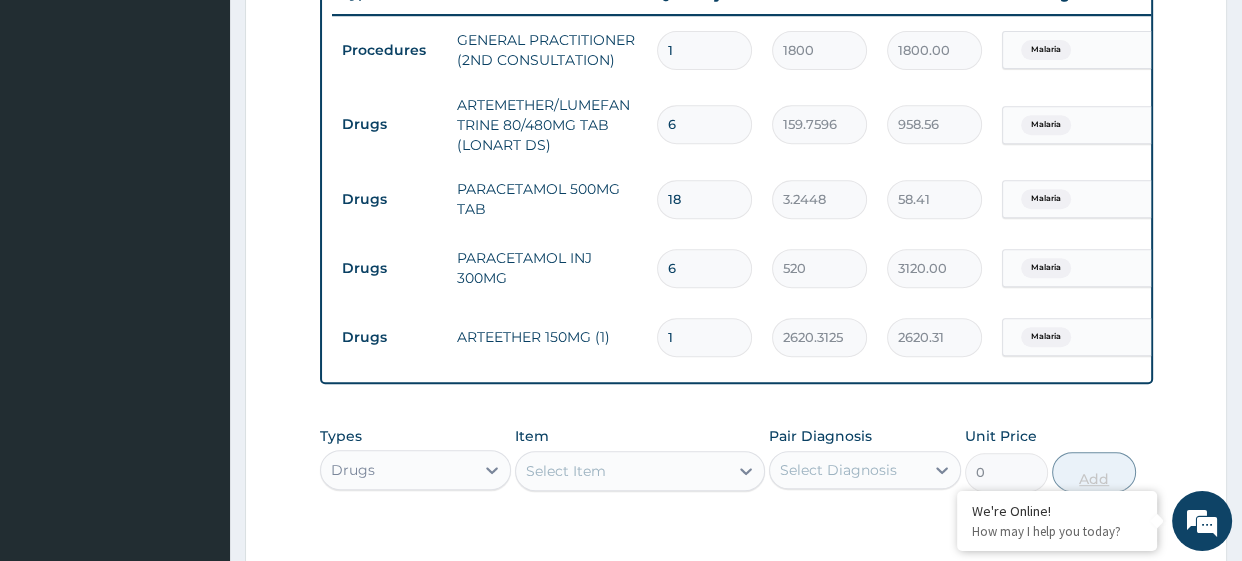 type on "0.00" 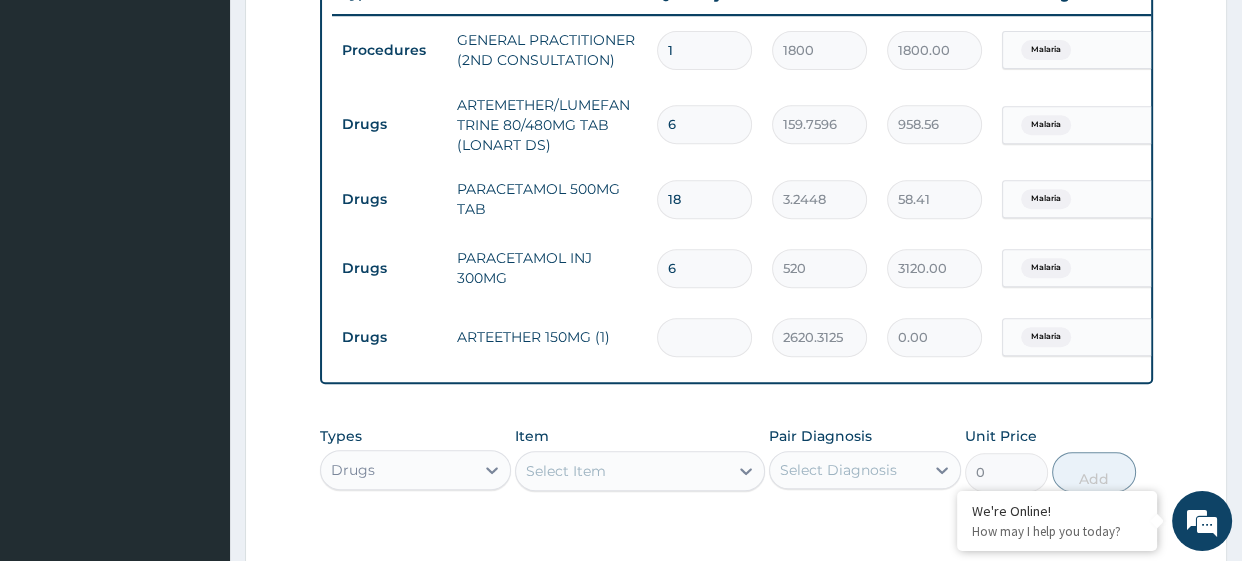type on "3" 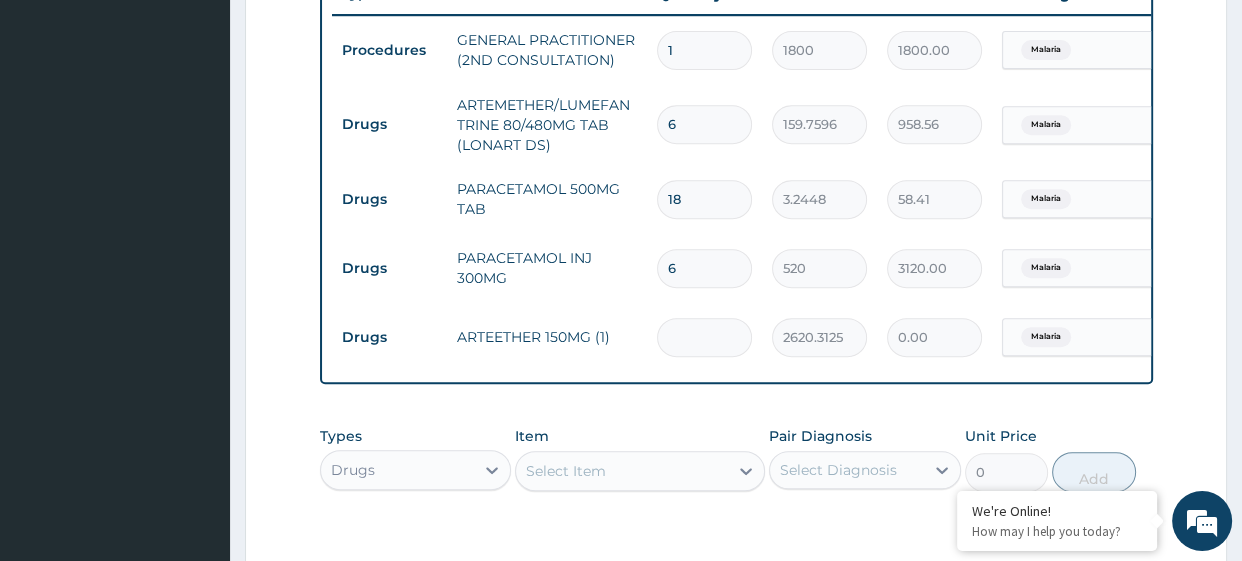 type on "7860.94" 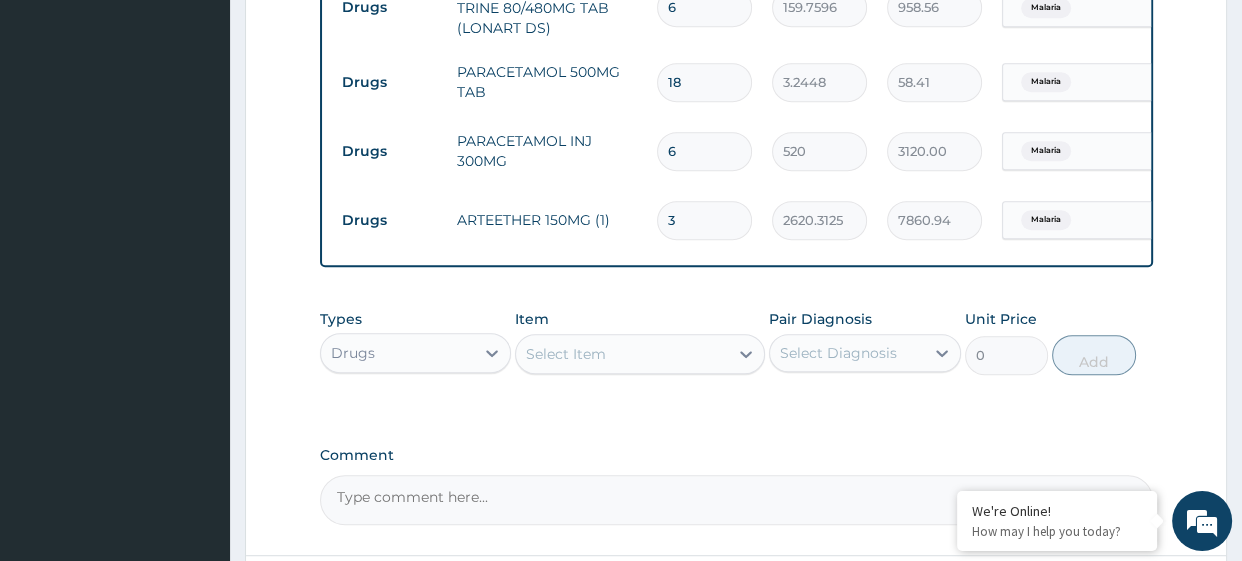 scroll, scrollTop: 901, scrollLeft: 0, axis: vertical 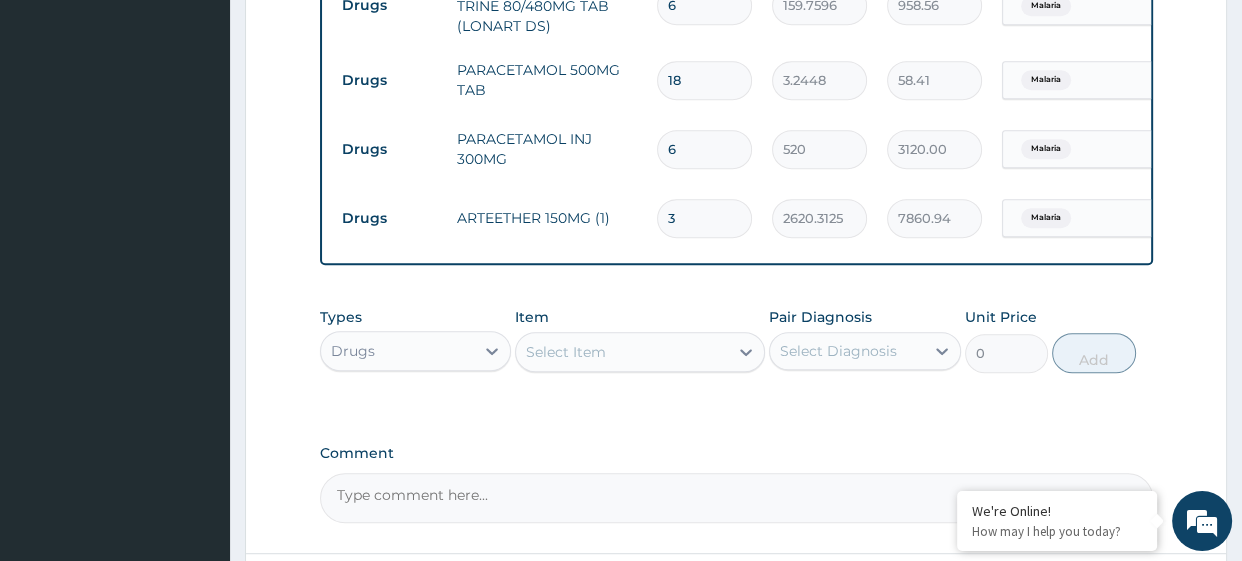 type on "3" 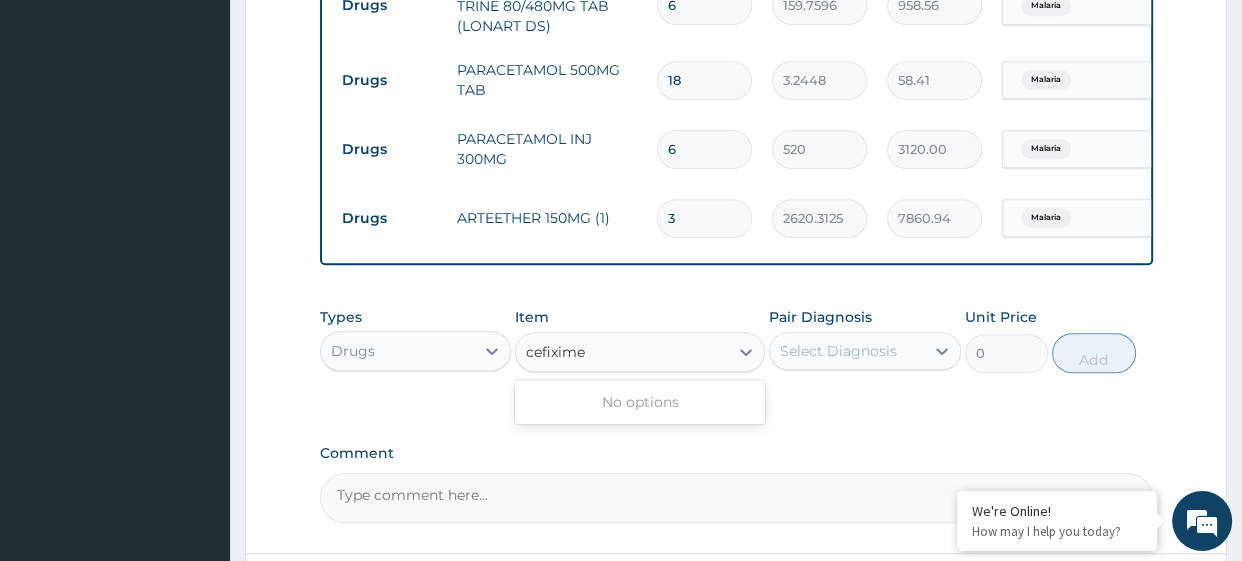 type on "cefixime" 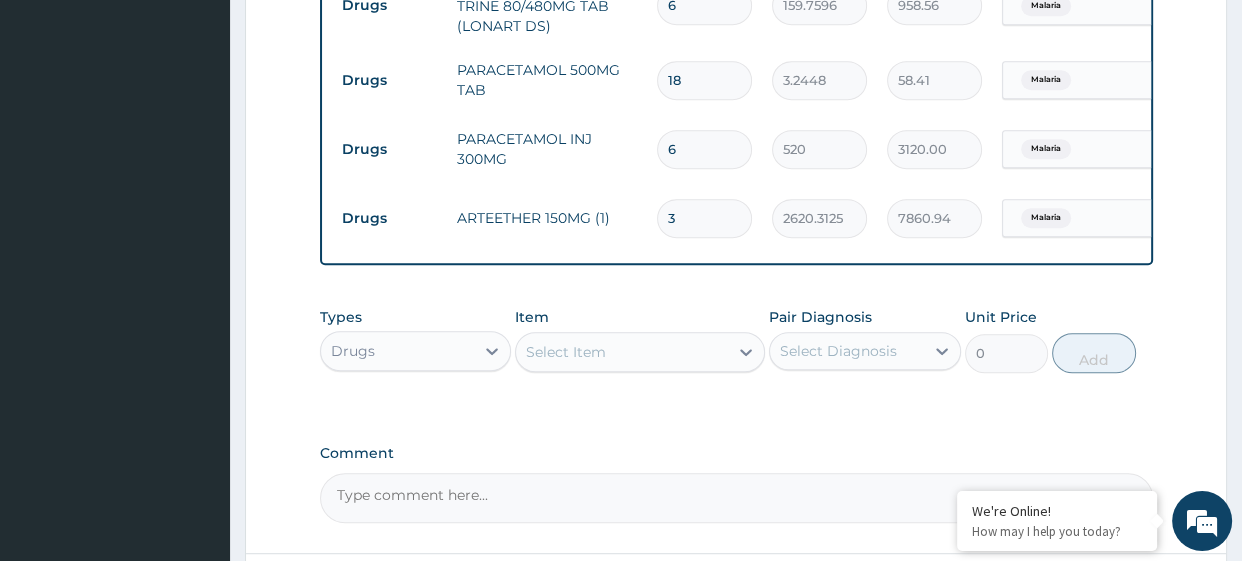 click on "Types Drugs Item Select Item Pair Diagnosis Select Diagnosis Unit Price 0 Add" at bounding box center [736, 355] 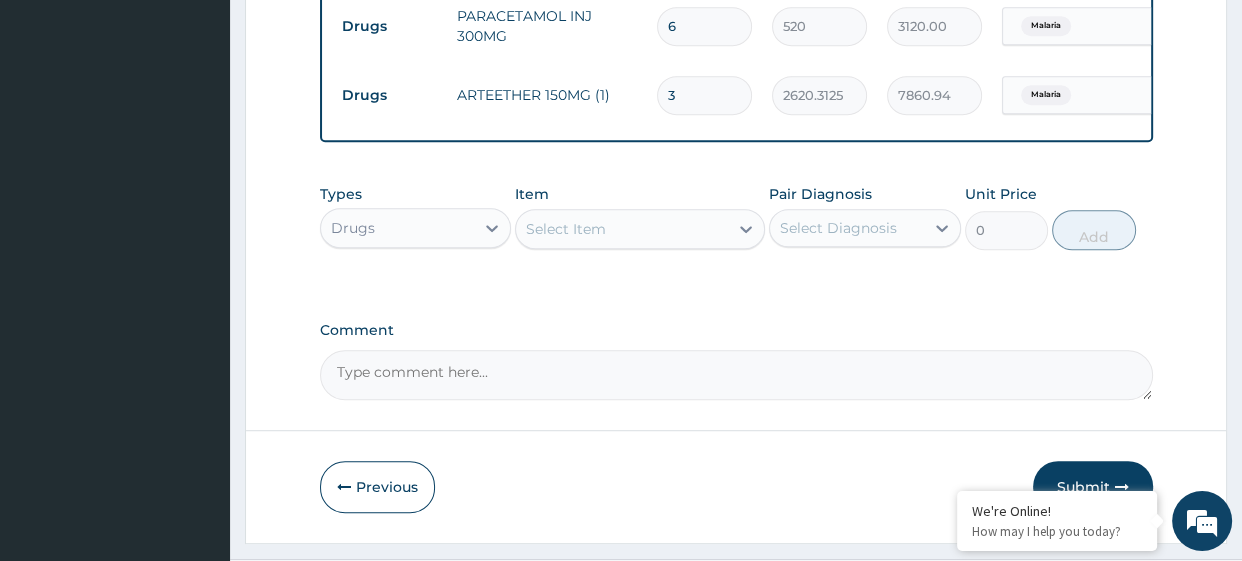 scroll, scrollTop: 1070, scrollLeft: 0, axis: vertical 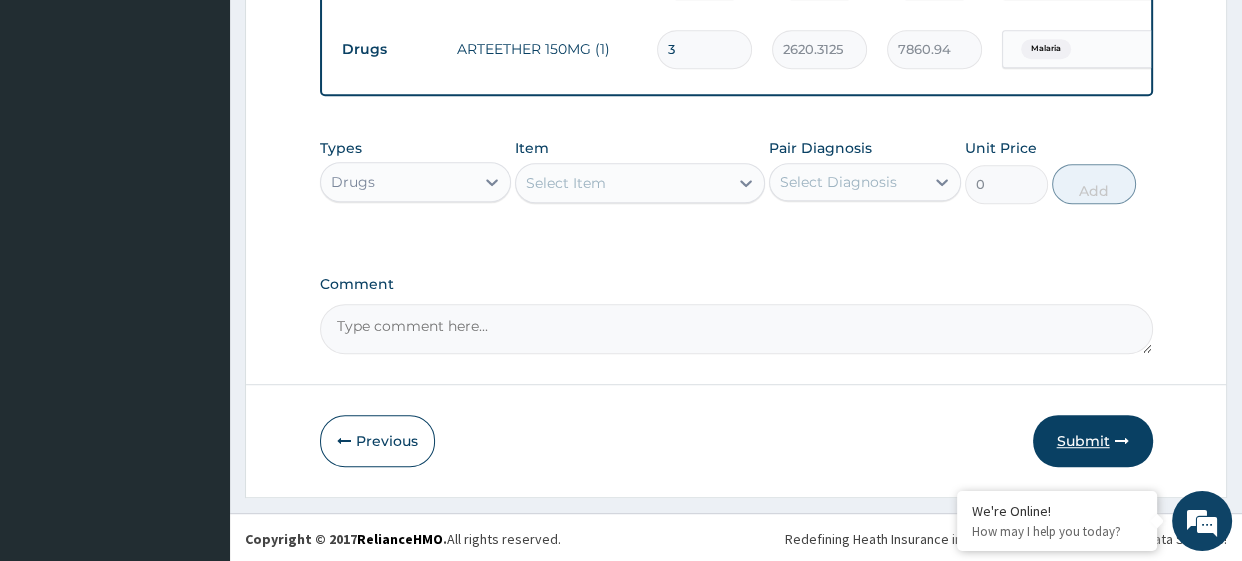 click on "Submit" at bounding box center (1093, 441) 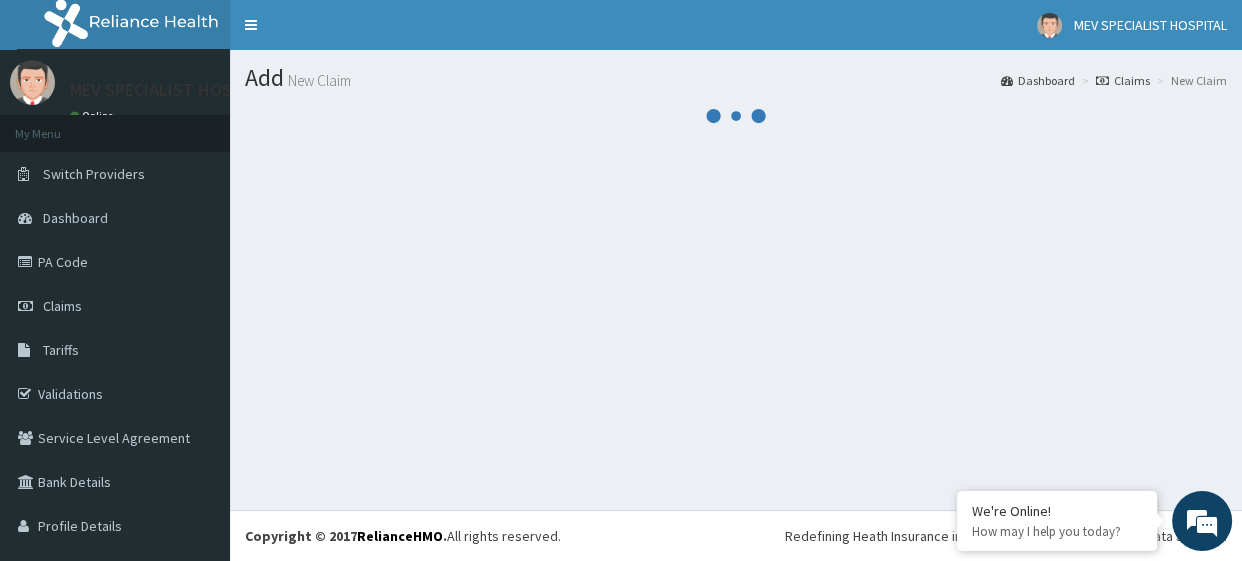scroll, scrollTop: 0, scrollLeft: 0, axis: both 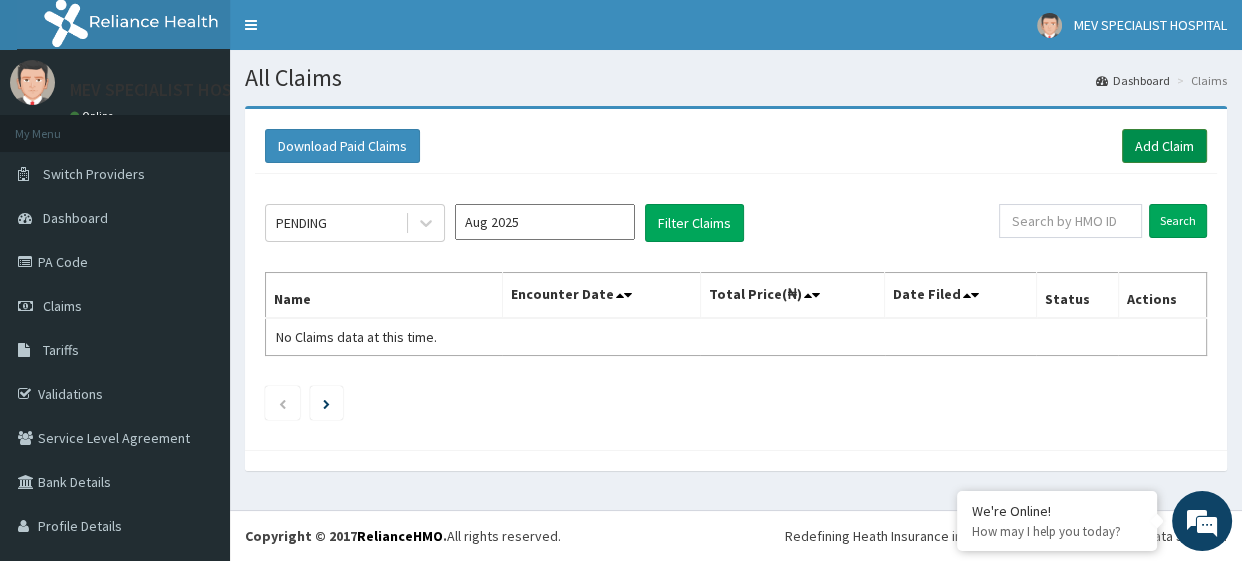 click on "Add Claim" at bounding box center (1164, 146) 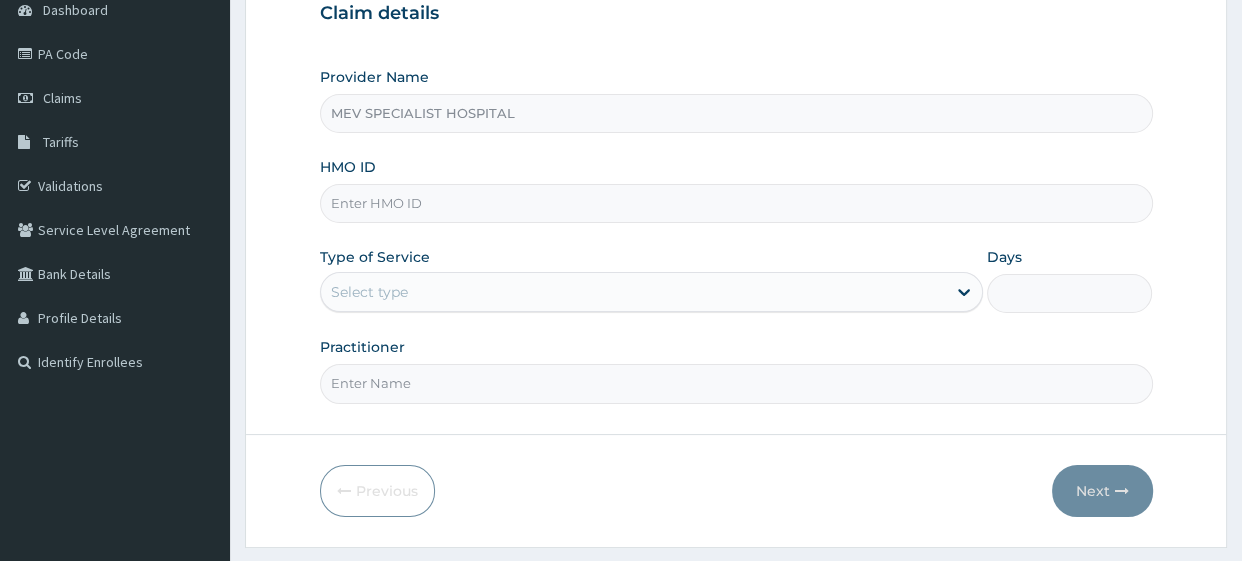 scroll, scrollTop: 208, scrollLeft: 0, axis: vertical 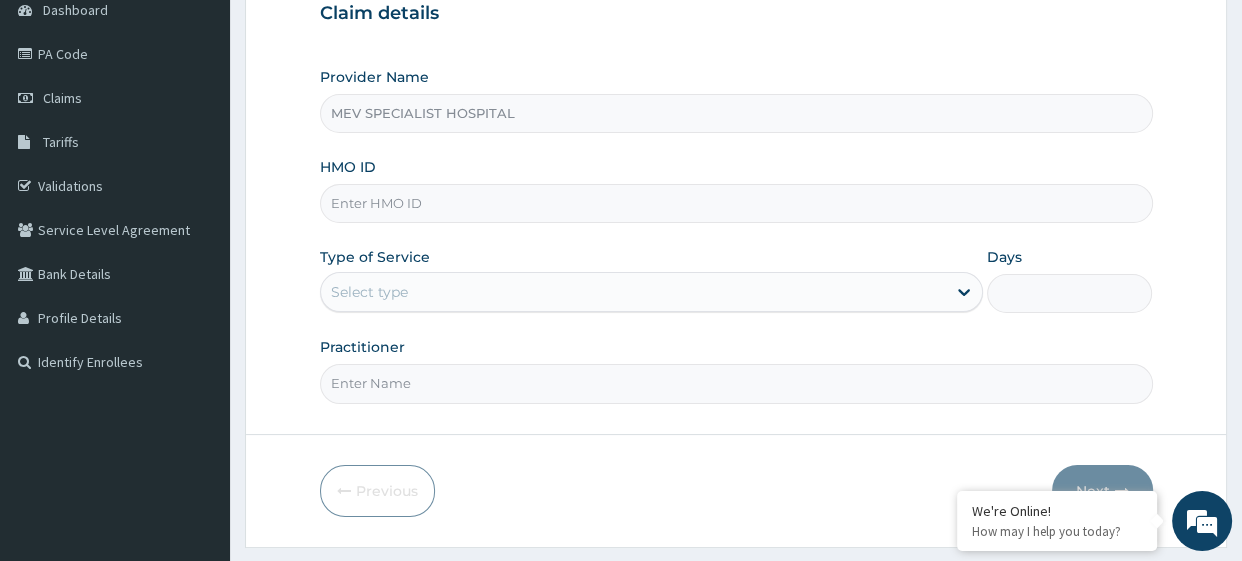 click on "HMO ID" at bounding box center [736, 203] 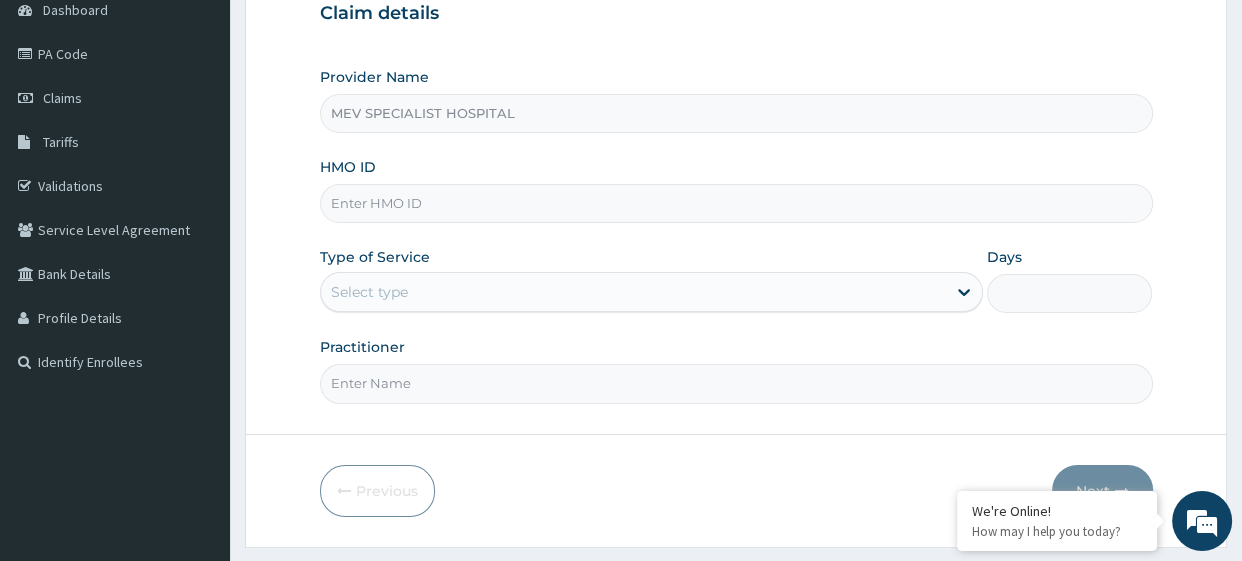 paste on "KLN/10044/A" 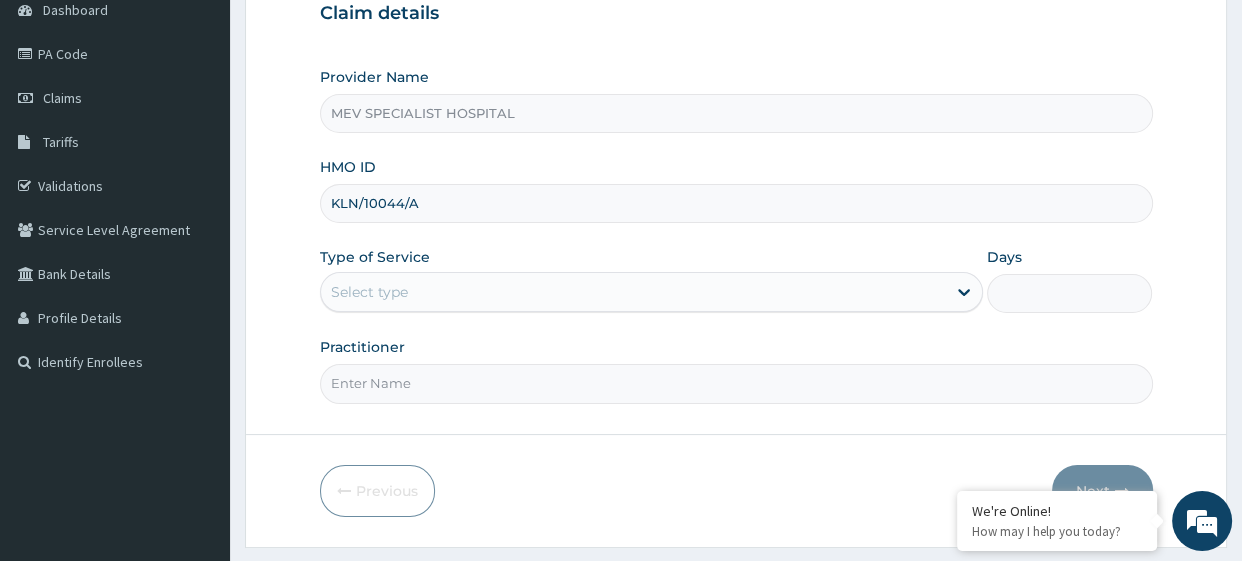 type on "KLN/10044/A" 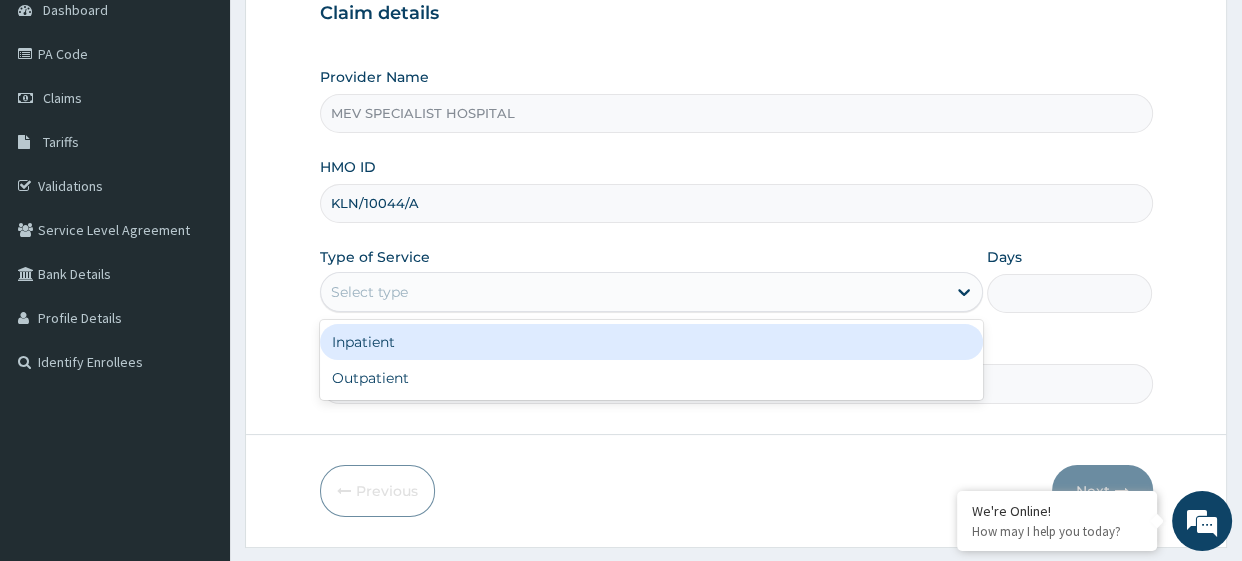 click on "Select type" at bounding box center (633, 292) 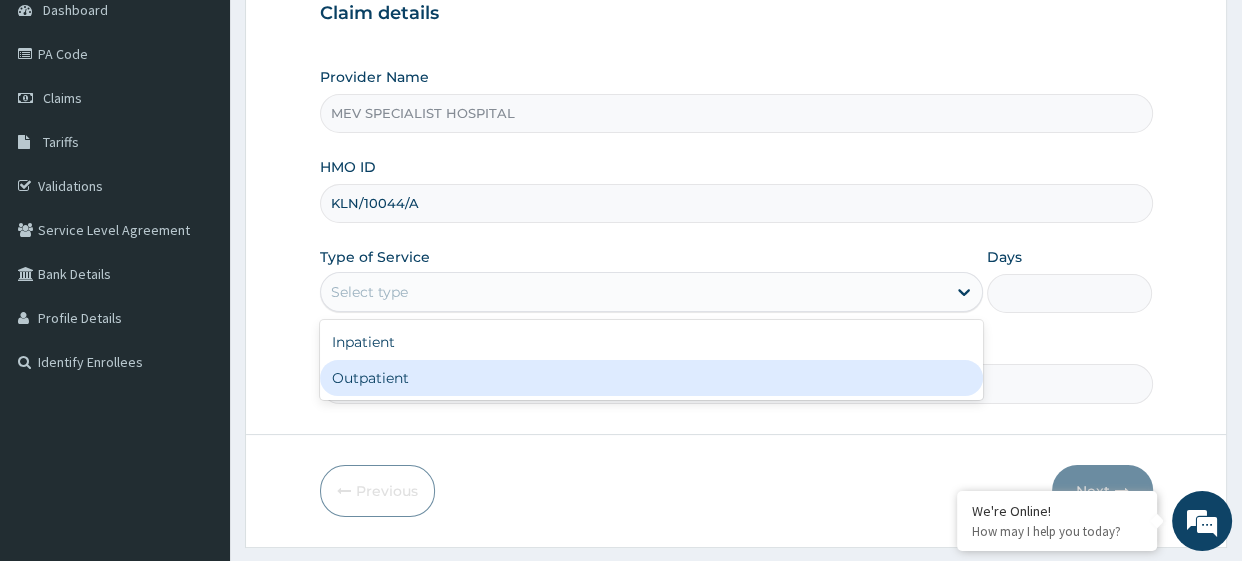 click on "Outpatient" at bounding box center [651, 378] 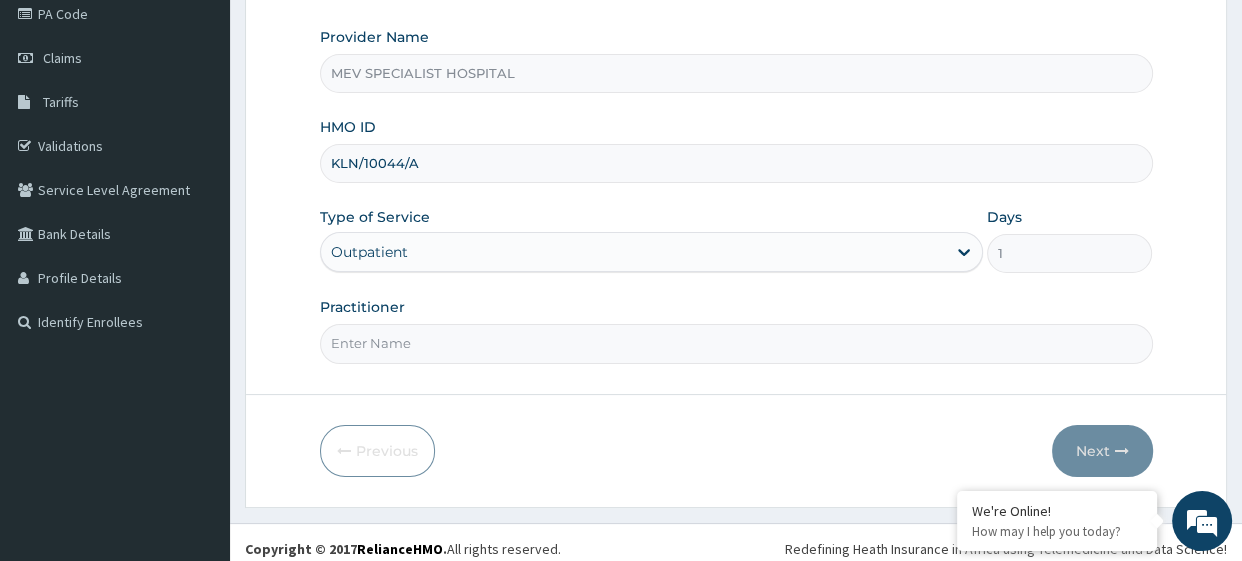 scroll, scrollTop: 257, scrollLeft: 0, axis: vertical 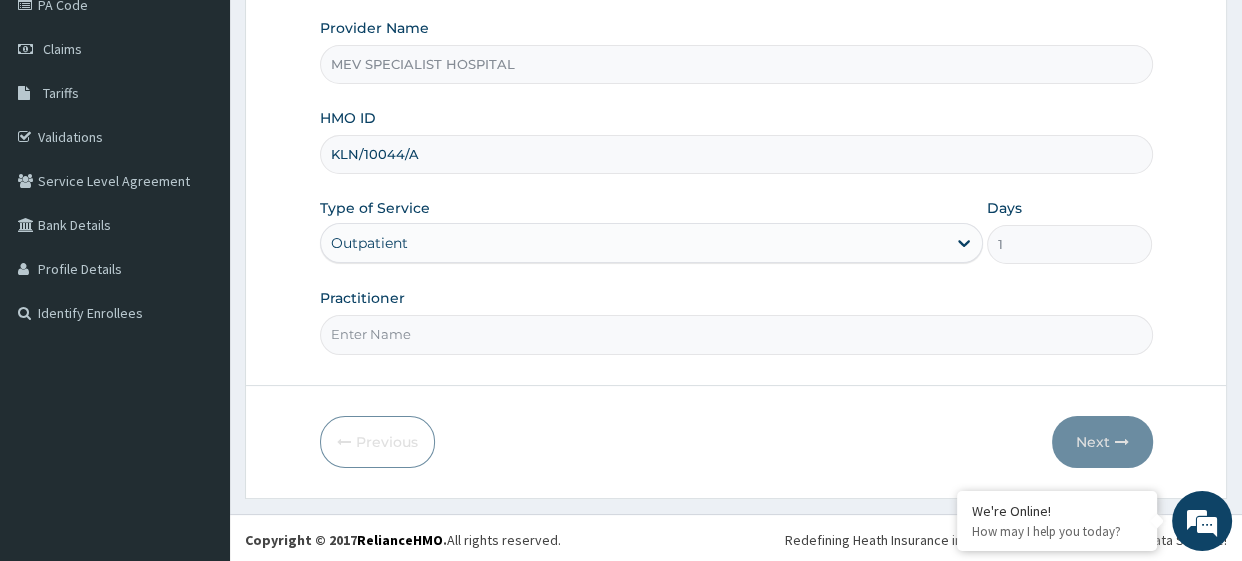 click on "Practitioner" at bounding box center [736, 334] 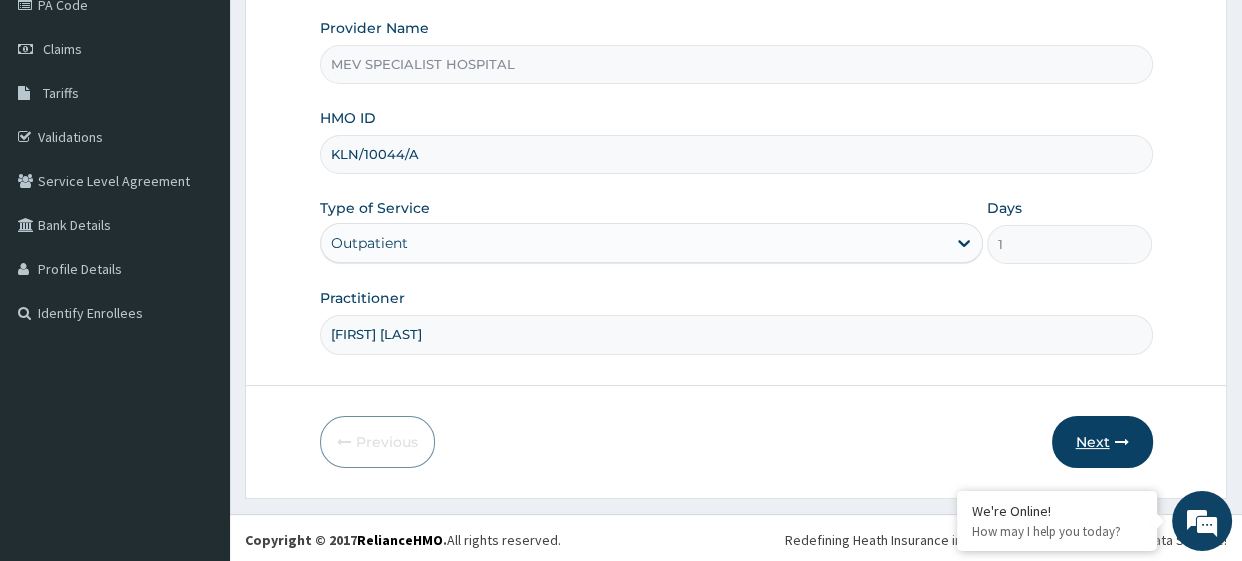 type on "Jane Ibe" 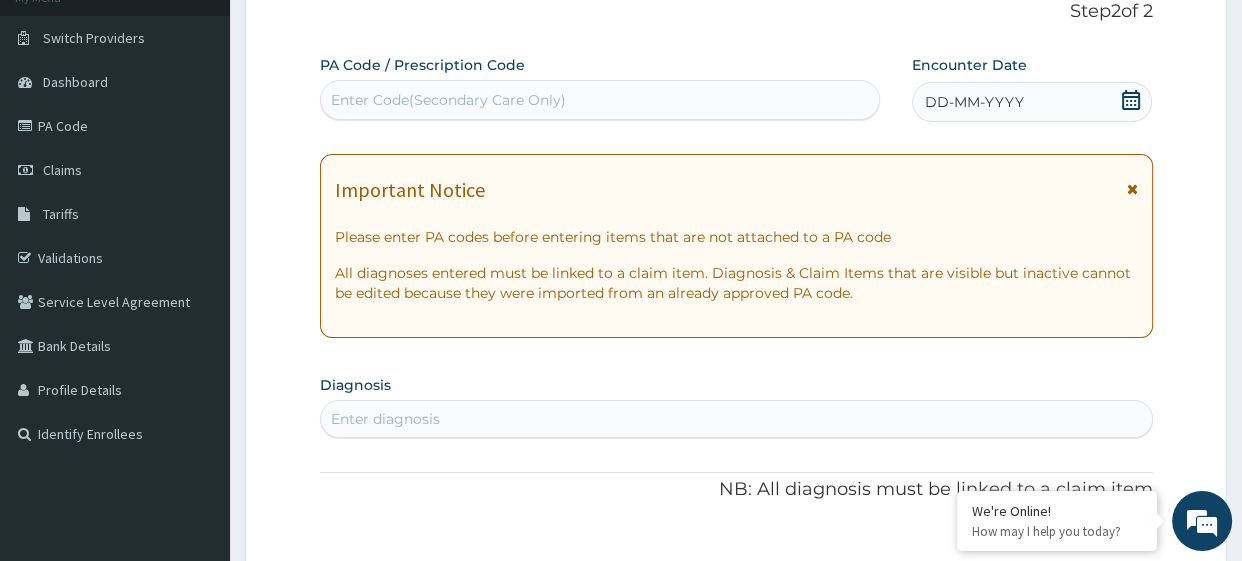 scroll, scrollTop: 0, scrollLeft: 0, axis: both 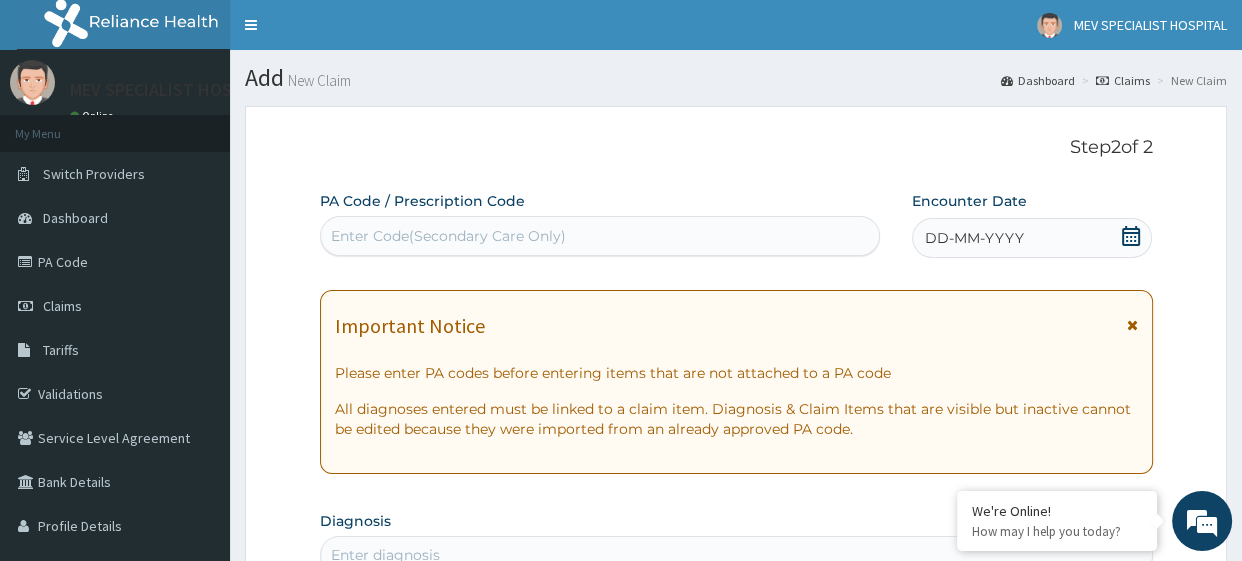 click on "Enter Code(Secondary Care Only)" at bounding box center (600, 236) 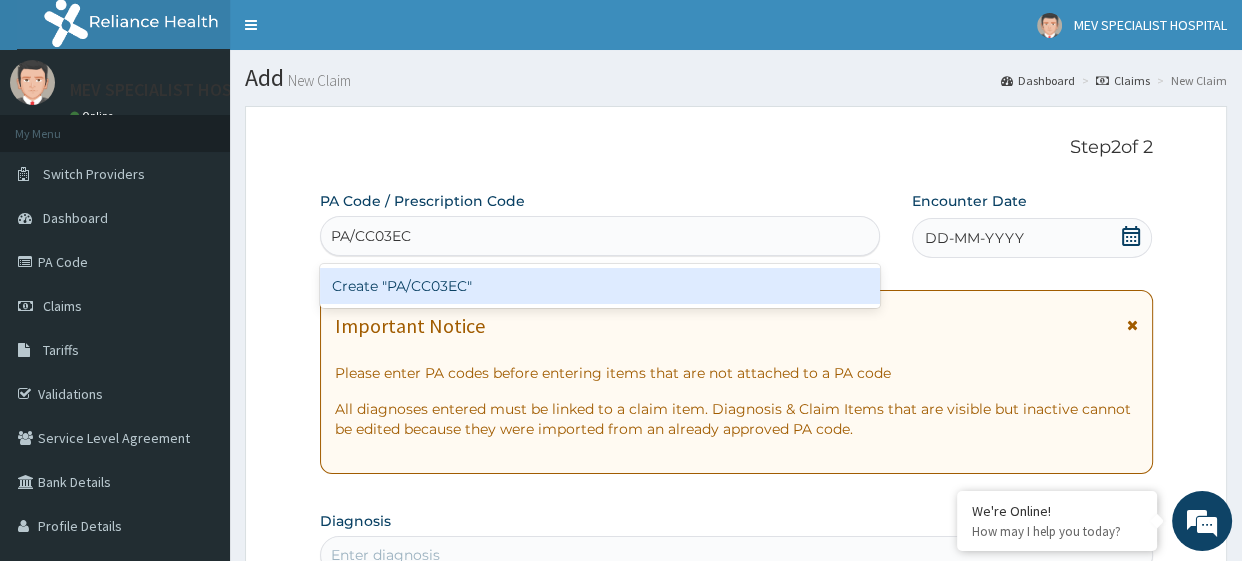 click on "Create "PA/CC03EC"" at bounding box center (600, 286) 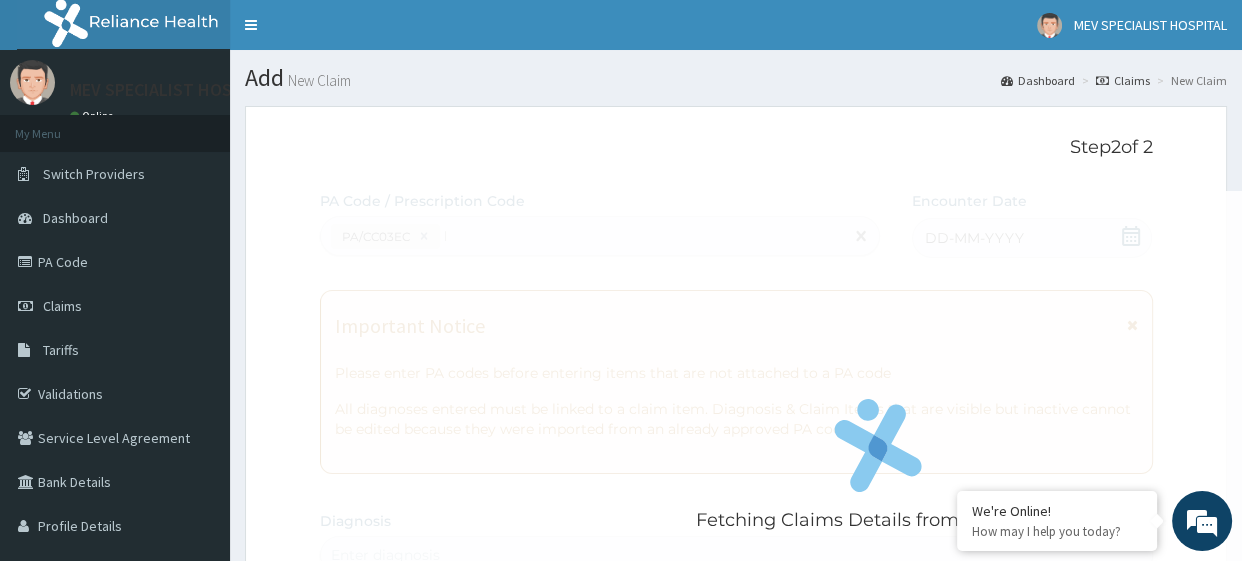 type 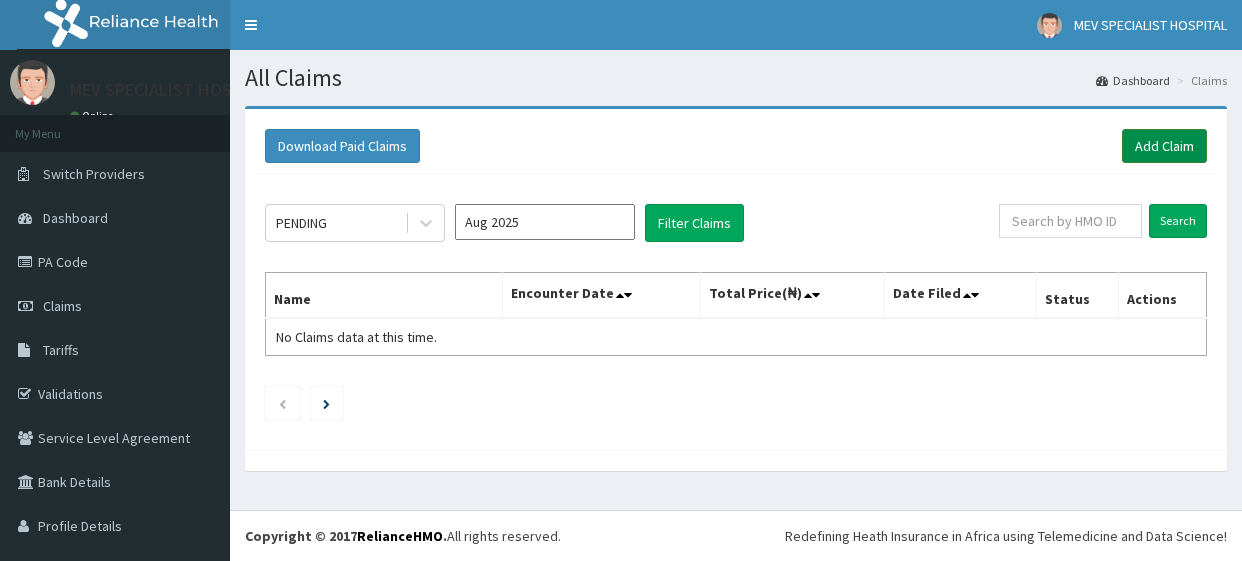 scroll, scrollTop: 0, scrollLeft: 0, axis: both 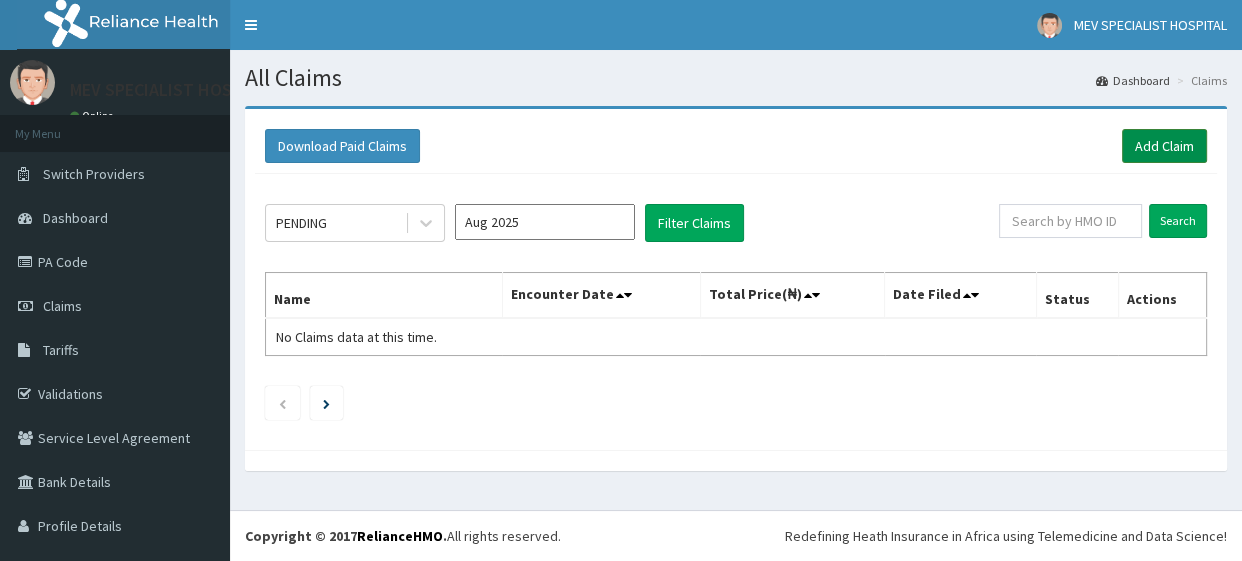 click on "Add Claim" at bounding box center [1164, 146] 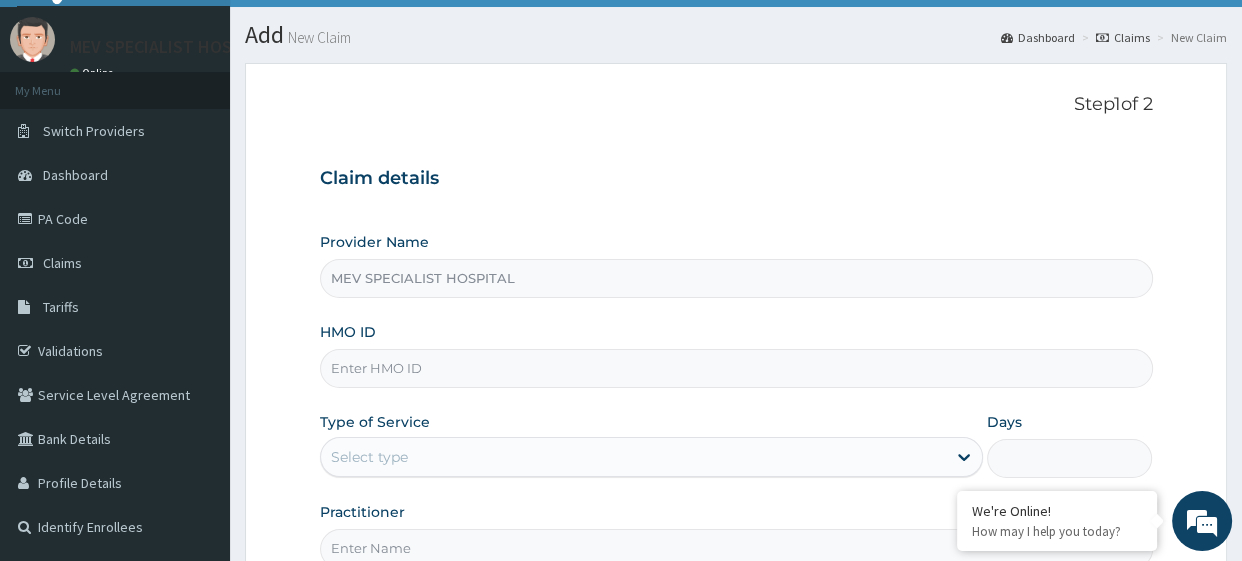 scroll, scrollTop: 123, scrollLeft: 0, axis: vertical 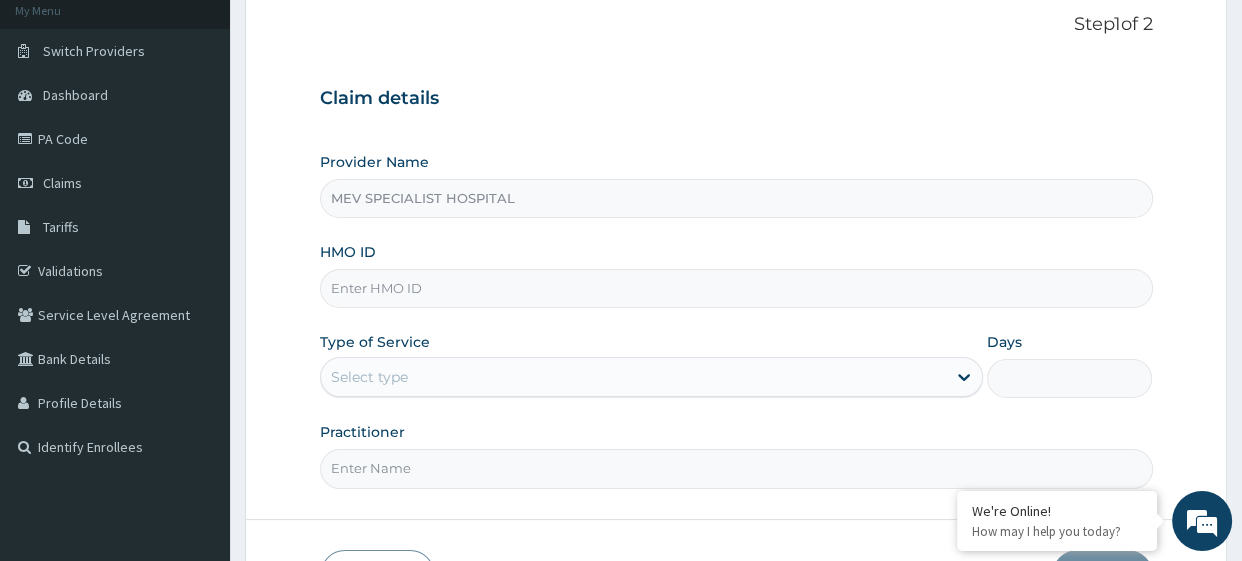 click on "HMO ID" at bounding box center [736, 288] 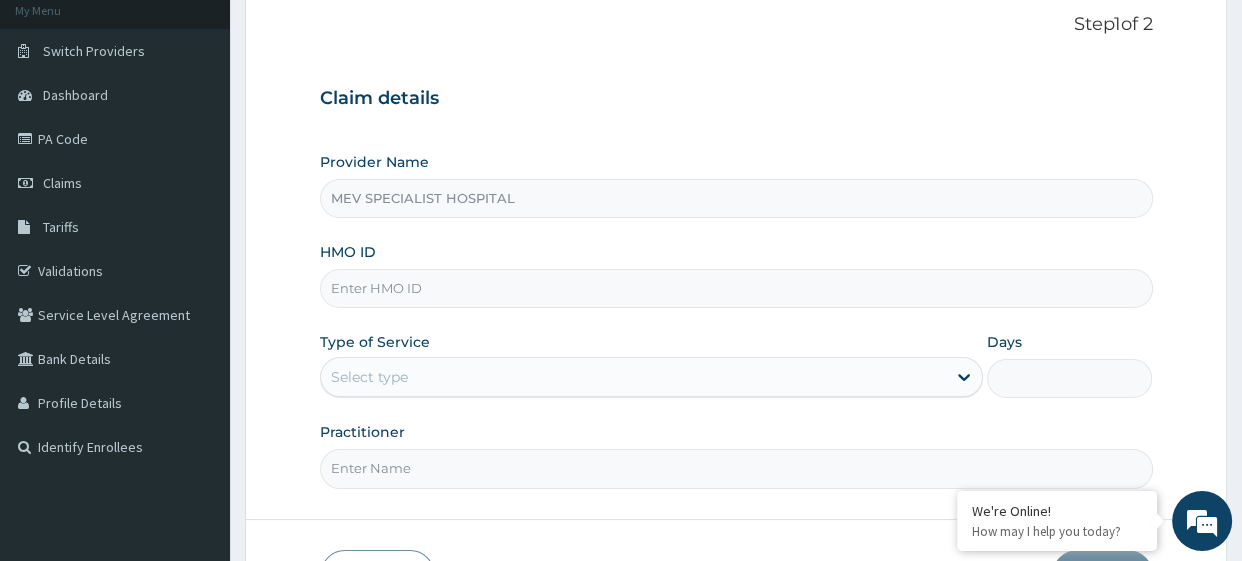 paste on "CCR/10022/C" 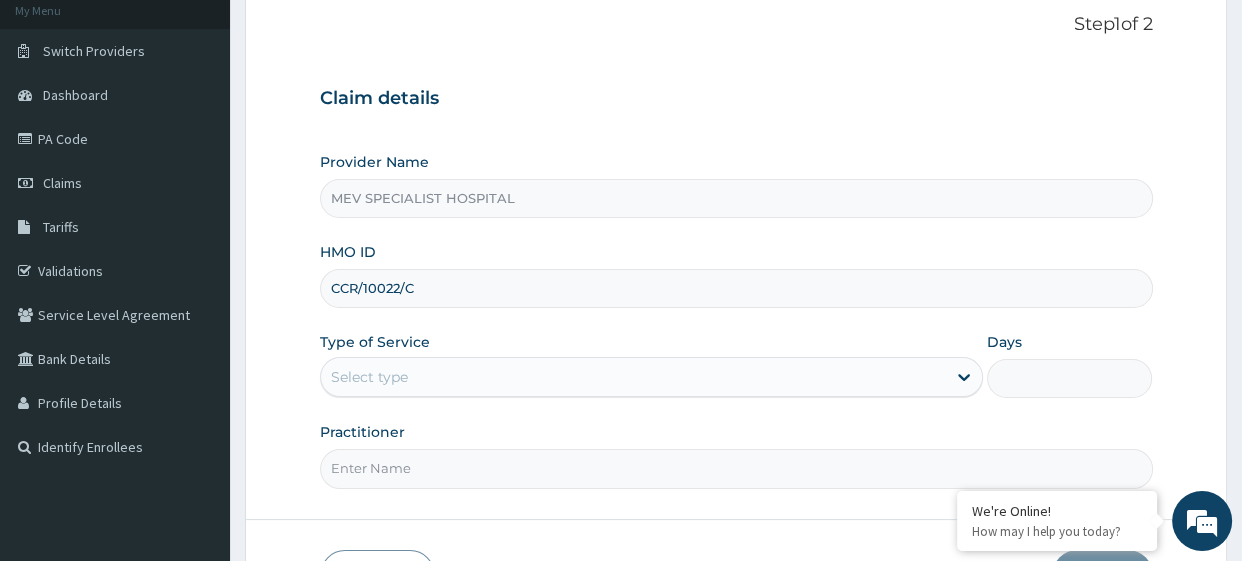 scroll, scrollTop: 0, scrollLeft: 0, axis: both 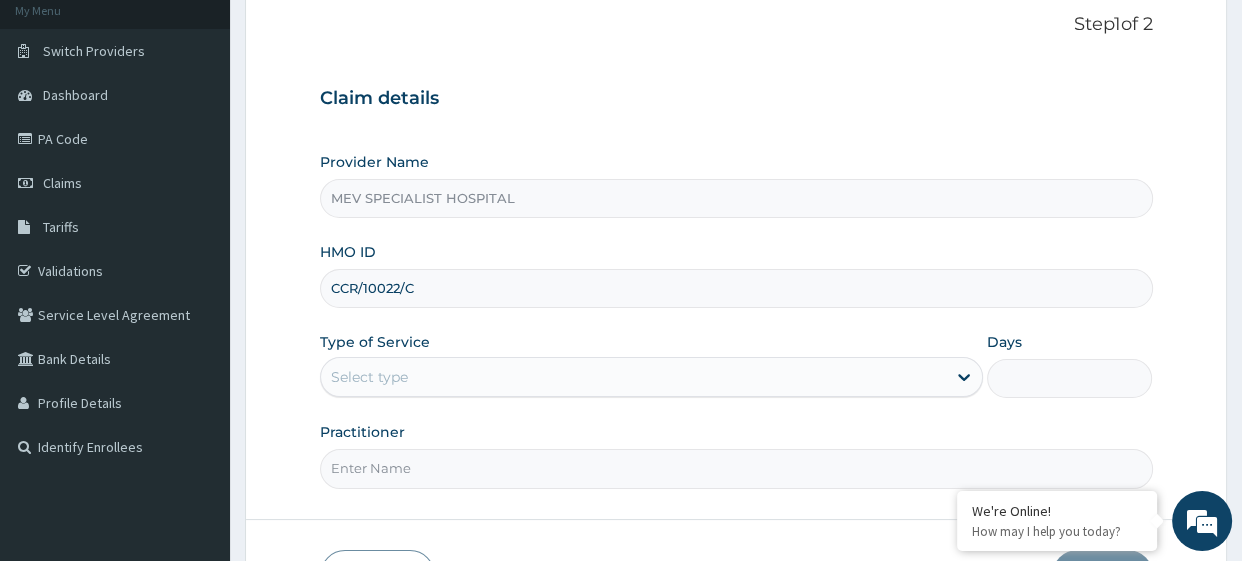 type on "CCR/10022/C" 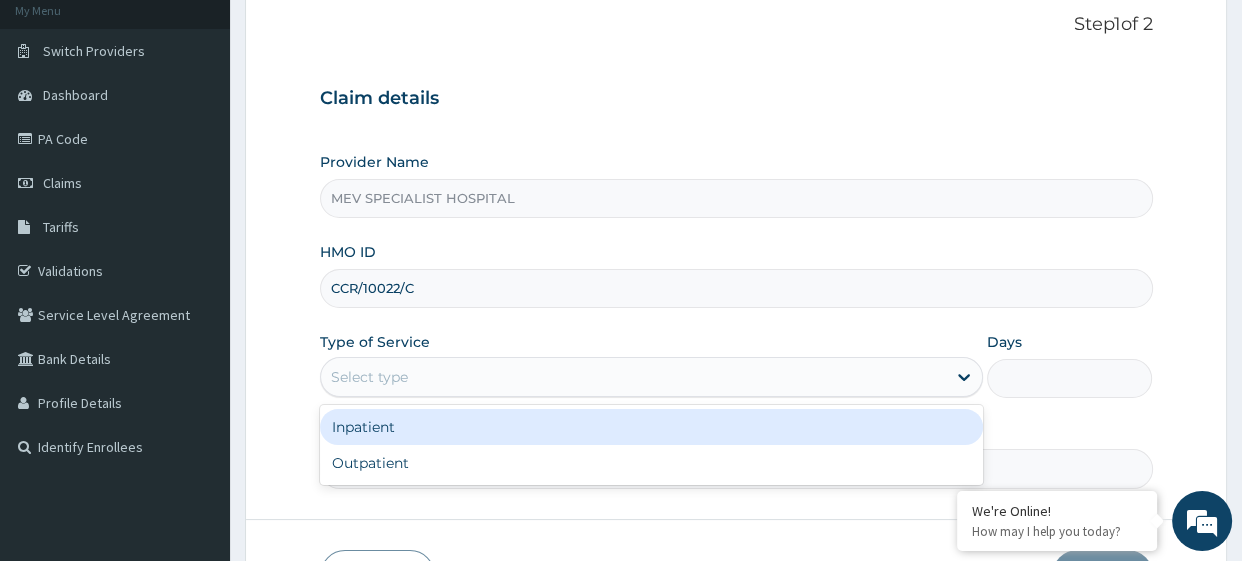 click on "Select type" at bounding box center [651, 377] 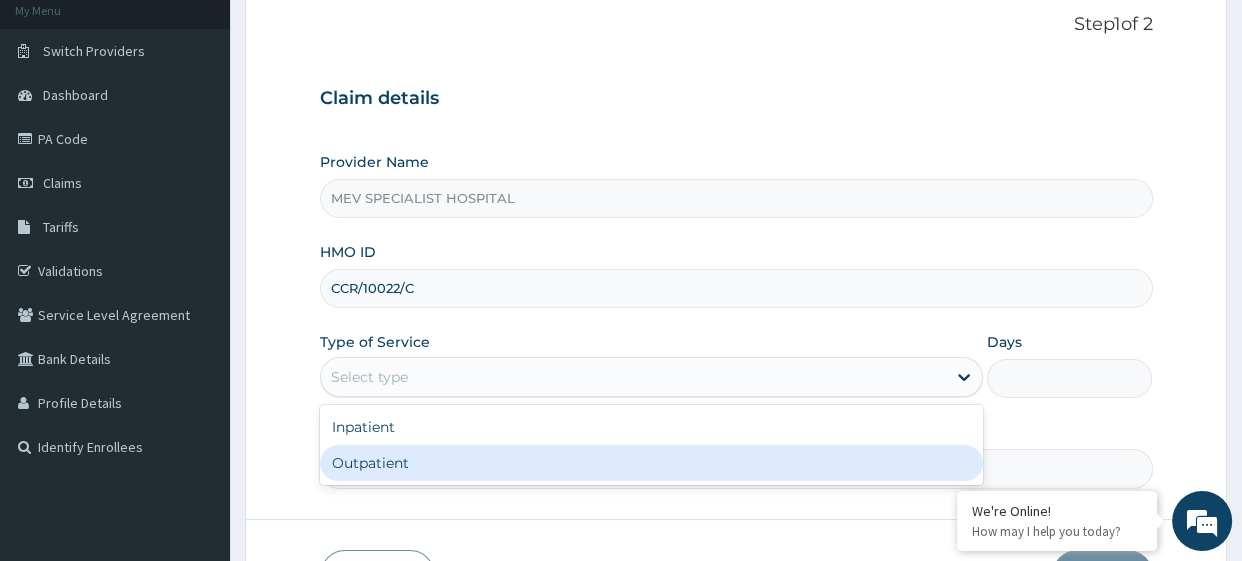 click on "Outpatient" at bounding box center (651, 463) 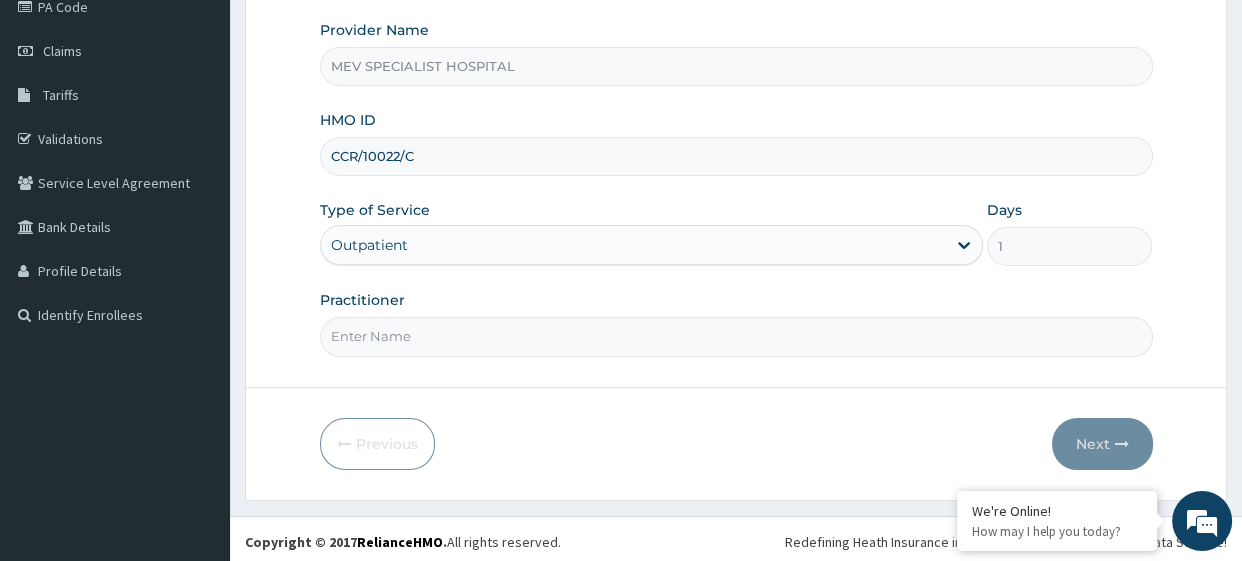 scroll, scrollTop: 257, scrollLeft: 0, axis: vertical 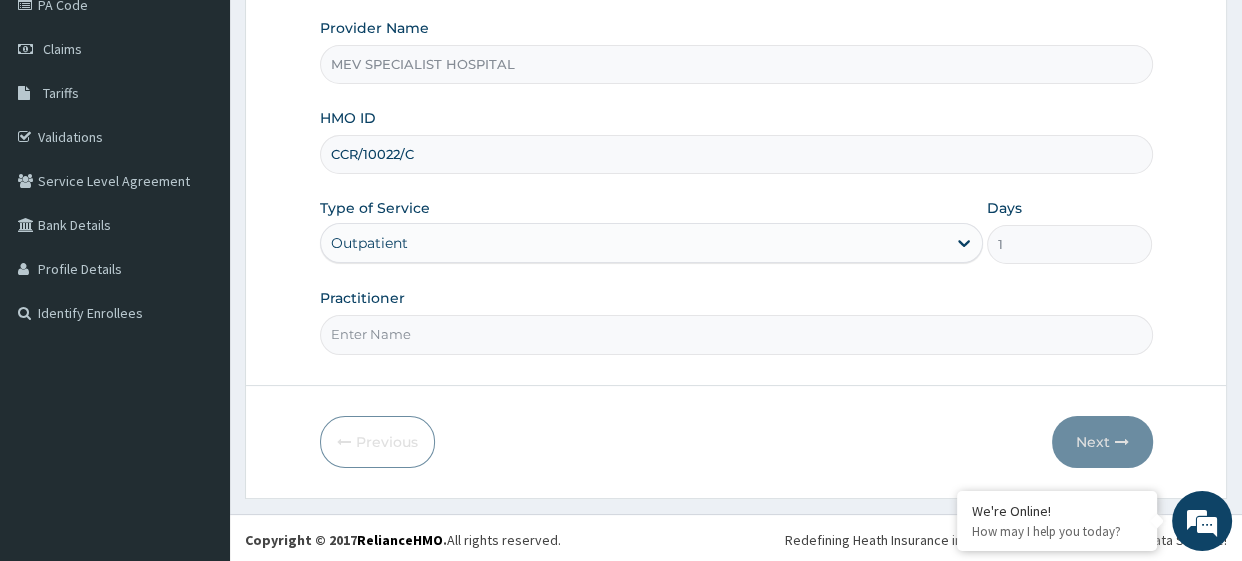 click on "Practitioner" at bounding box center [736, 334] 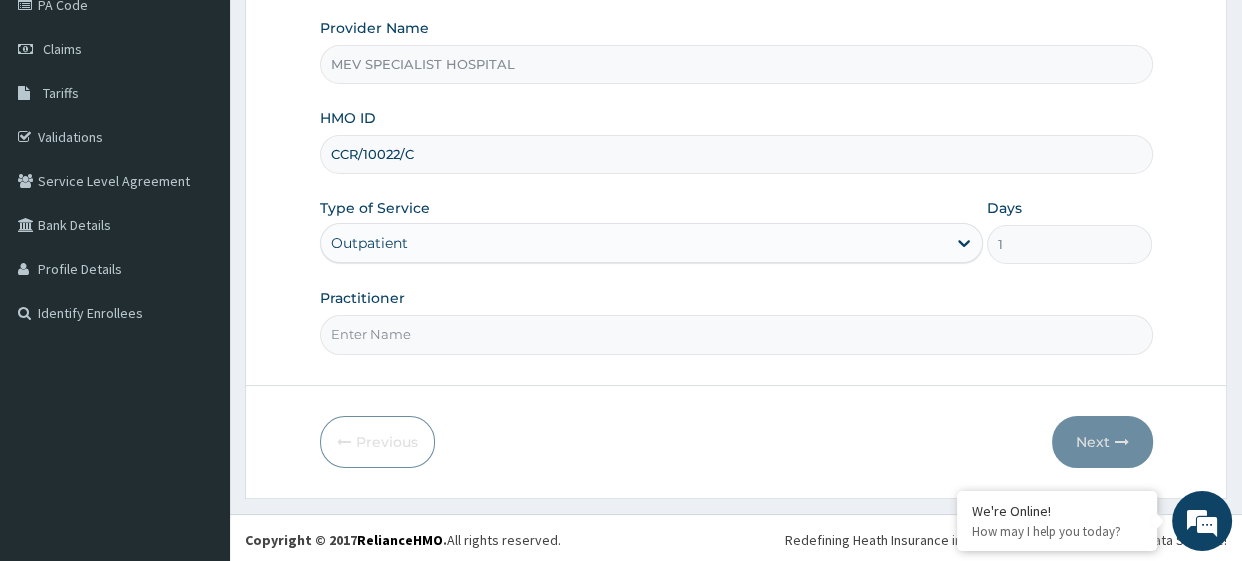 type on "DR ANITA" 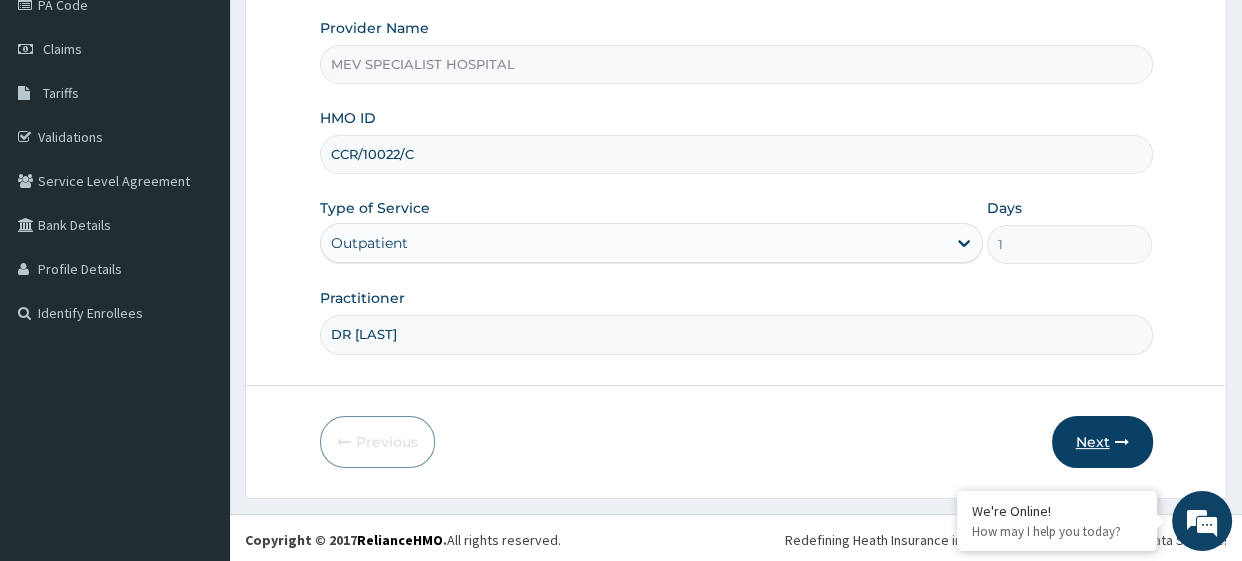 click on "Next" at bounding box center [1102, 442] 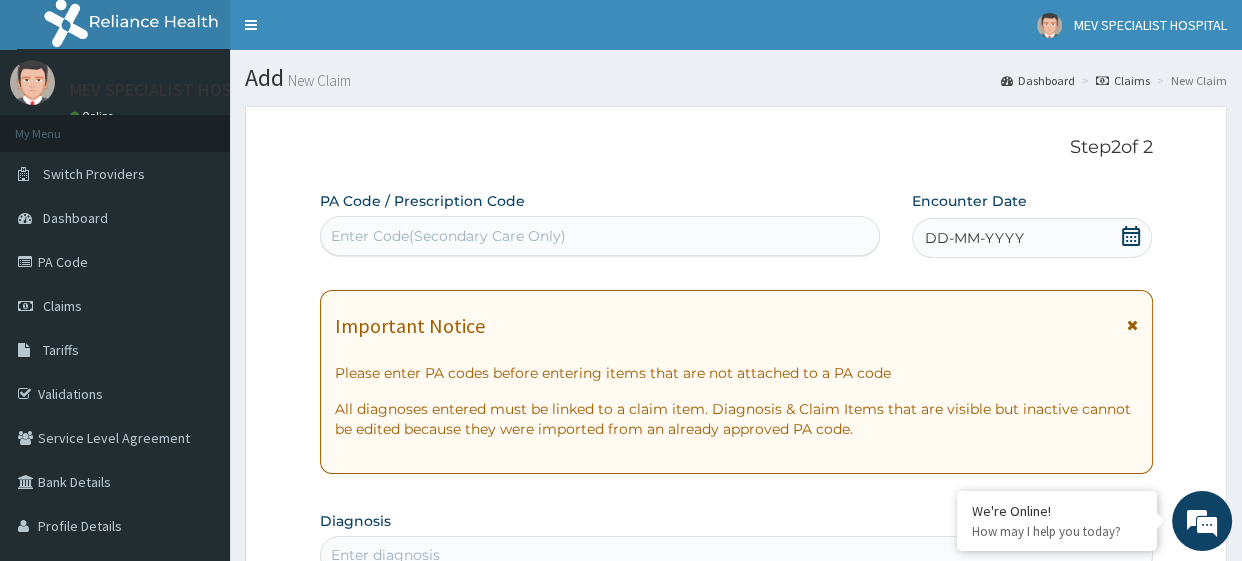 scroll, scrollTop: 0, scrollLeft: 0, axis: both 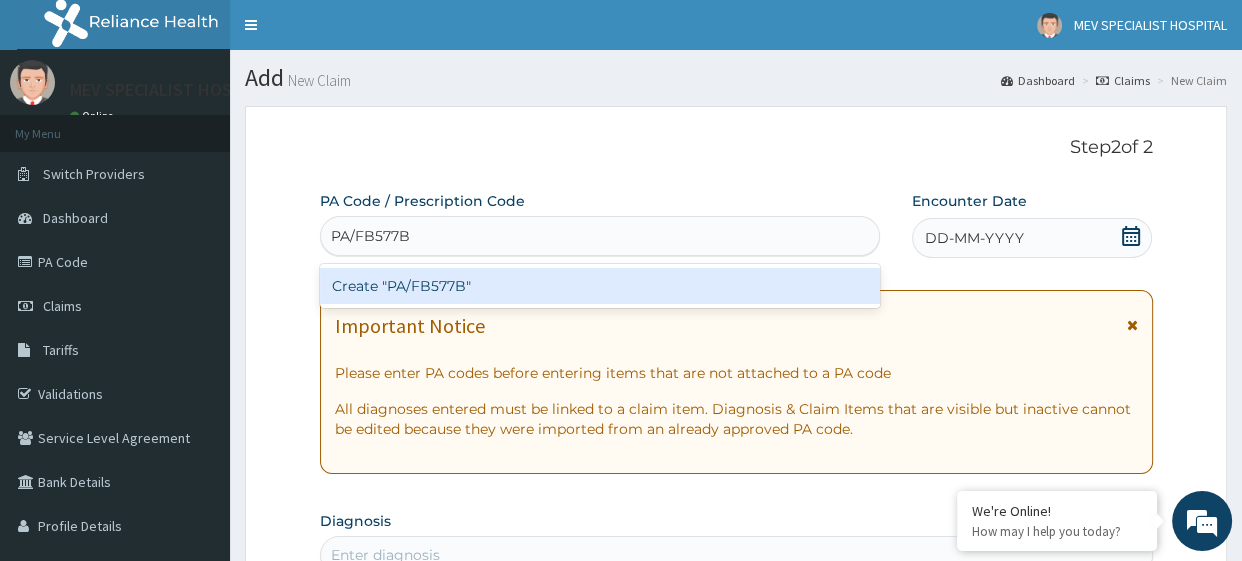click on "Create "PA/FB577B"" at bounding box center [600, 286] 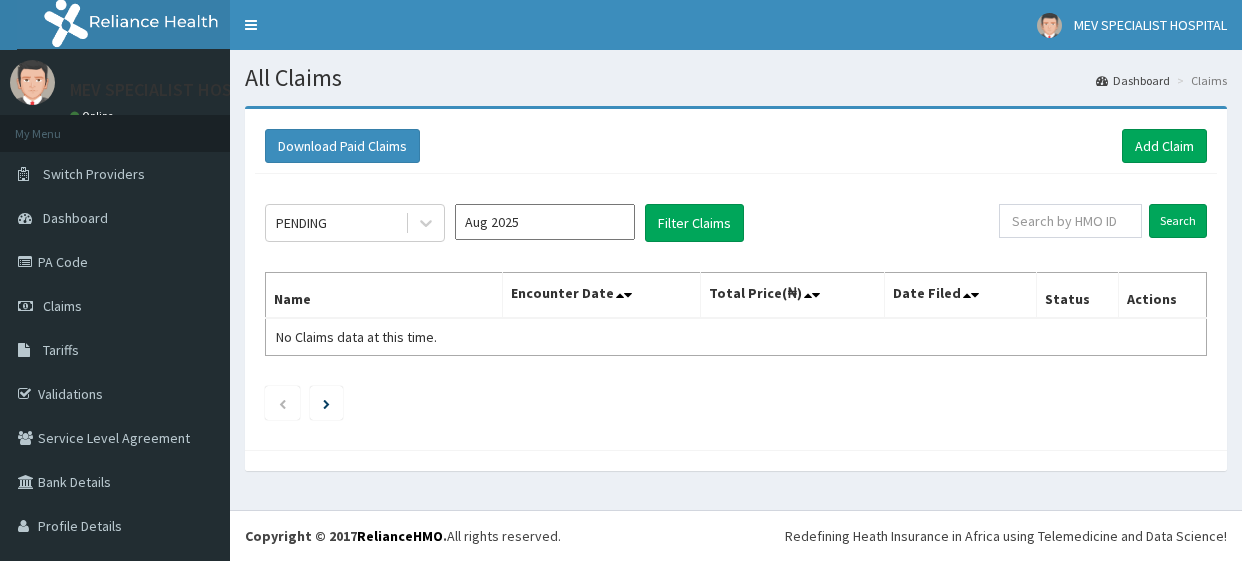 scroll, scrollTop: 0, scrollLeft: 0, axis: both 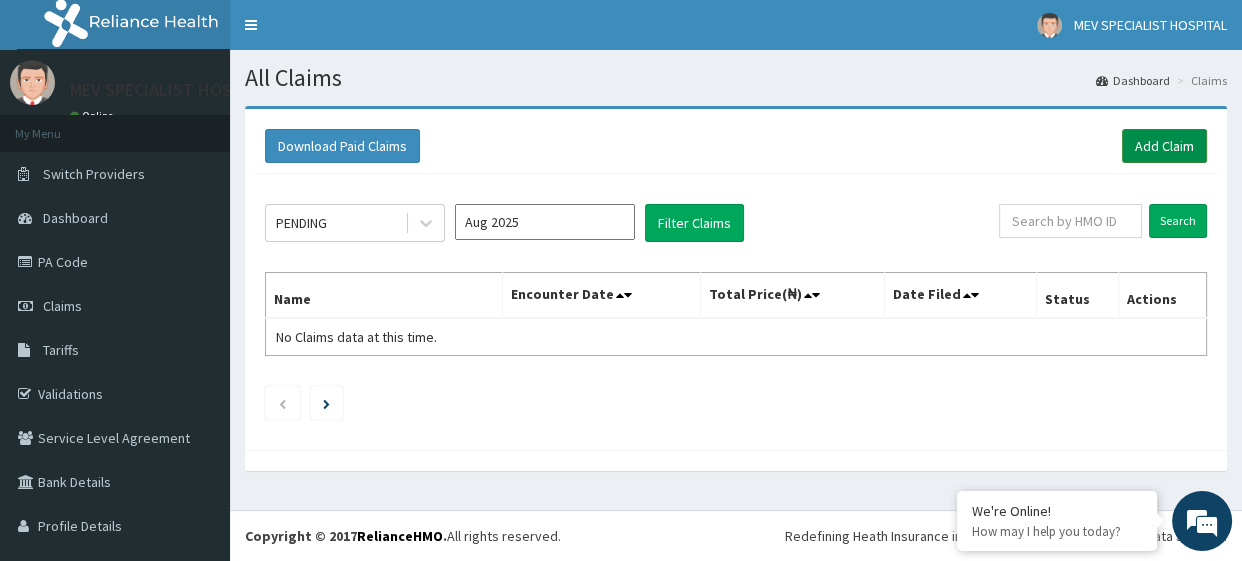click on "Add Claim" at bounding box center (1164, 146) 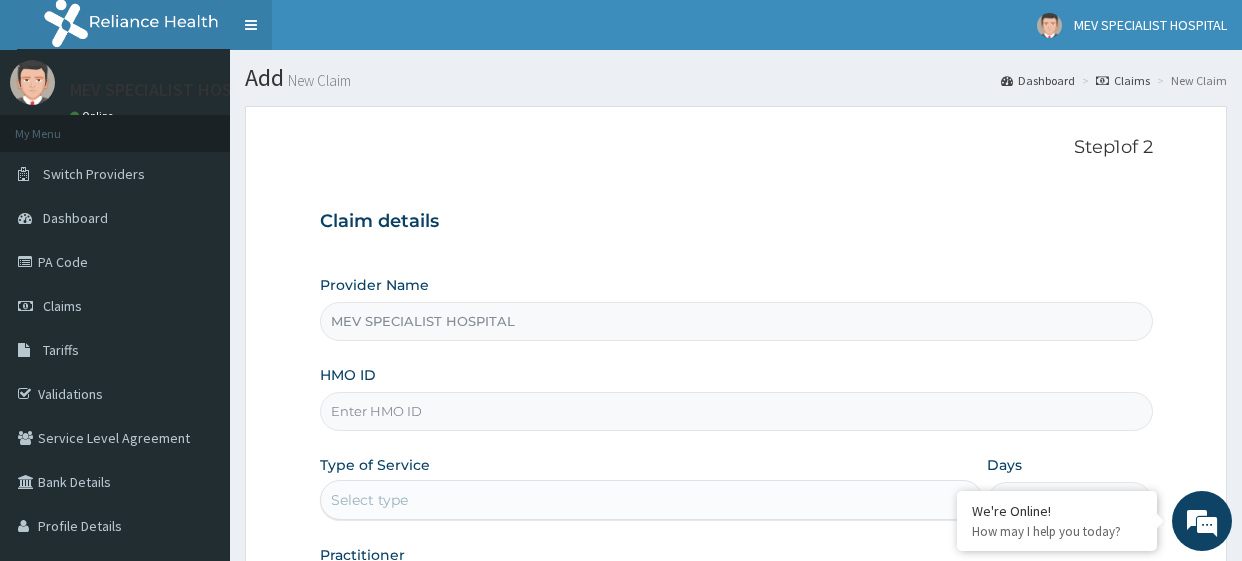 scroll, scrollTop: 0, scrollLeft: 0, axis: both 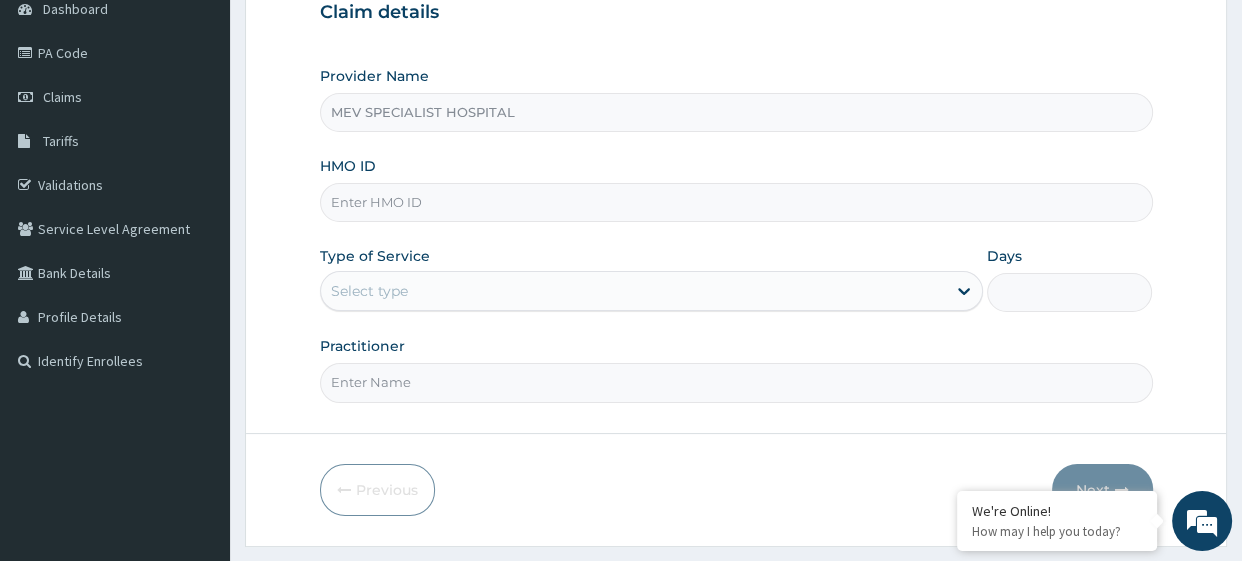 click on "HMO ID" at bounding box center (736, 202) 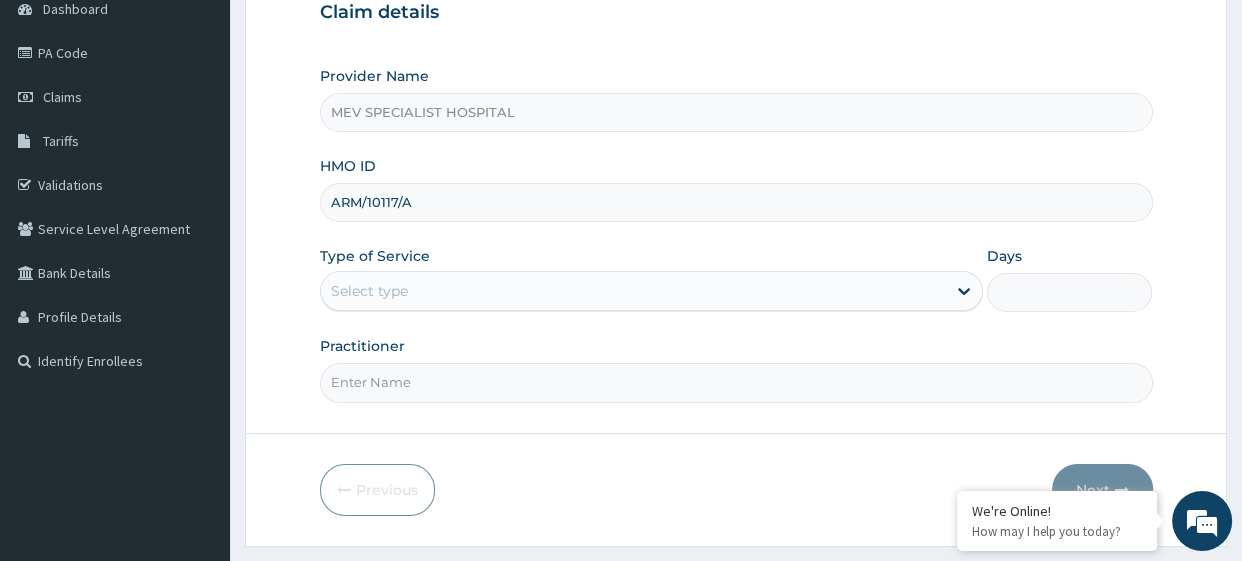 type on "ARM/10117/A" 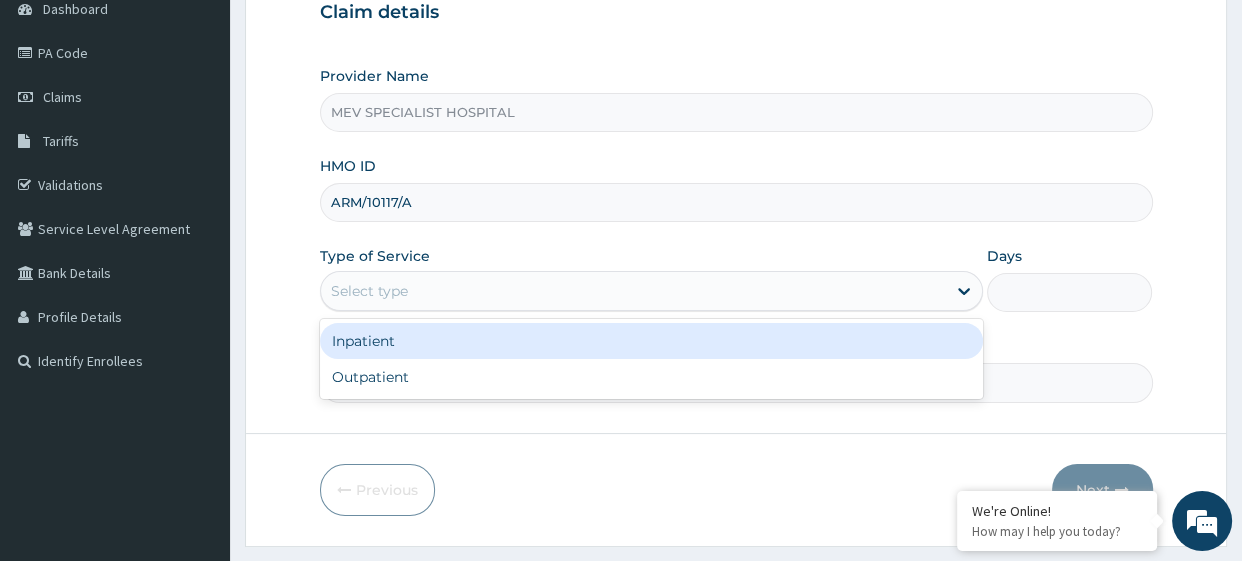 click on "Select type" at bounding box center (369, 291) 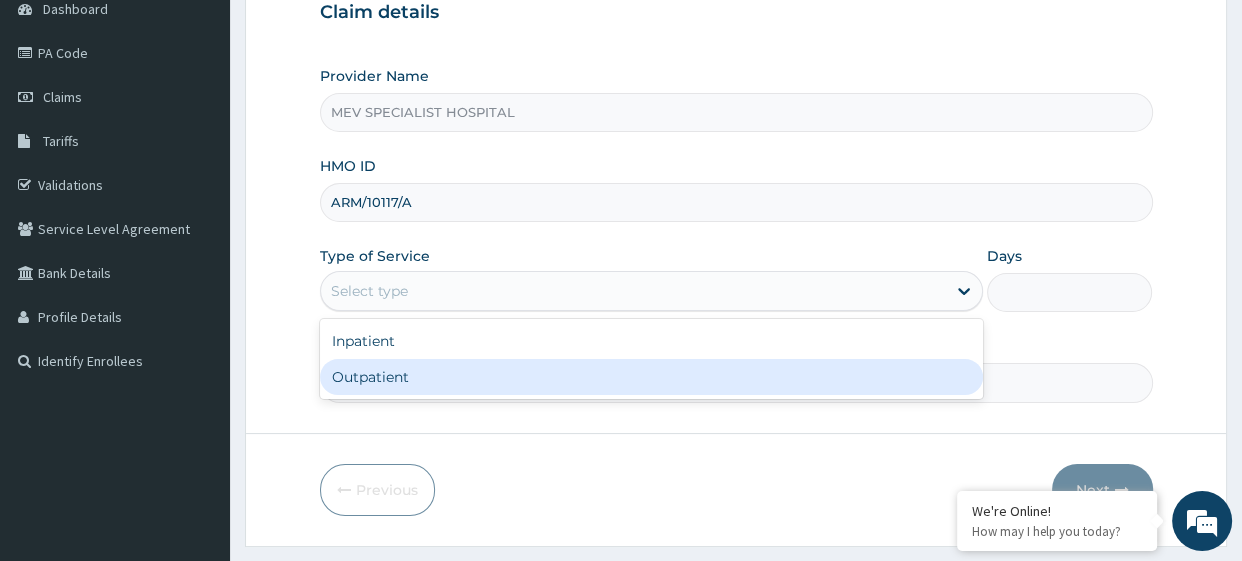 click on "Outpatient" at bounding box center [651, 377] 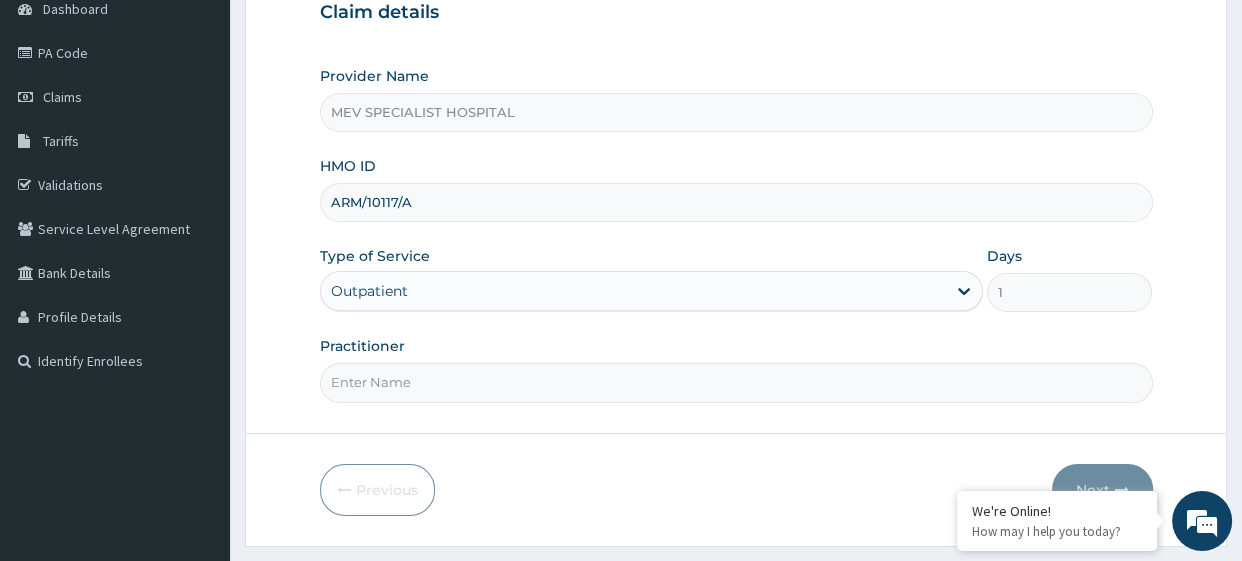 click on "Practitioner" at bounding box center (736, 382) 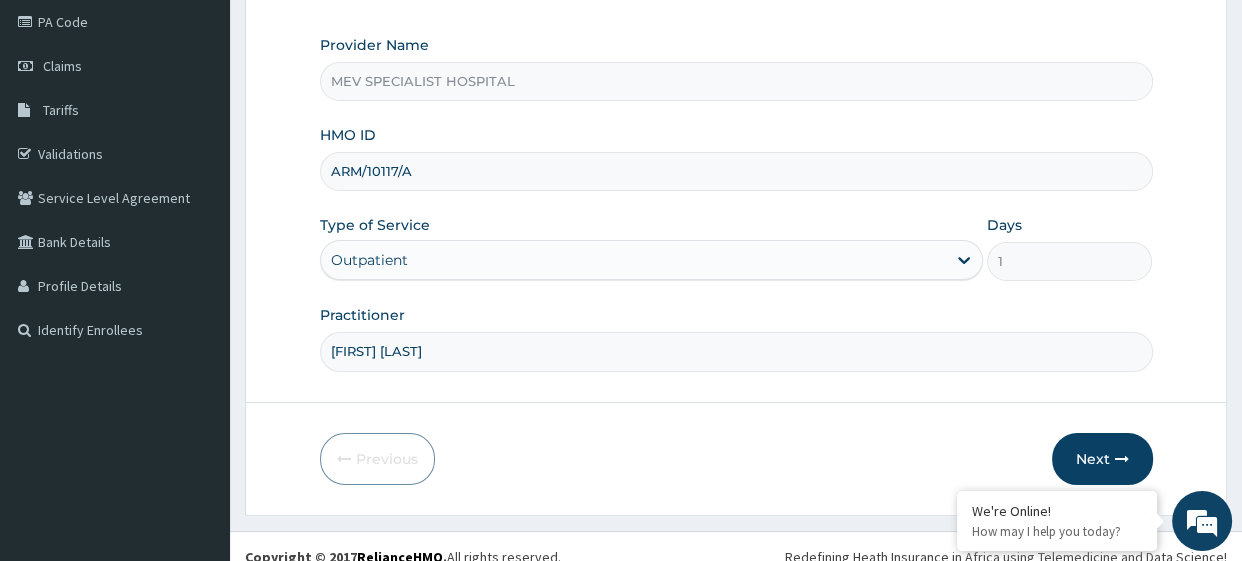 scroll, scrollTop: 257, scrollLeft: 0, axis: vertical 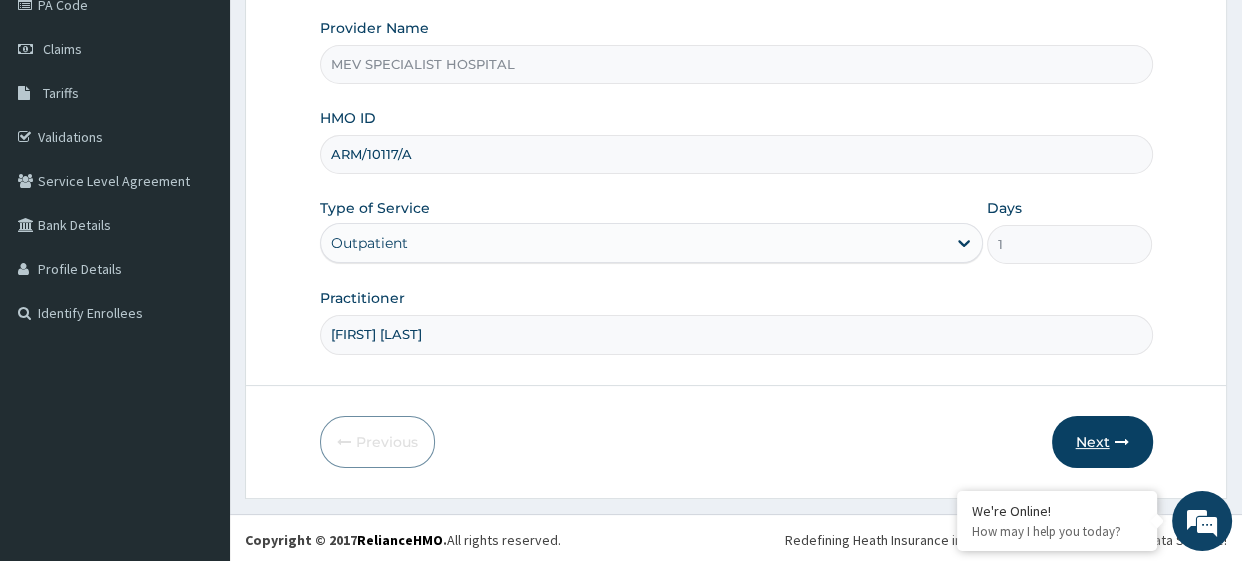 type on "[FIRST] [LAST]" 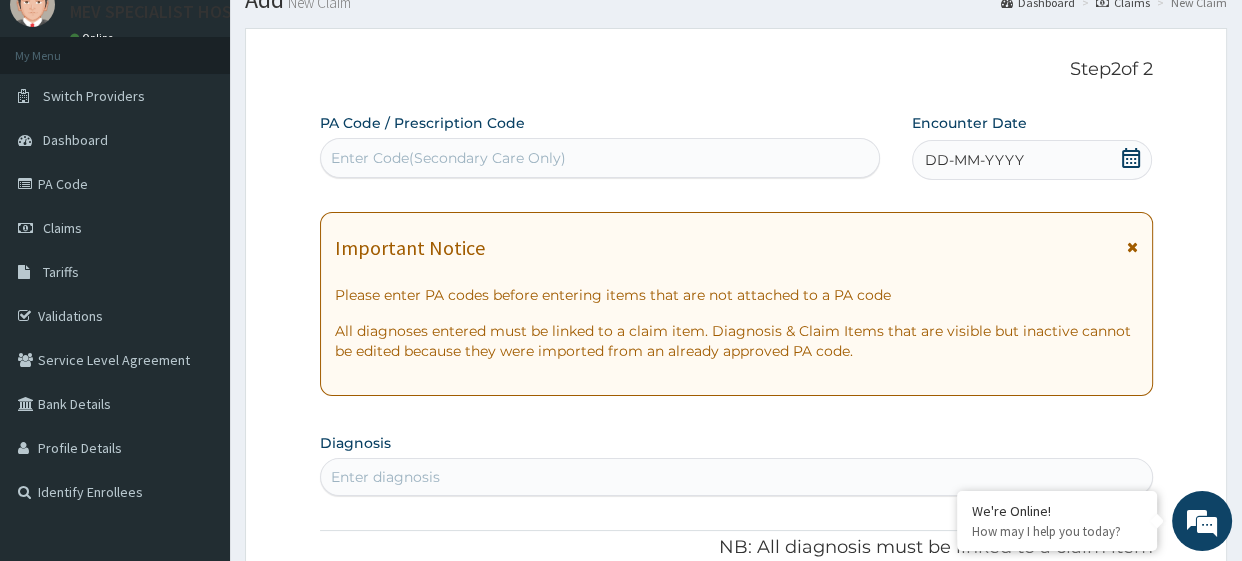 scroll, scrollTop: 0, scrollLeft: 0, axis: both 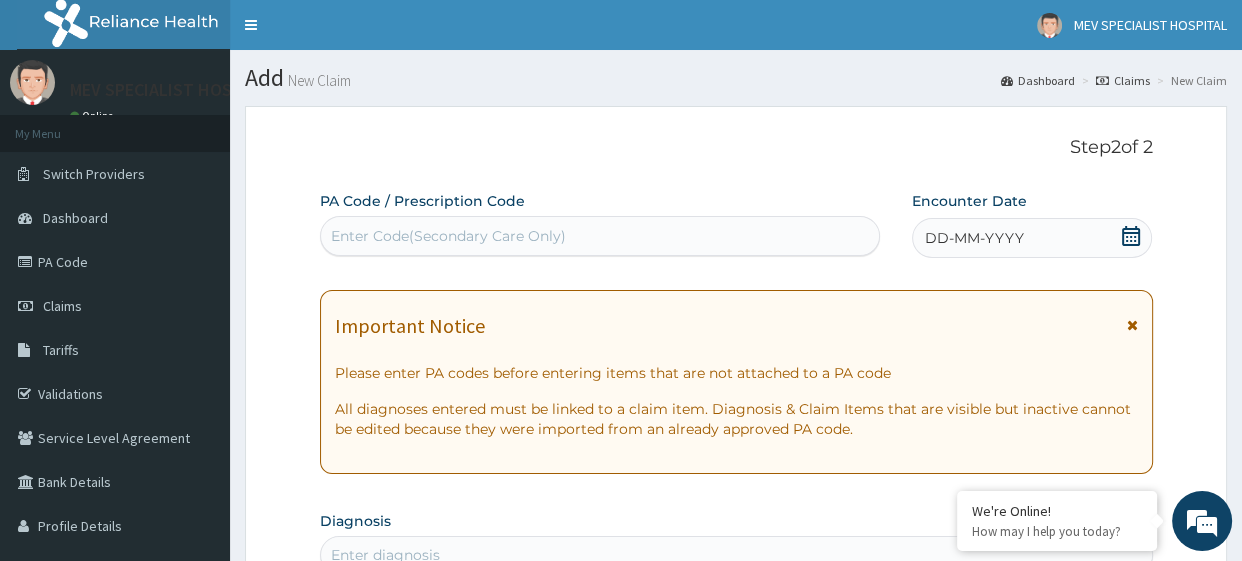 click on "Enter Code(Secondary Care Only)" at bounding box center (600, 236) 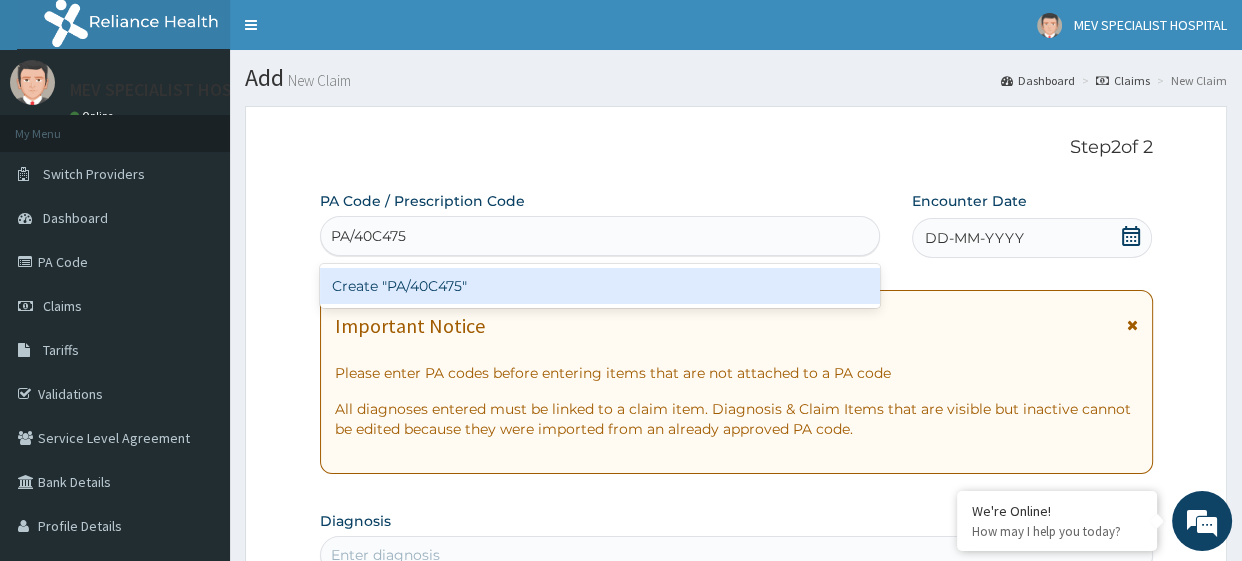 click on "Create "PA/40C475"" at bounding box center (600, 286) 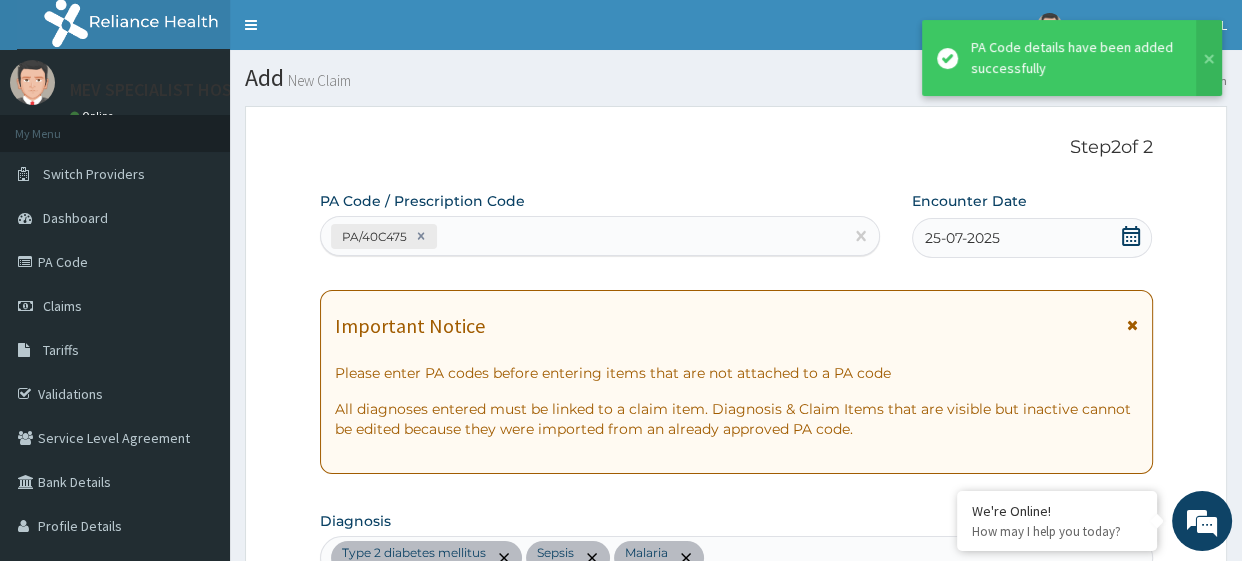 scroll, scrollTop: 757, scrollLeft: 0, axis: vertical 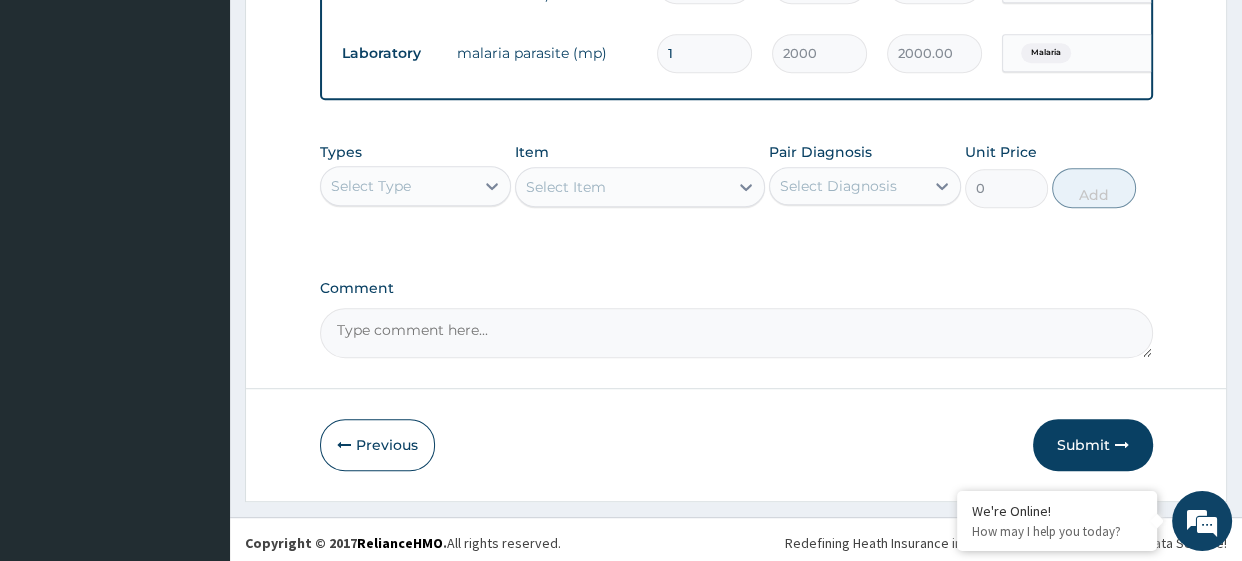 click on "Select Type" at bounding box center [371, 186] 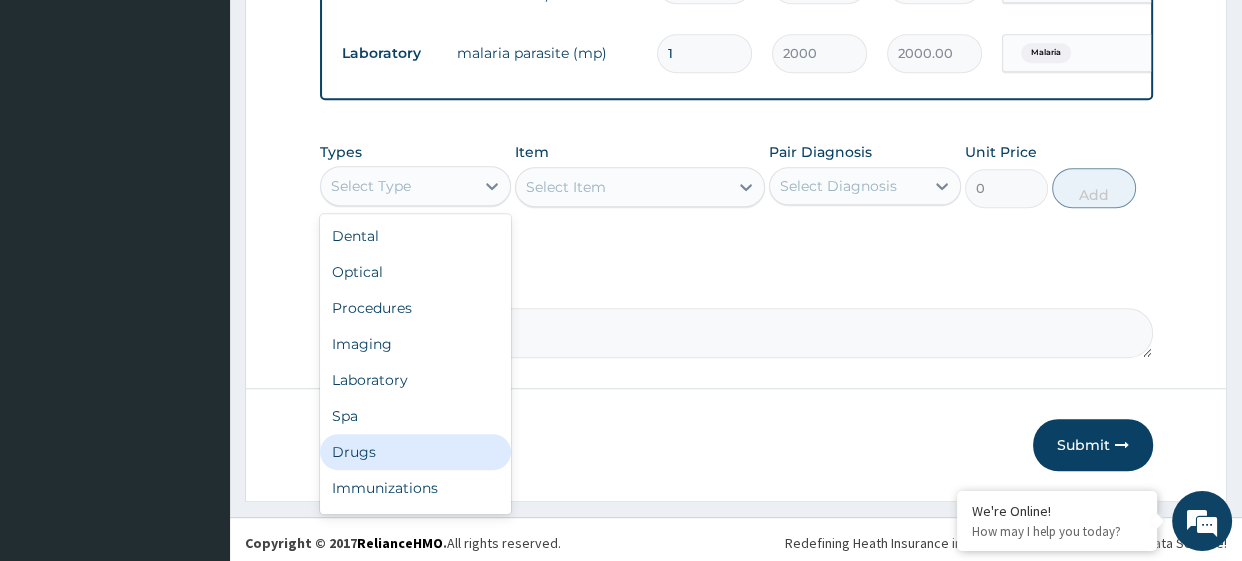 click on "Drugs" at bounding box center [416, 452] 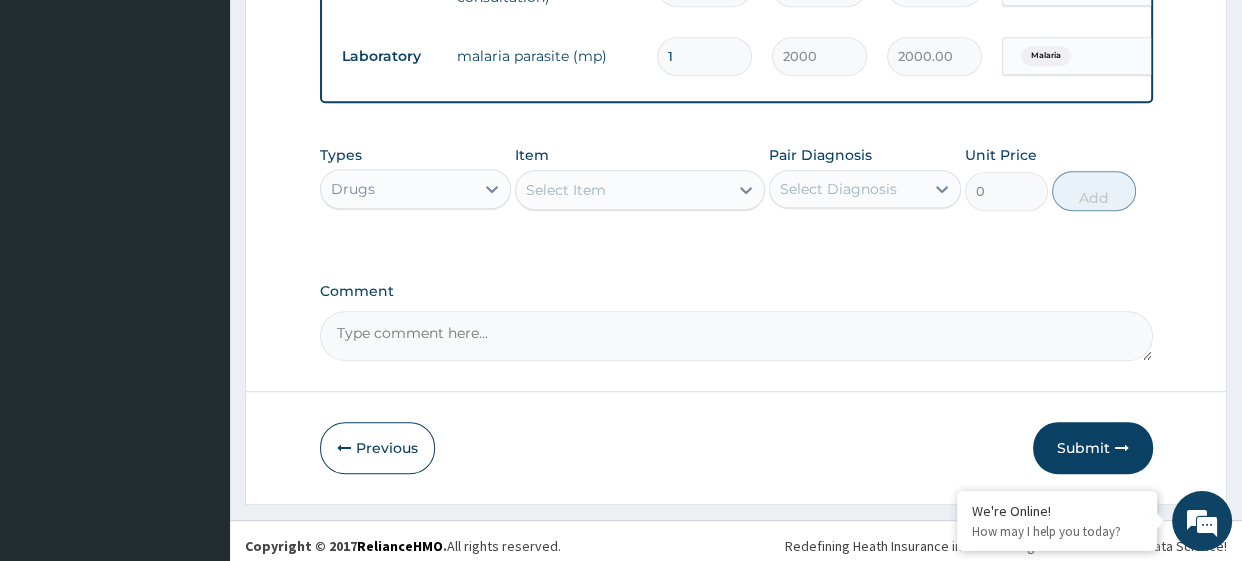 scroll, scrollTop: 990, scrollLeft: 0, axis: vertical 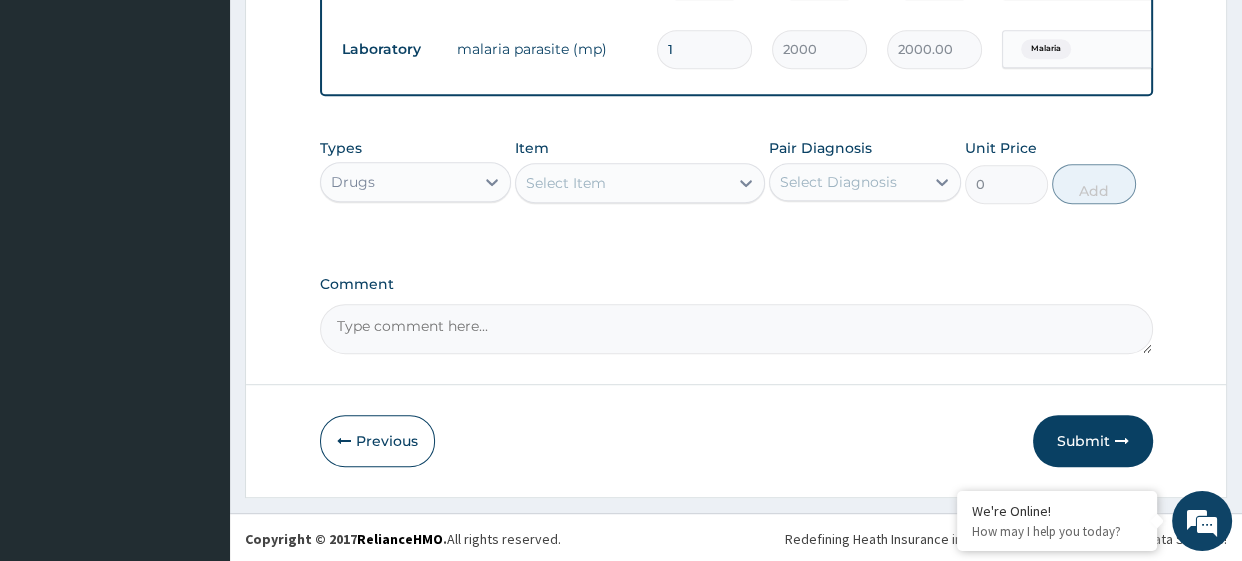 click on "Select Item" at bounding box center [566, 183] 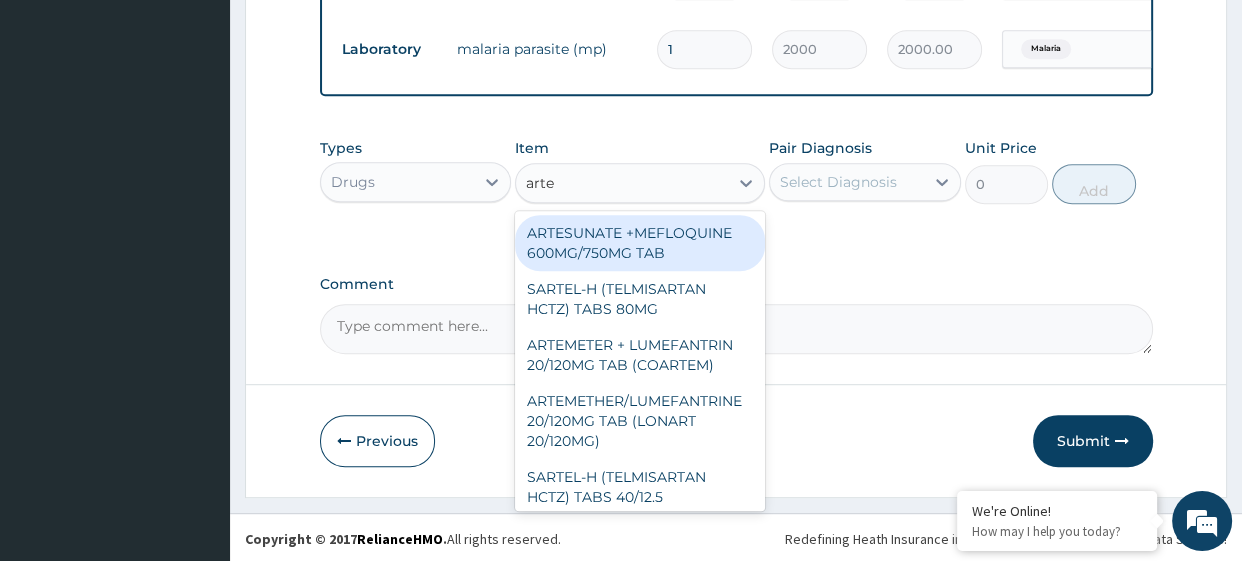 type on "artem" 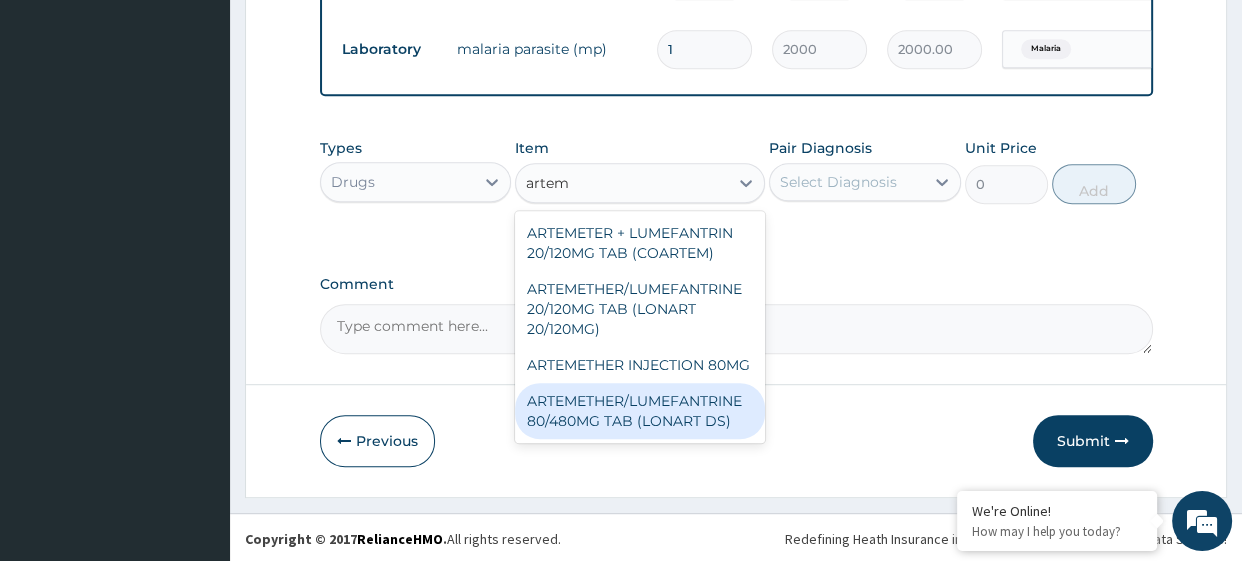 click on "ARTEMETHER/LUMEFANTRINE 80/480MG TAB (LONART DS)" at bounding box center [640, 411] 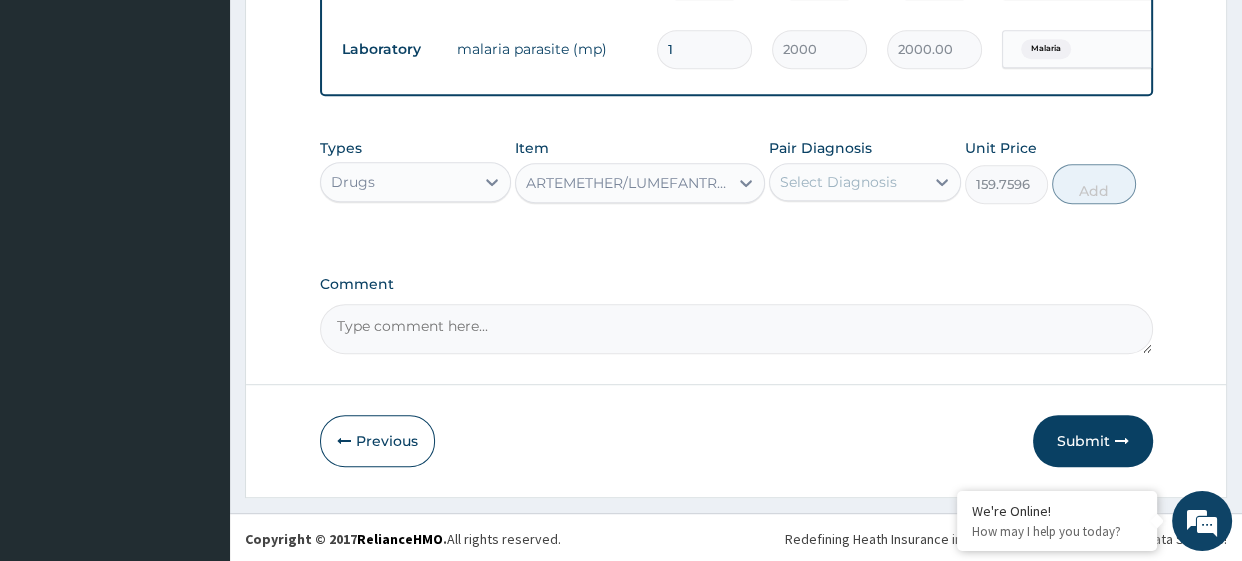 type 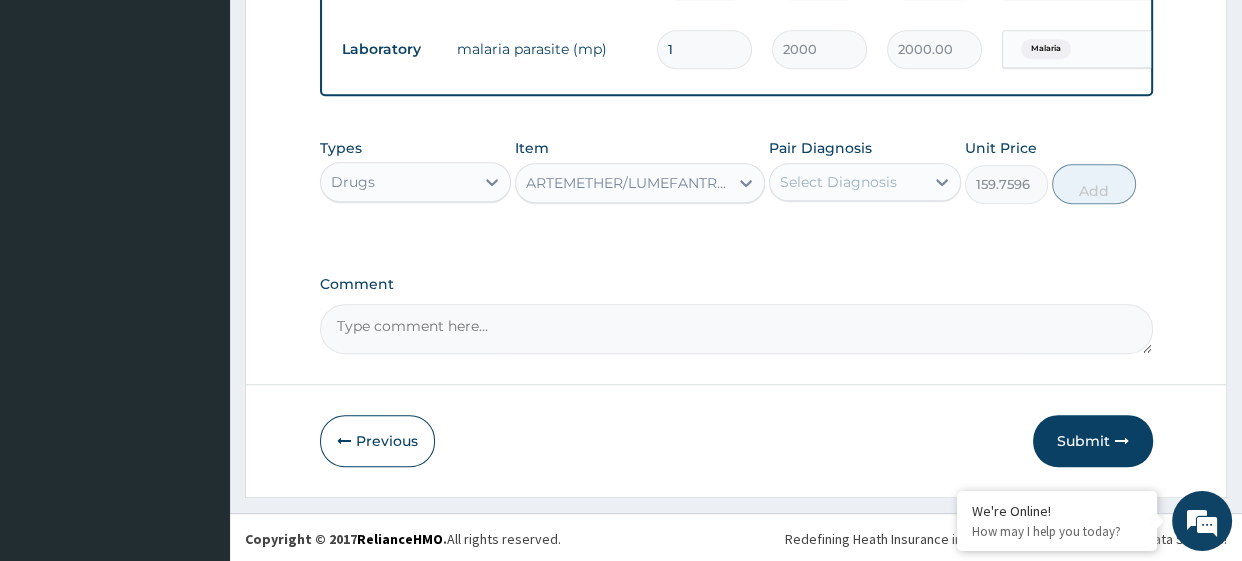 type on "159.7596" 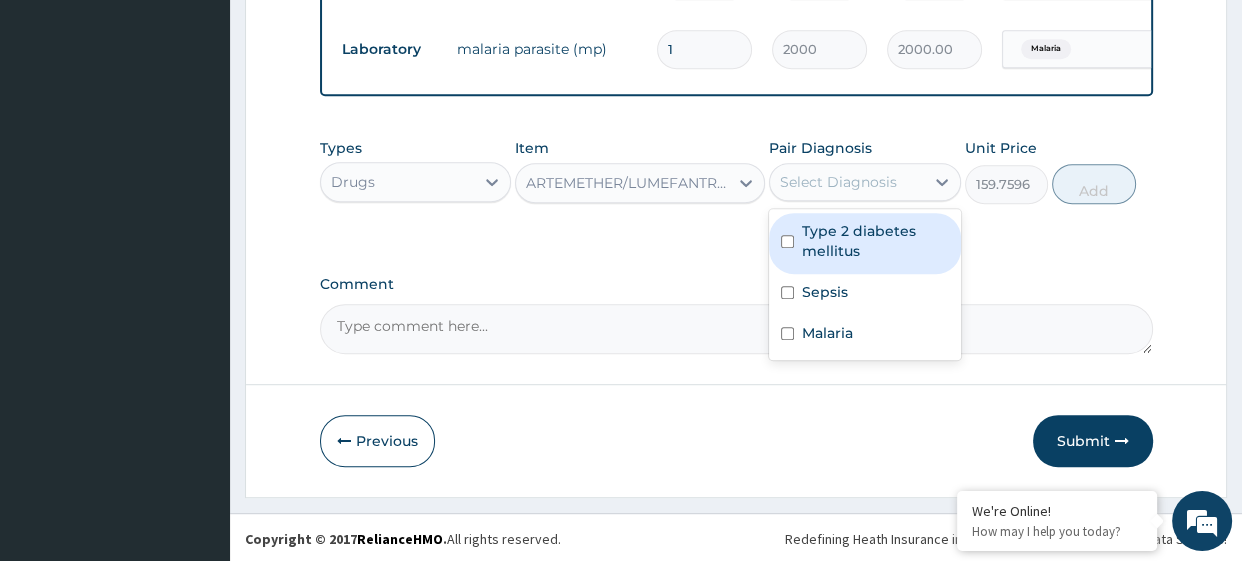 click on "Select Diagnosis" at bounding box center (838, 182) 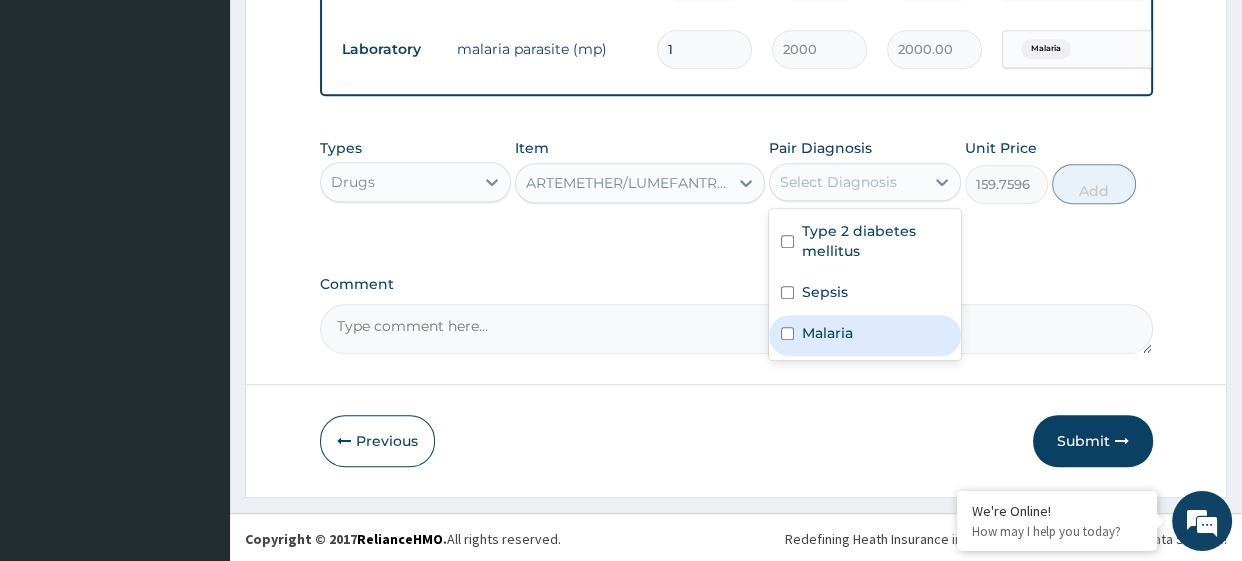 click on "Malaria" at bounding box center (827, 333) 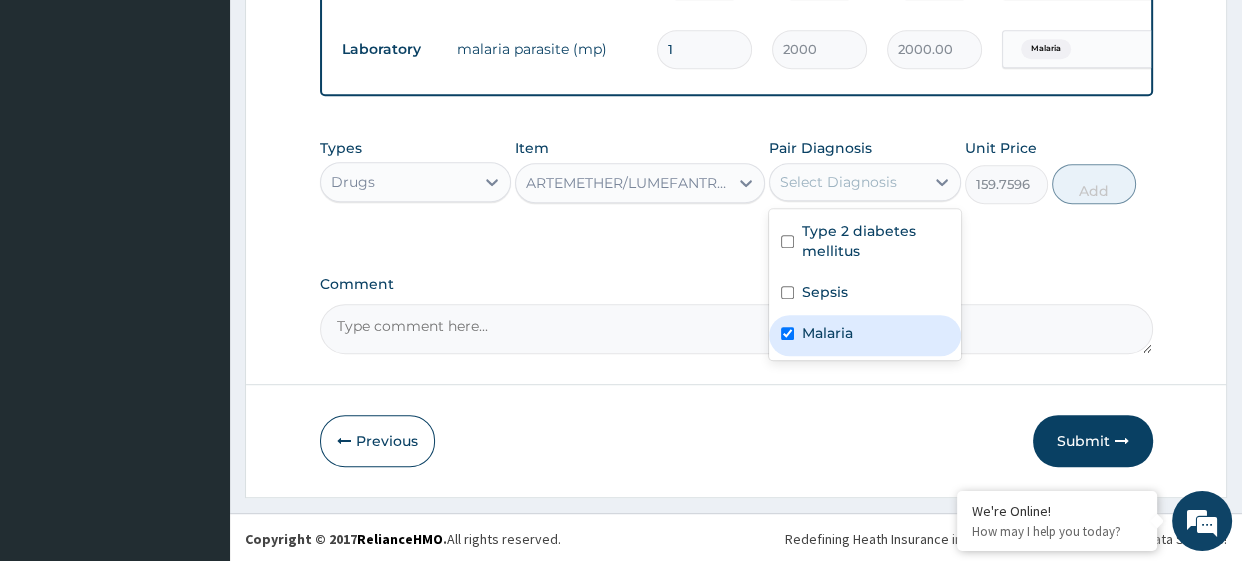 checkbox on "true" 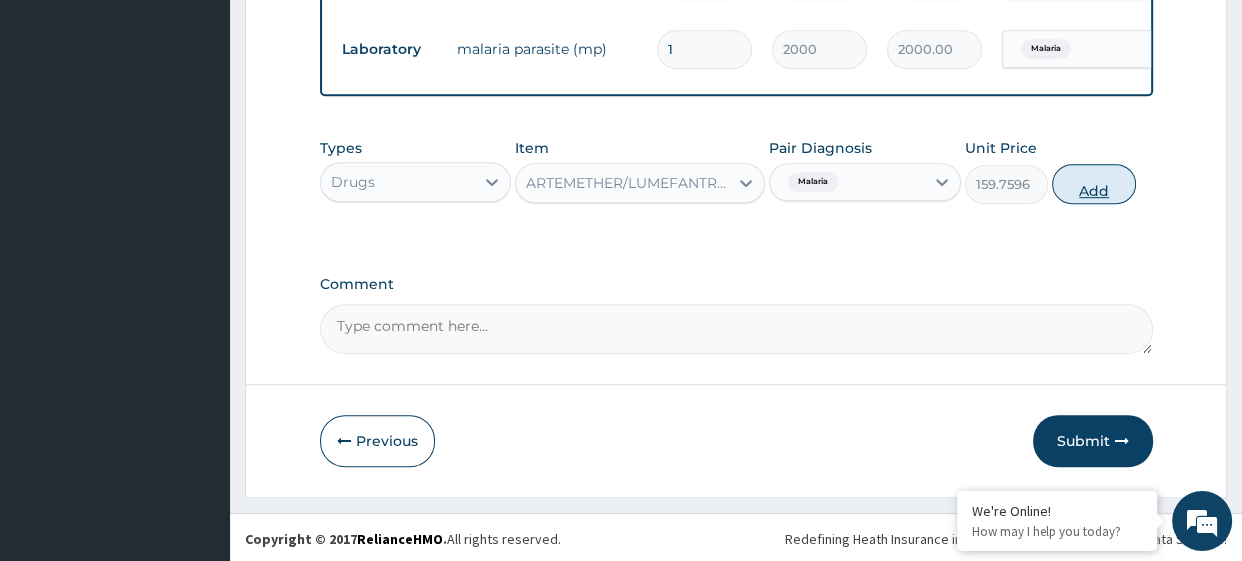 click on "Add" at bounding box center (1093, 184) 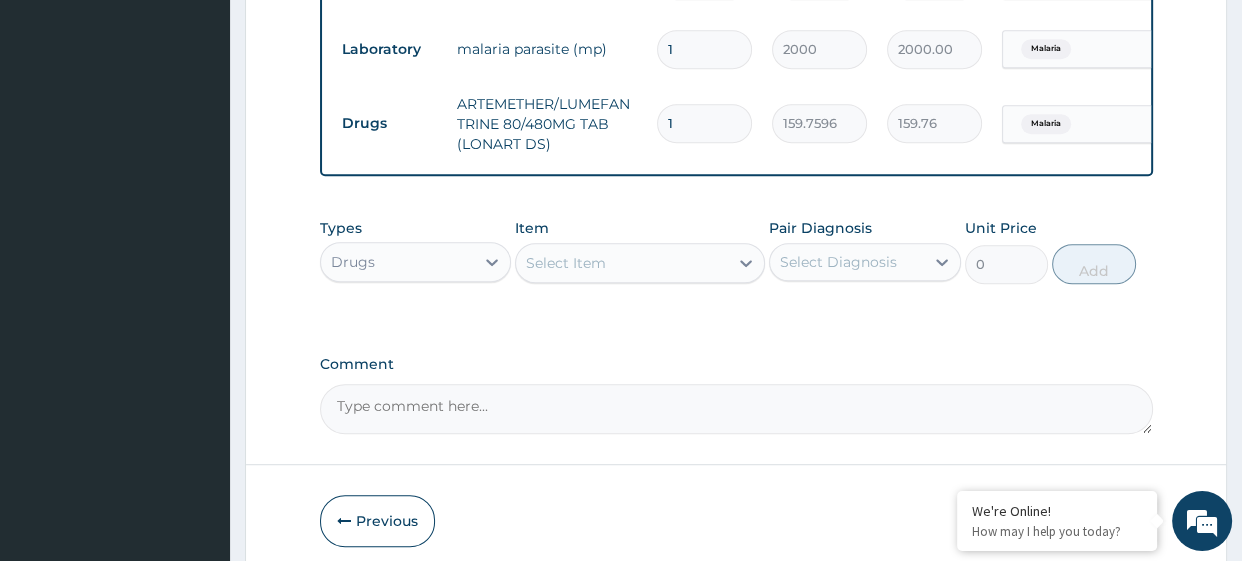 type 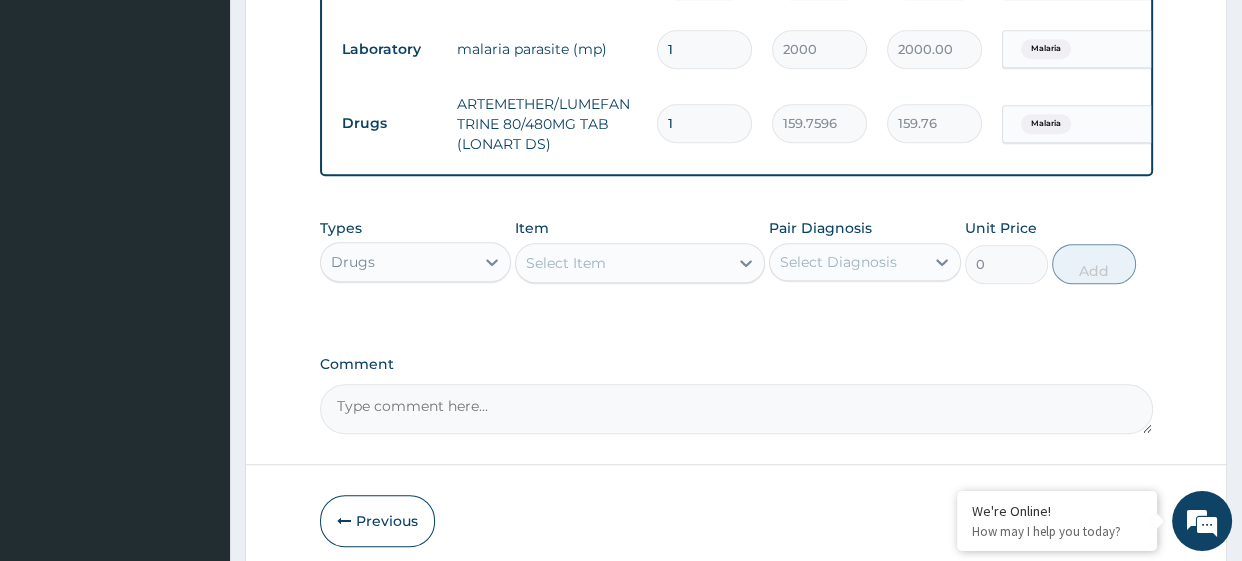 type on "0.00" 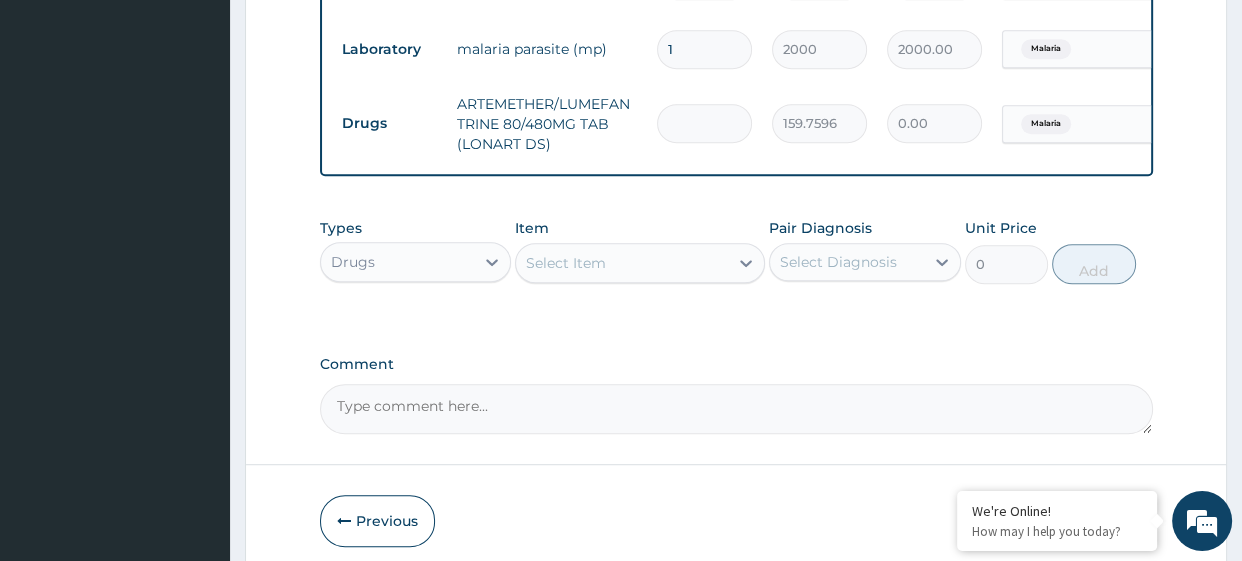 type on "6" 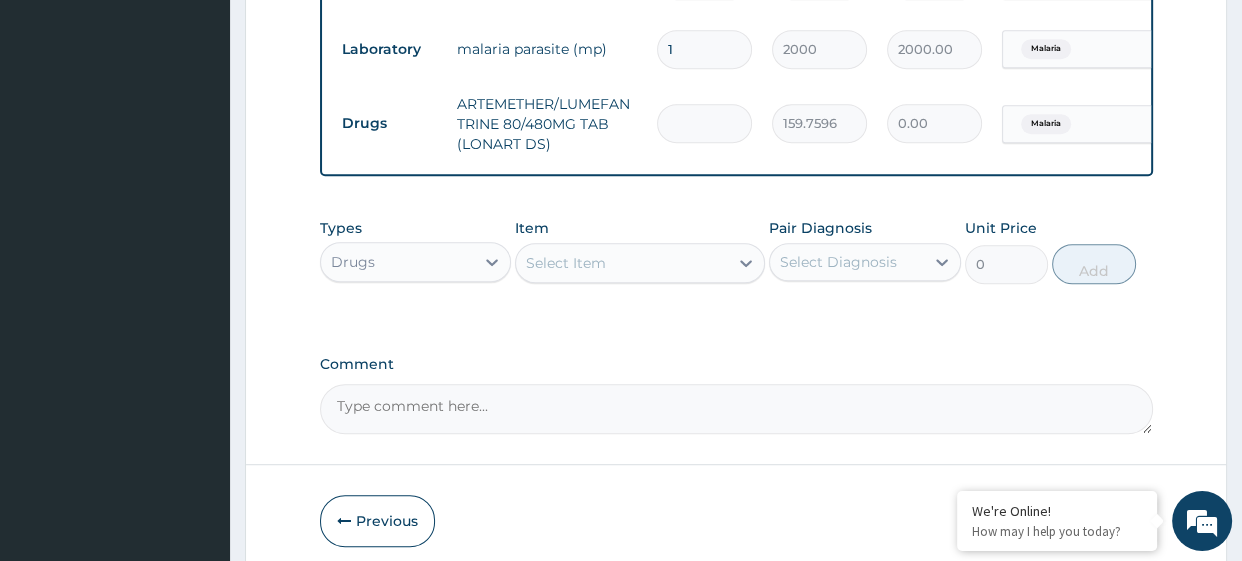 type on "958.56" 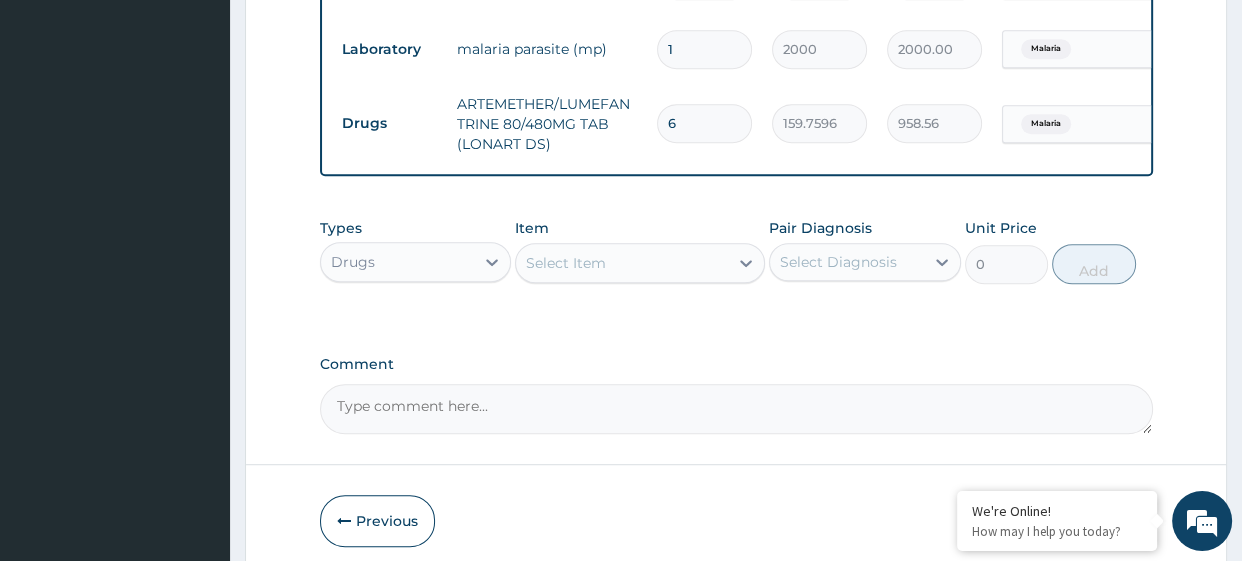 type on "6" 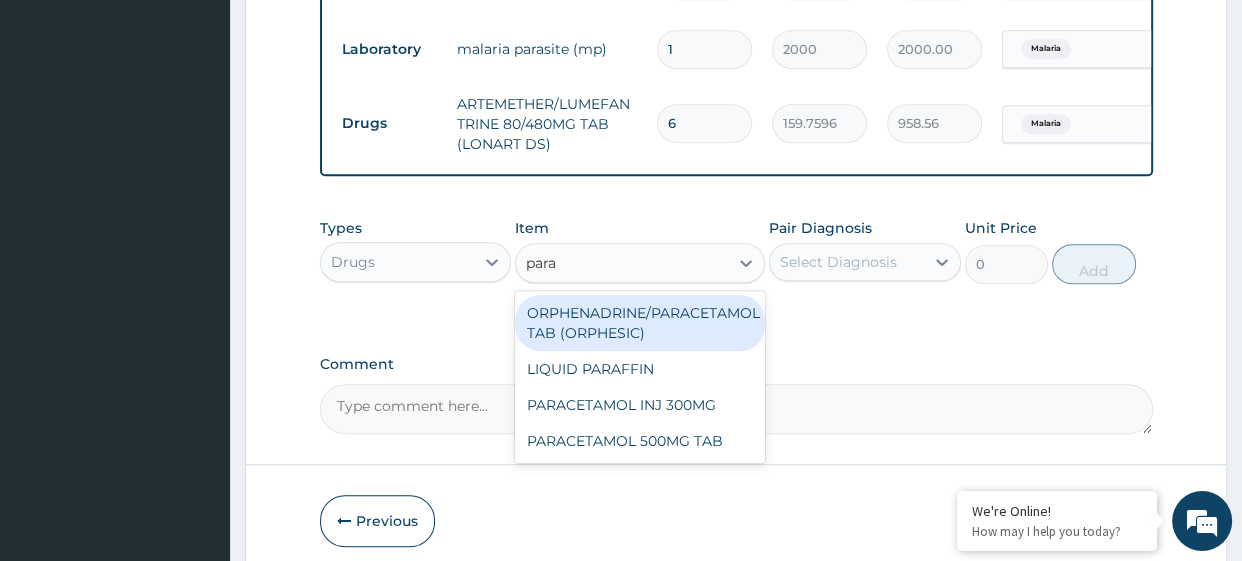 type on "parac" 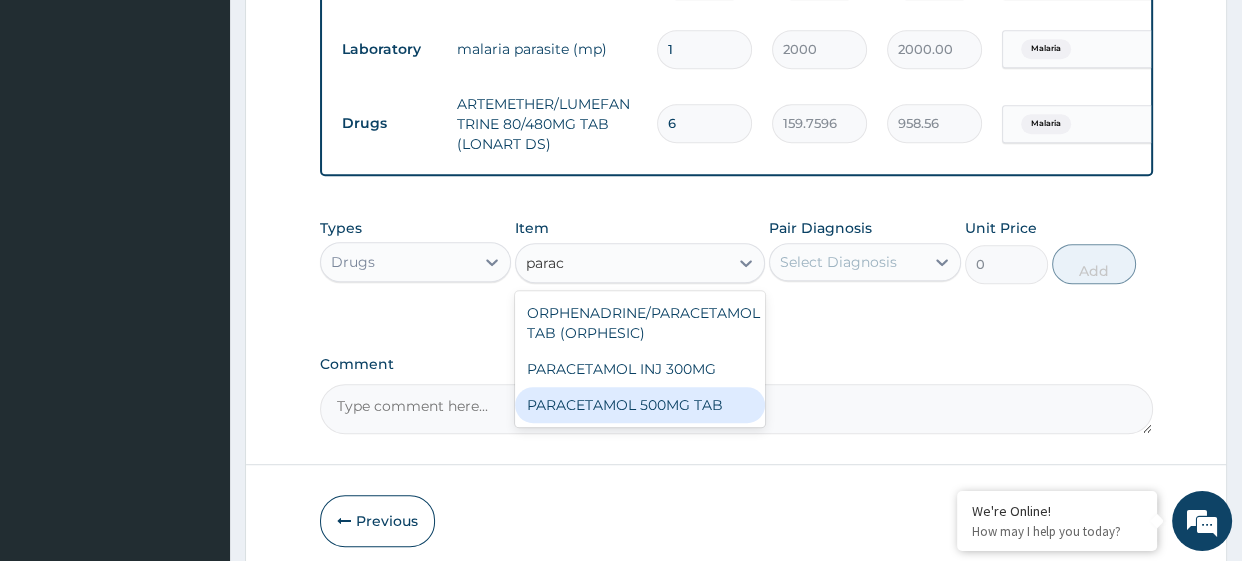 click on "PARACETAMOL 500MG TAB" at bounding box center [640, 405] 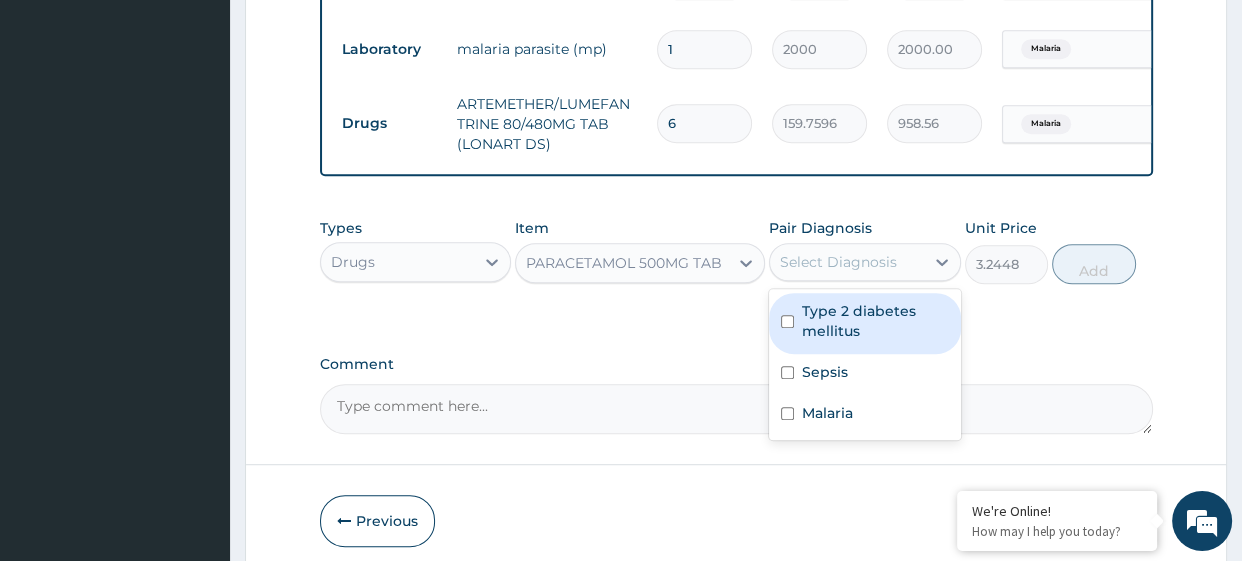 click on "Select Diagnosis" at bounding box center (838, 262) 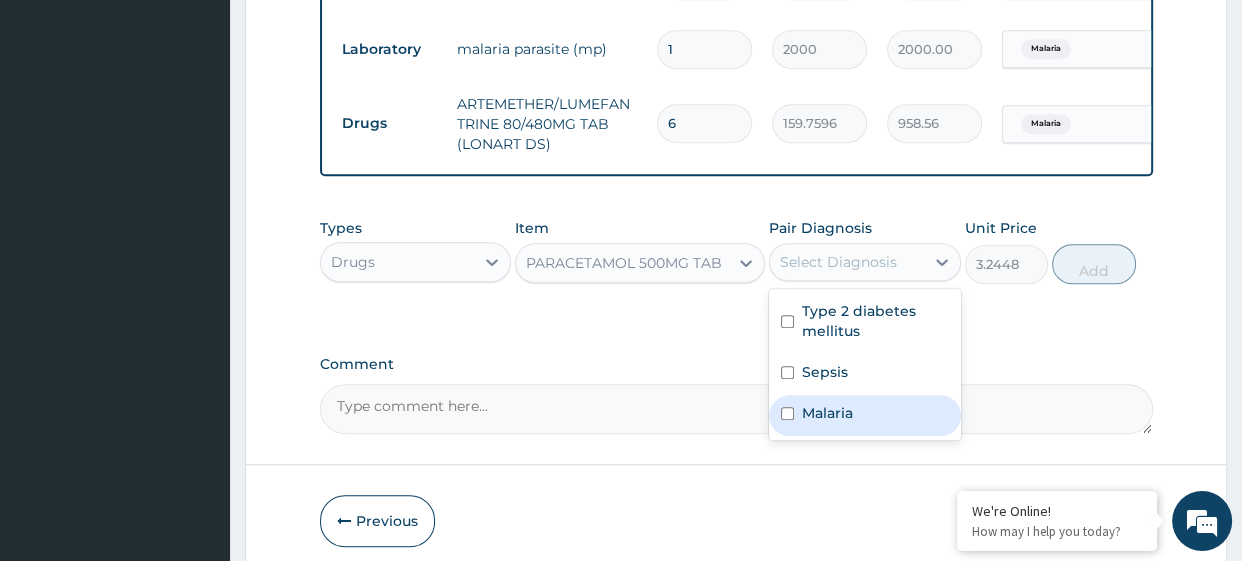 click on "Malaria" at bounding box center (827, 413) 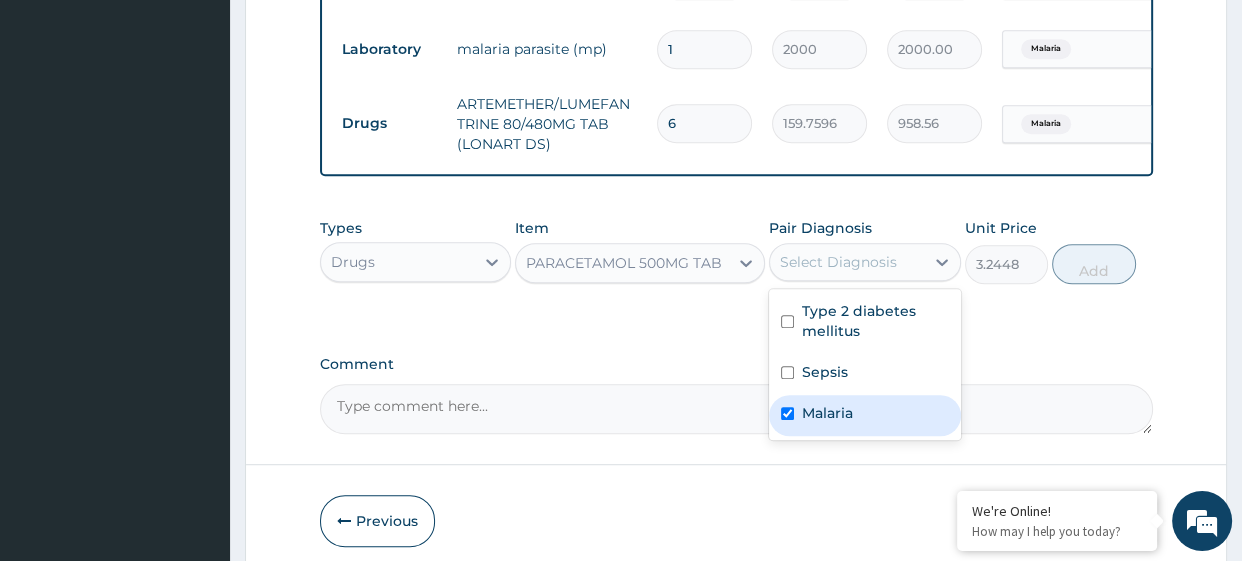 checkbox on "true" 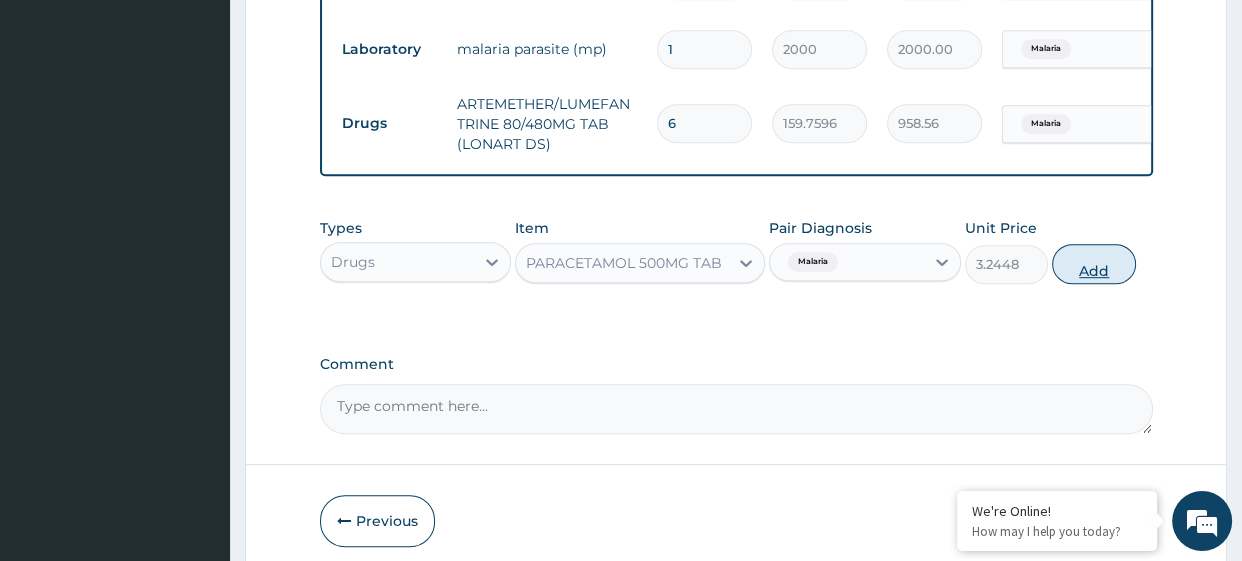 click on "Add" at bounding box center [1093, 264] 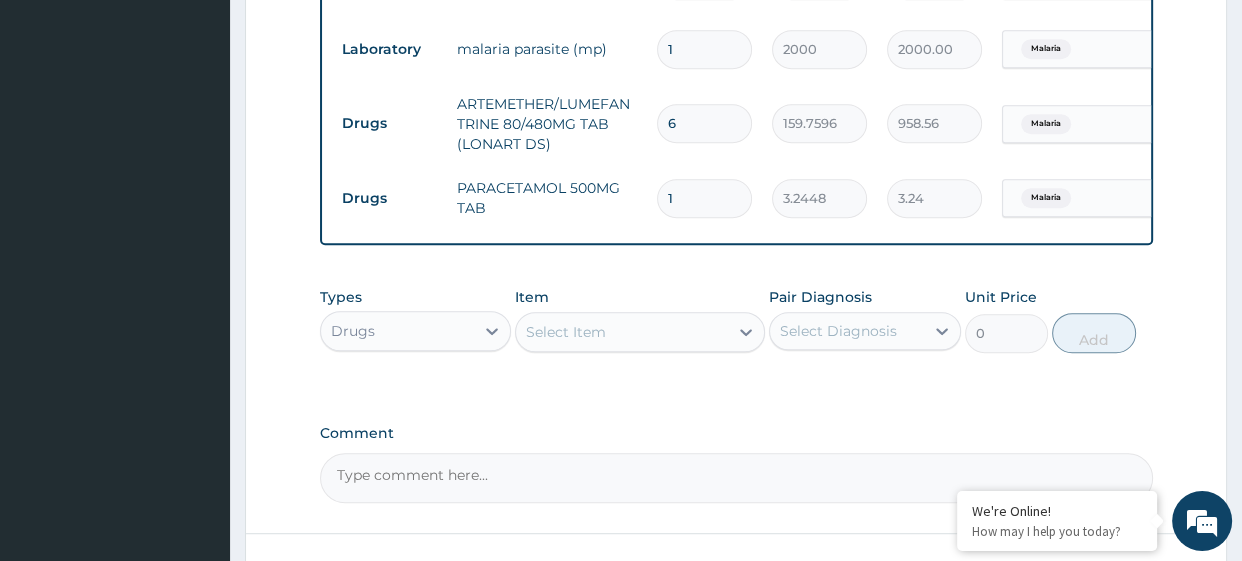 type on "18" 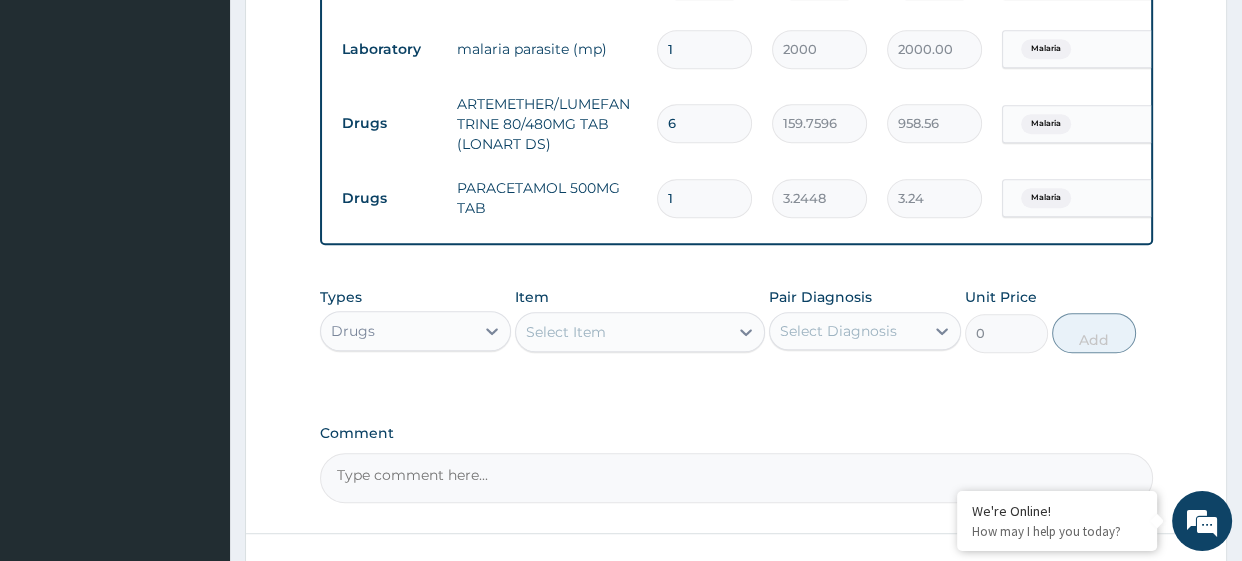 type on "58.41" 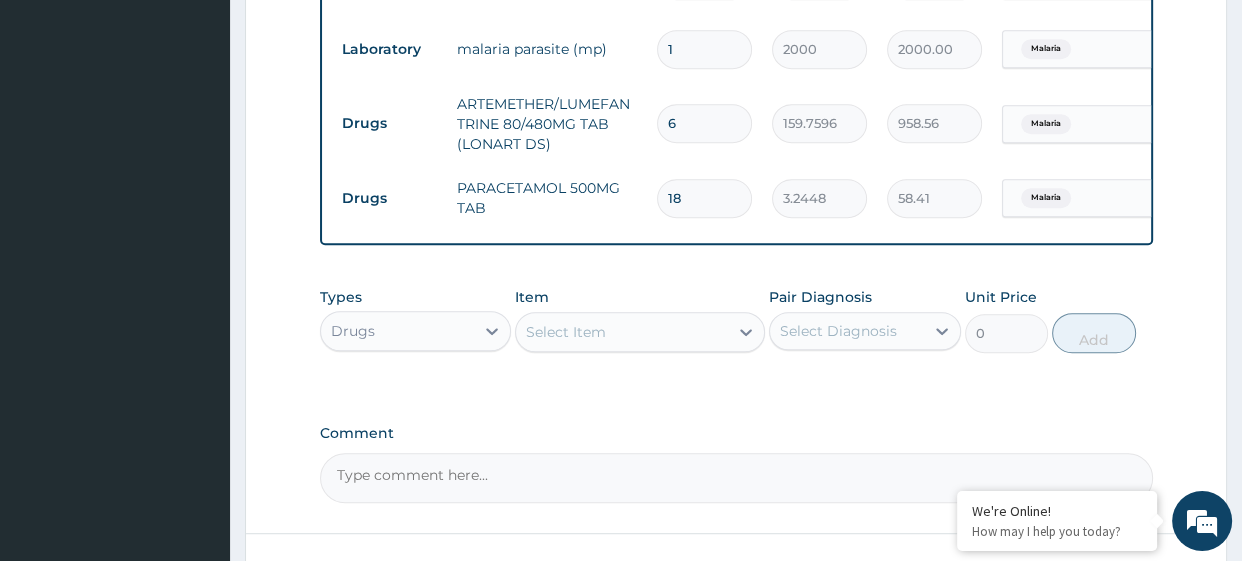 type on "18" 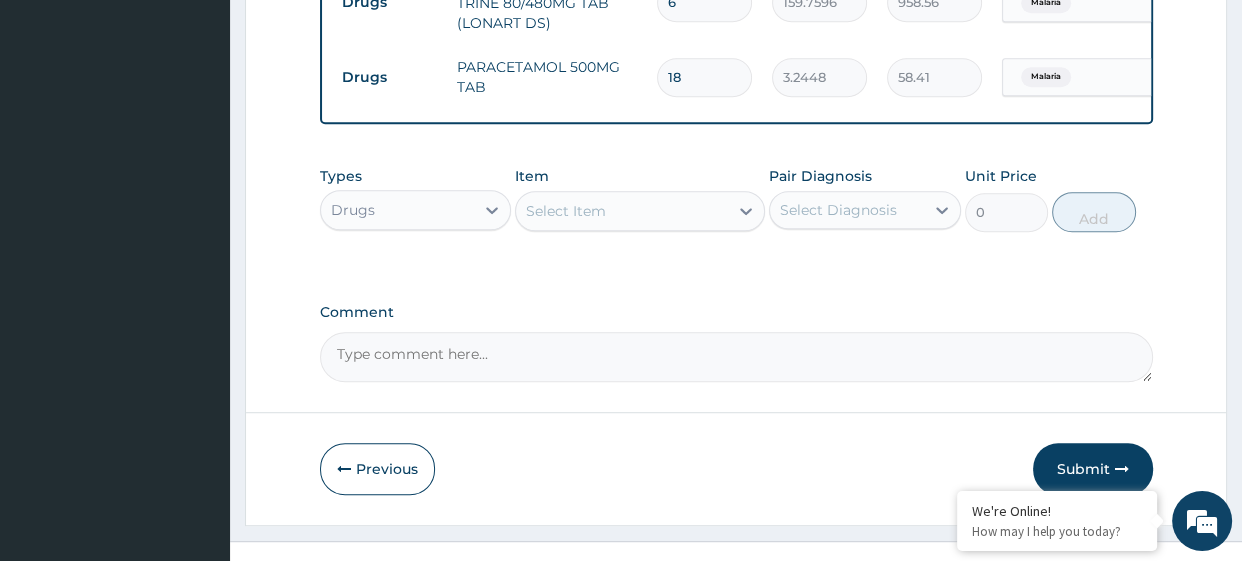 scroll, scrollTop: 1140, scrollLeft: 0, axis: vertical 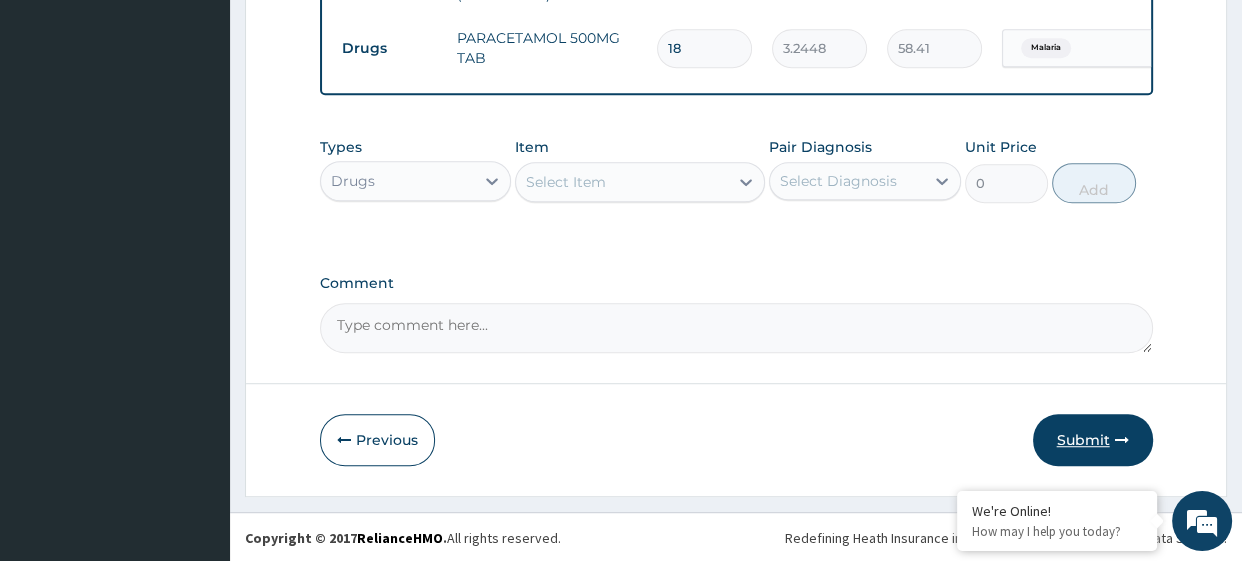 click on "Submit" at bounding box center (1093, 440) 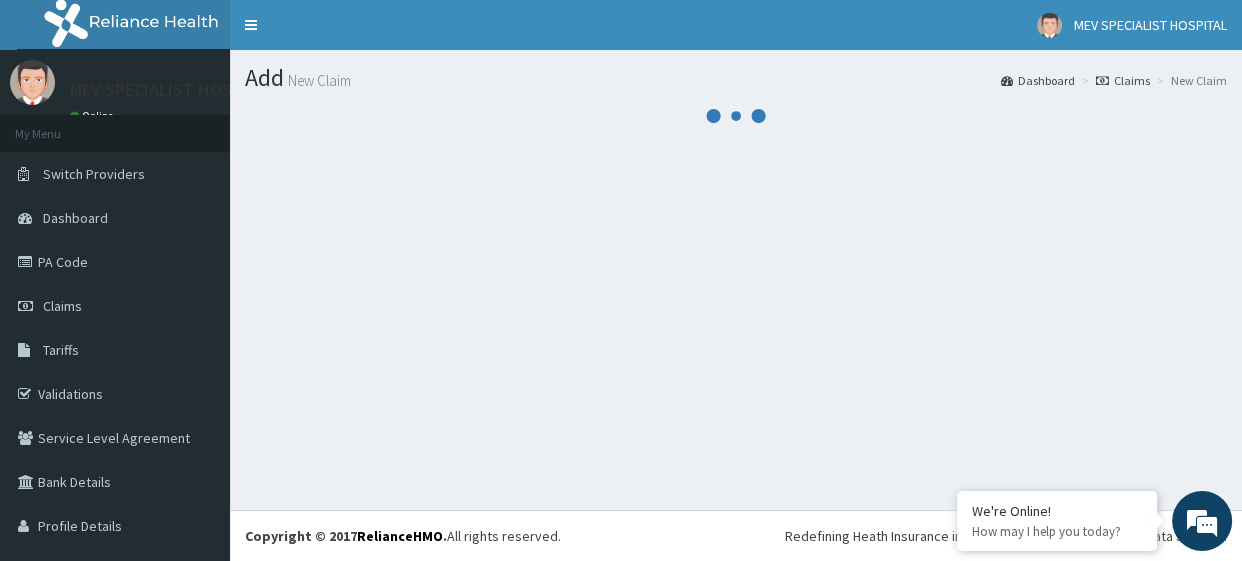 scroll, scrollTop: 0, scrollLeft: 0, axis: both 